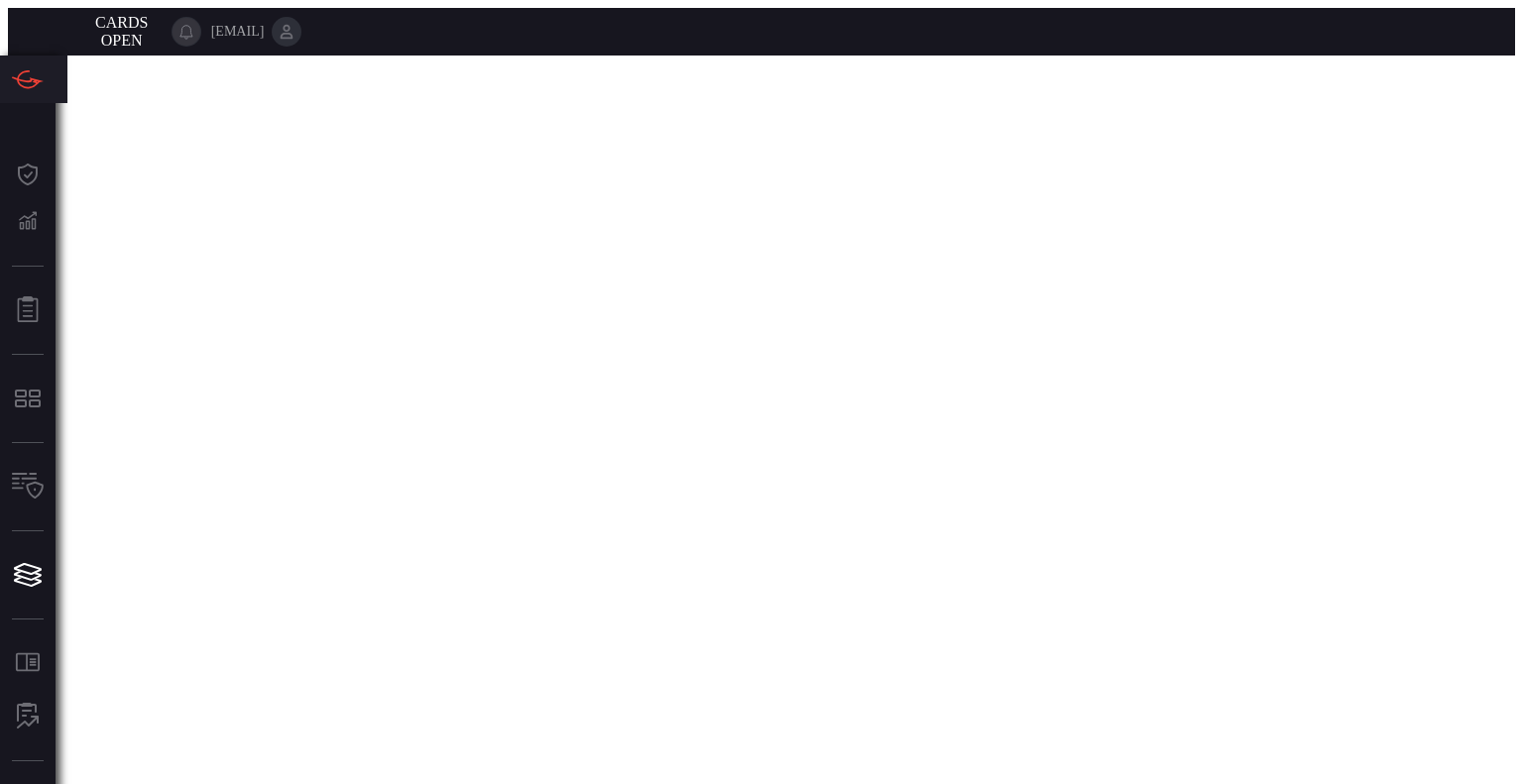 scroll, scrollTop: 0, scrollLeft: 0, axis: both 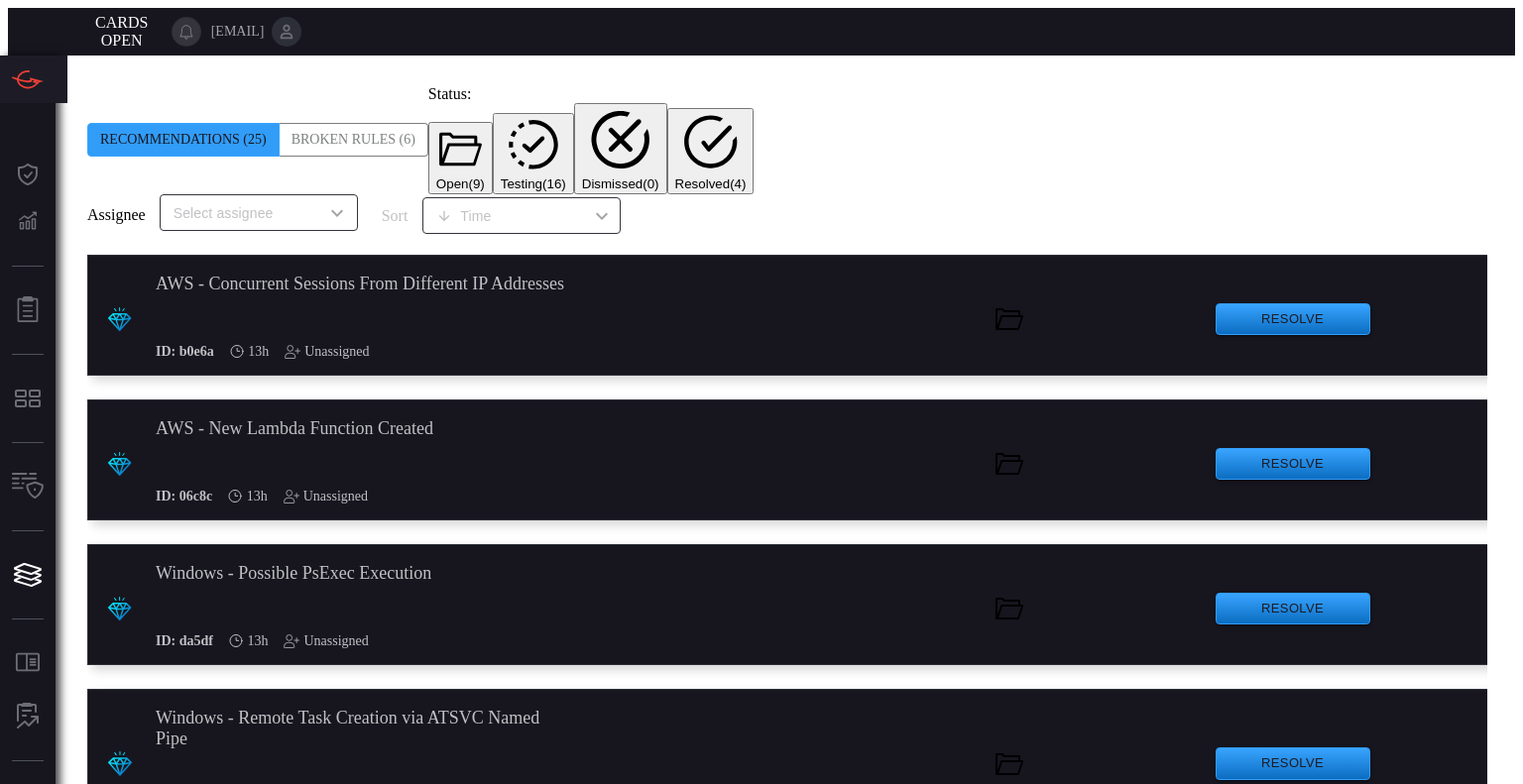 click on "Windows - Scheduled Task Set to Execute Regsvr32" at bounding box center (361, 283) 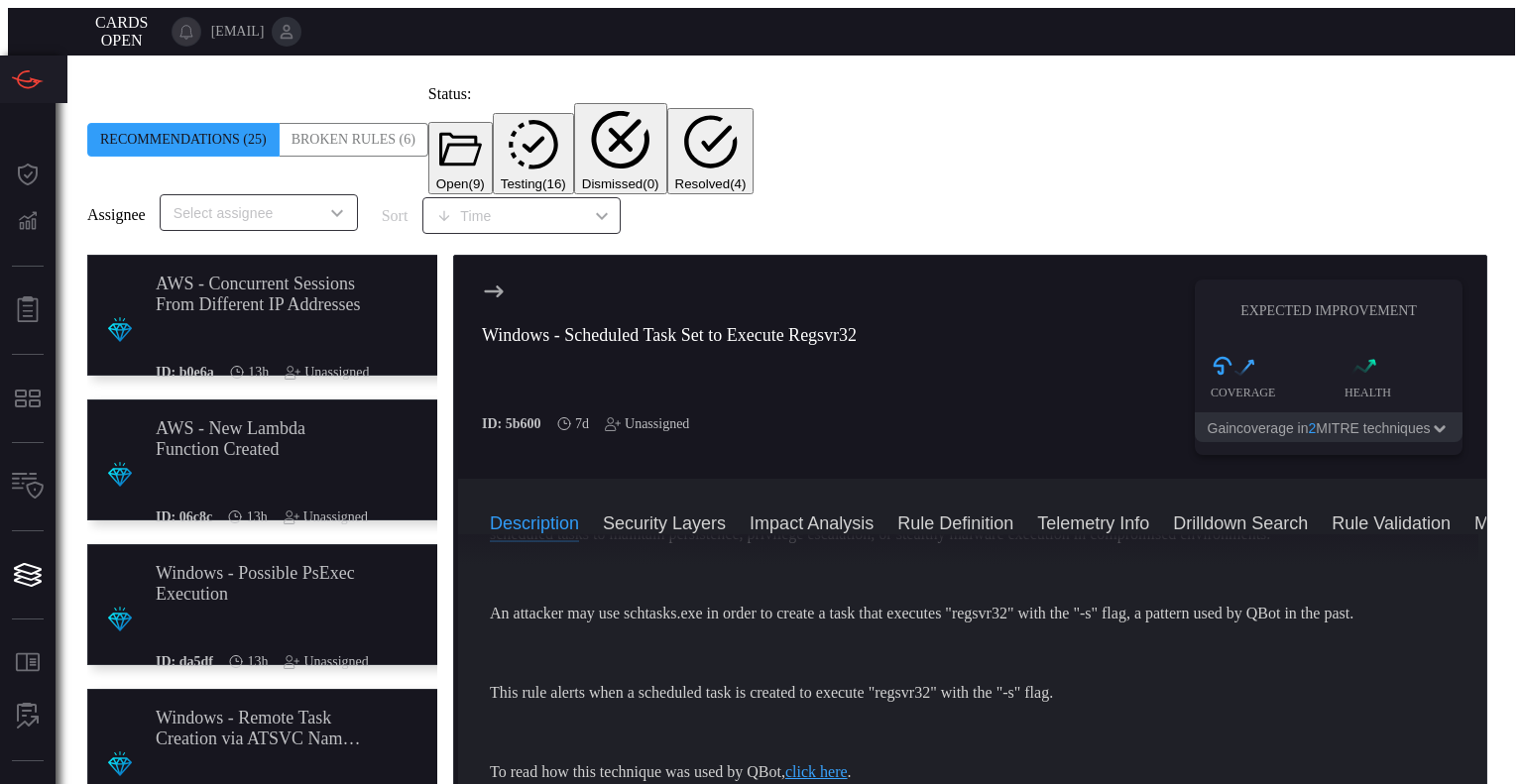 scroll, scrollTop: 0, scrollLeft: 0, axis: both 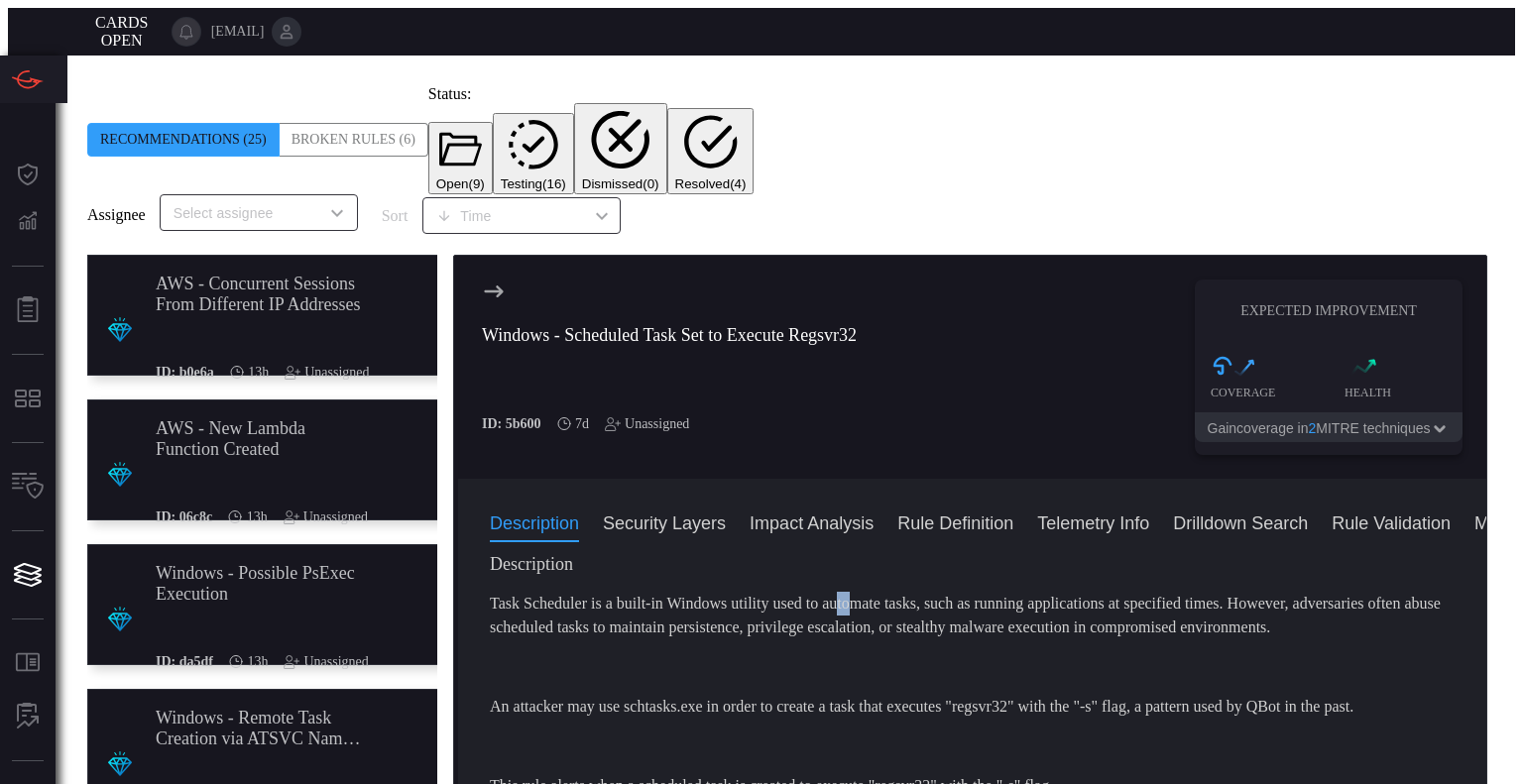 drag, startPoint x: 860, startPoint y: 559, endPoint x: 874, endPoint y: 566, distance: 15.652476 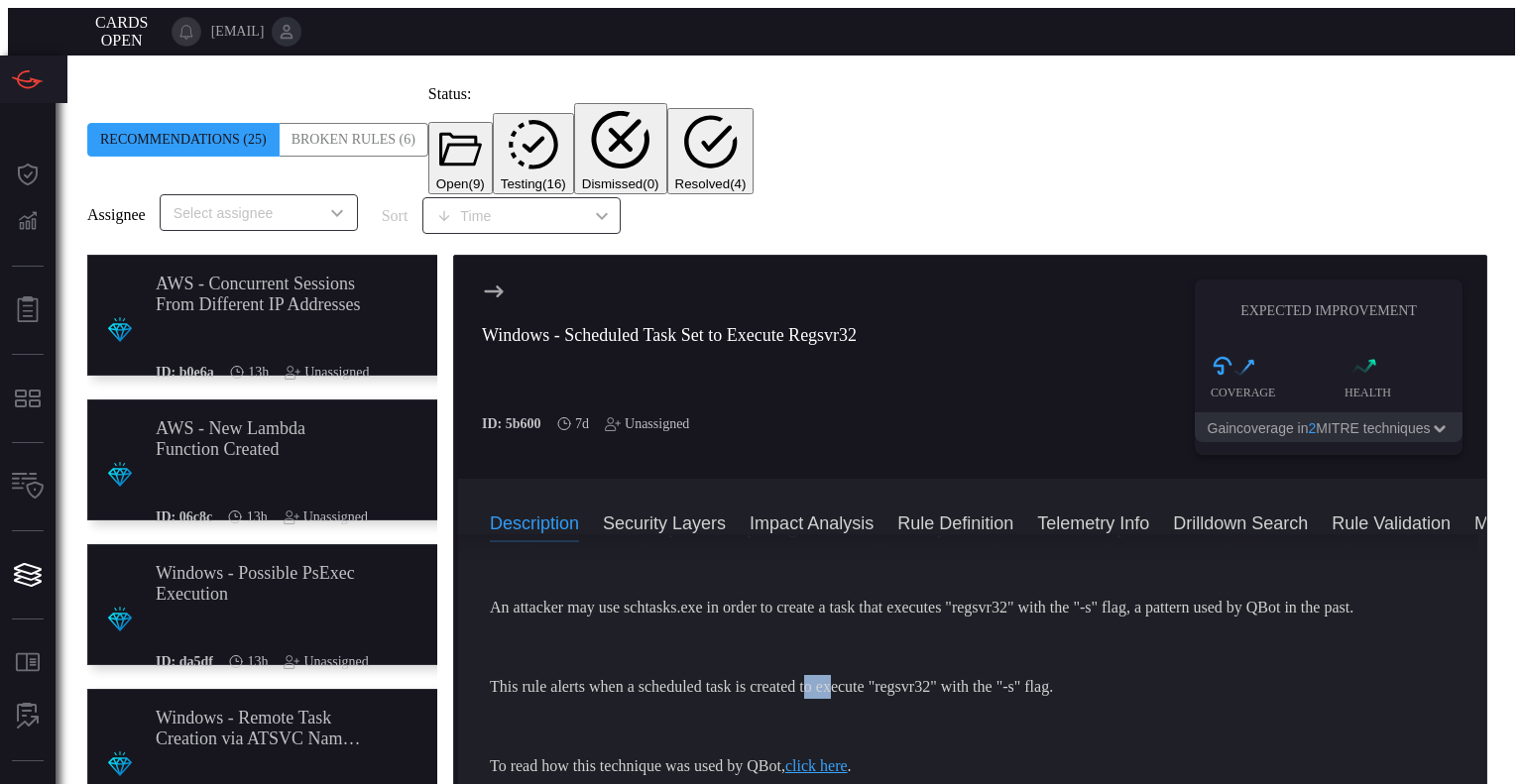 drag, startPoint x: 837, startPoint y: 609, endPoint x: 866, endPoint y: 603, distance: 29.614186 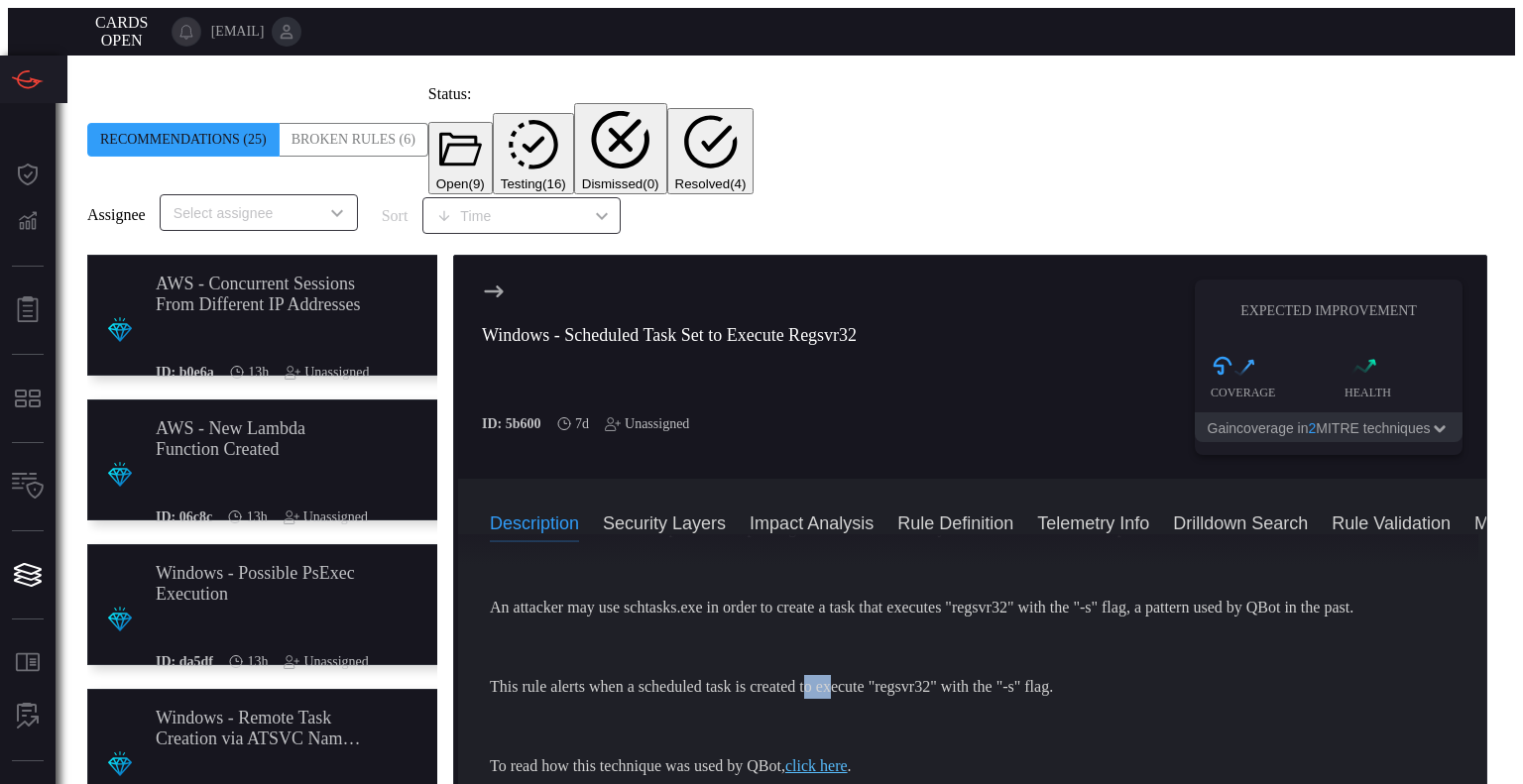 click on "click here" at bounding box center [816, 765] 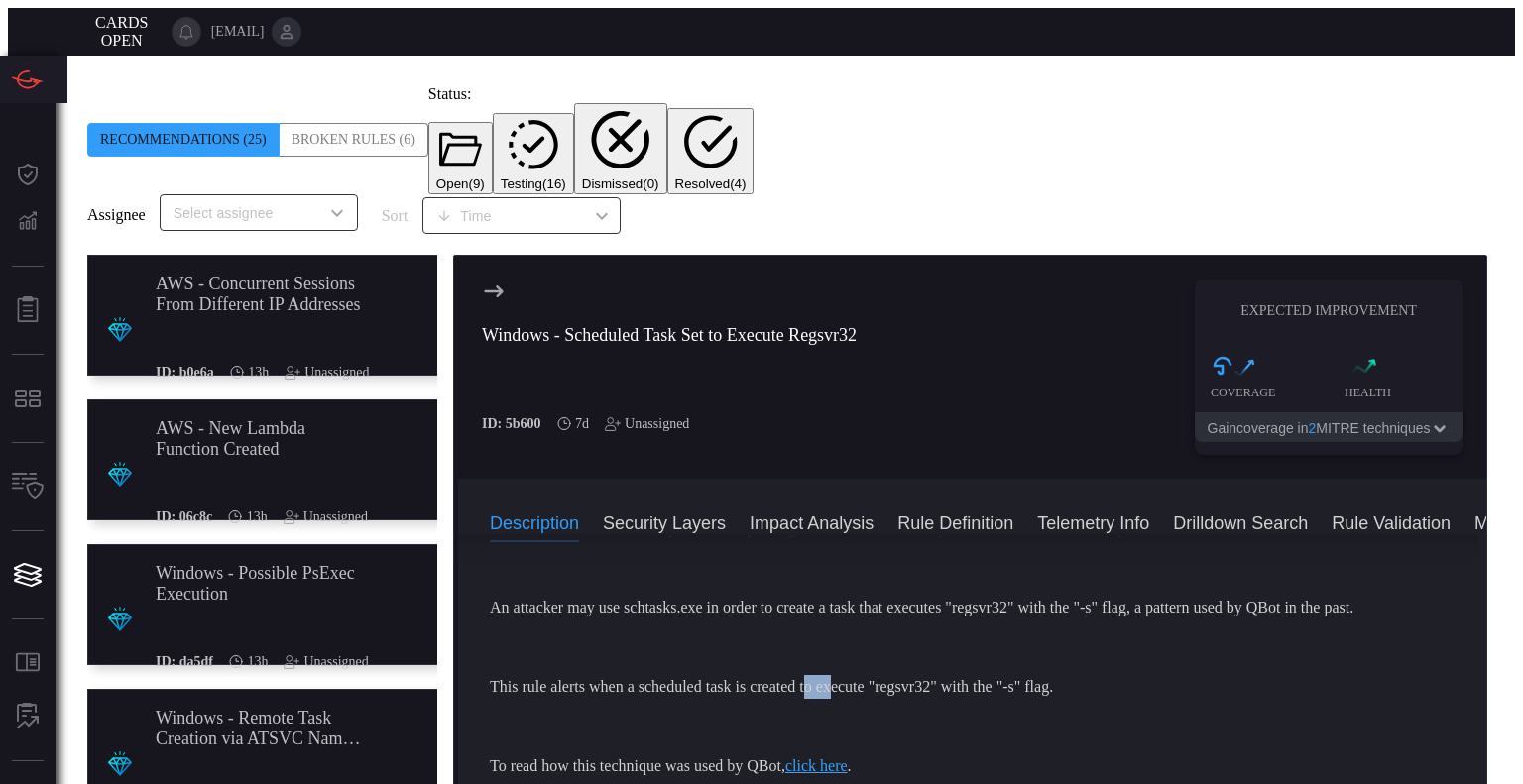 click on "Security Layers" at bounding box center (664, 522) 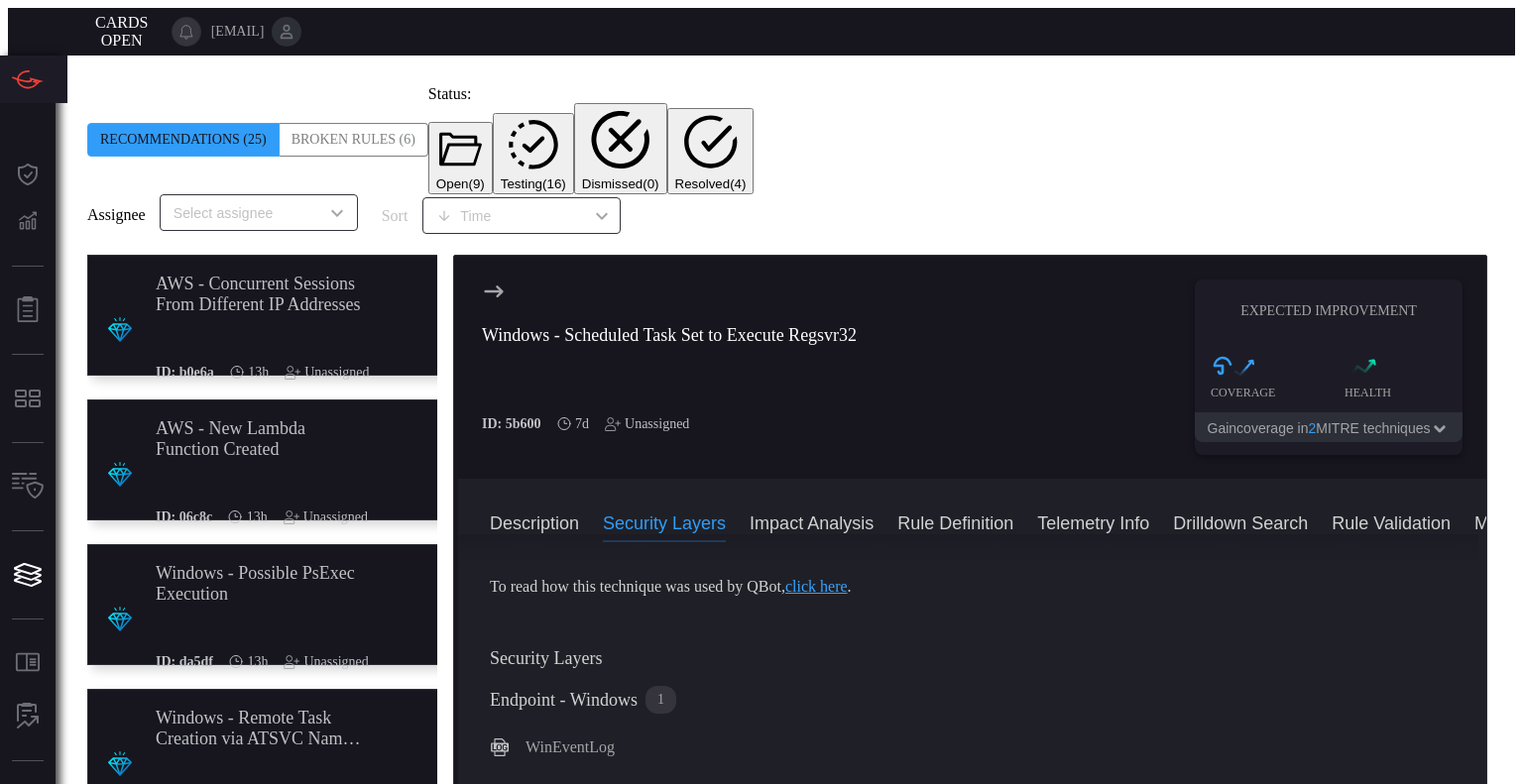 scroll, scrollTop: 281, scrollLeft: 0, axis: vertical 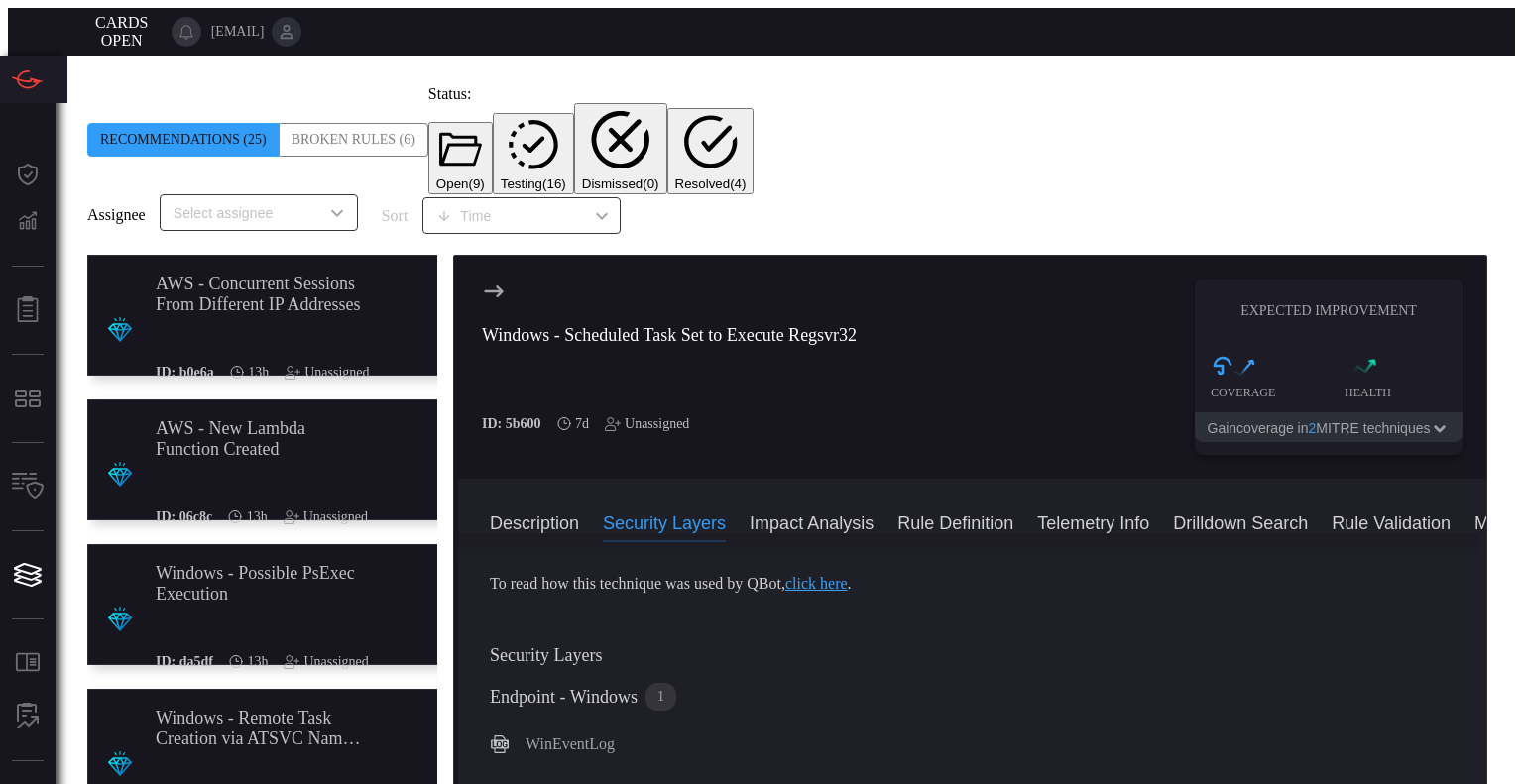 click at bounding box center [458, 534] 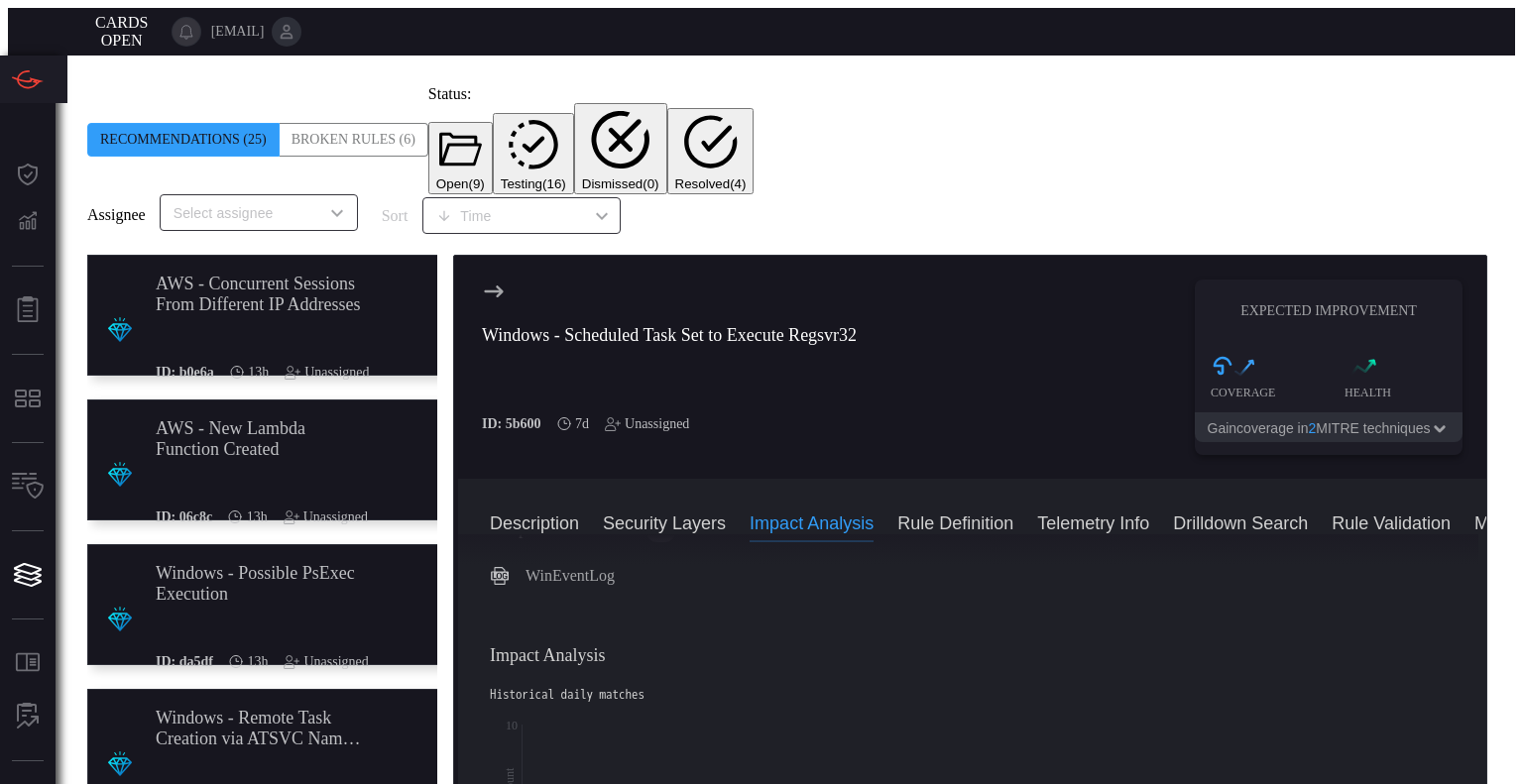 click on "Rule Definition" at bounding box center [955, 522] 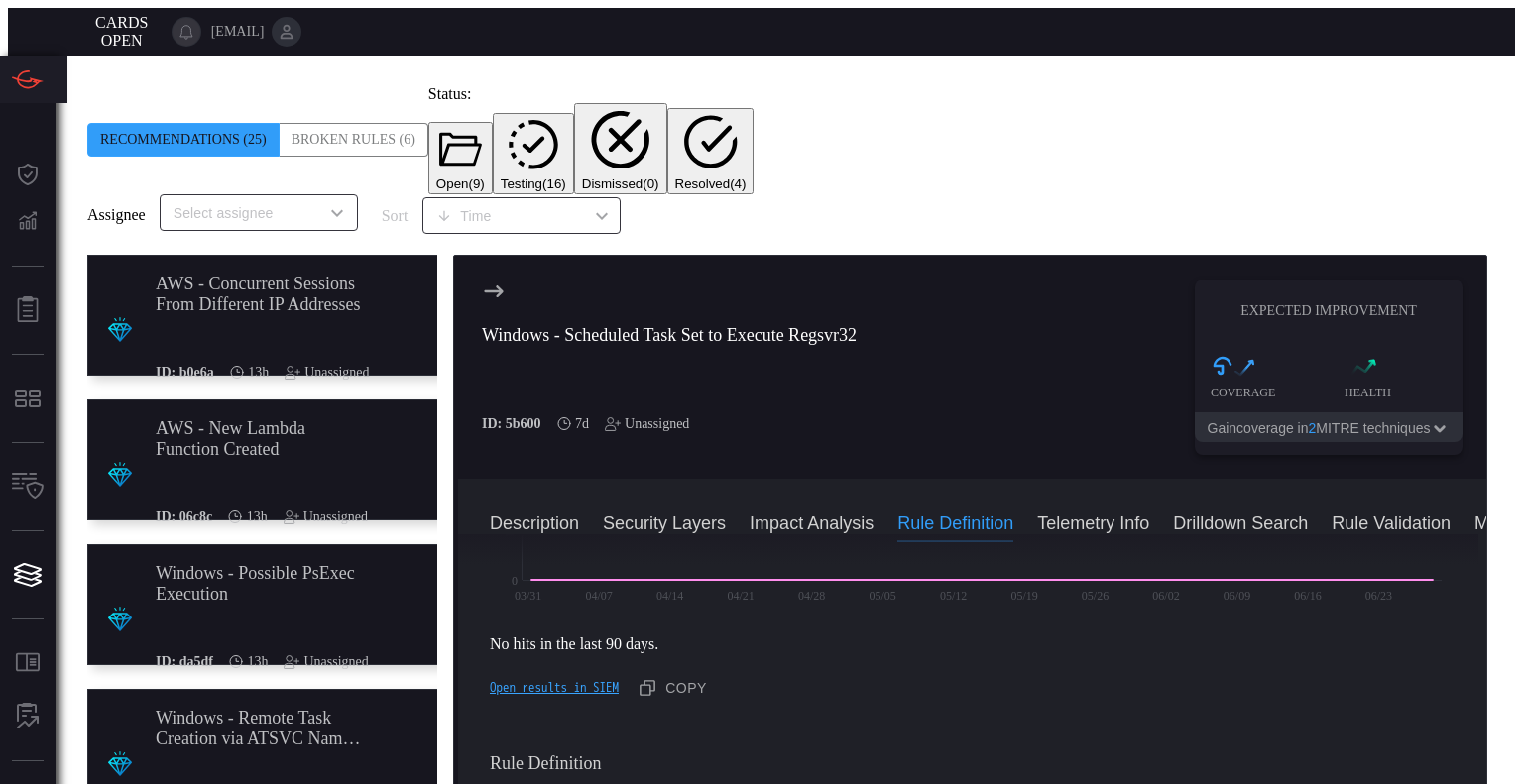 scroll, scrollTop: 837, scrollLeft: 0, axis: vertical 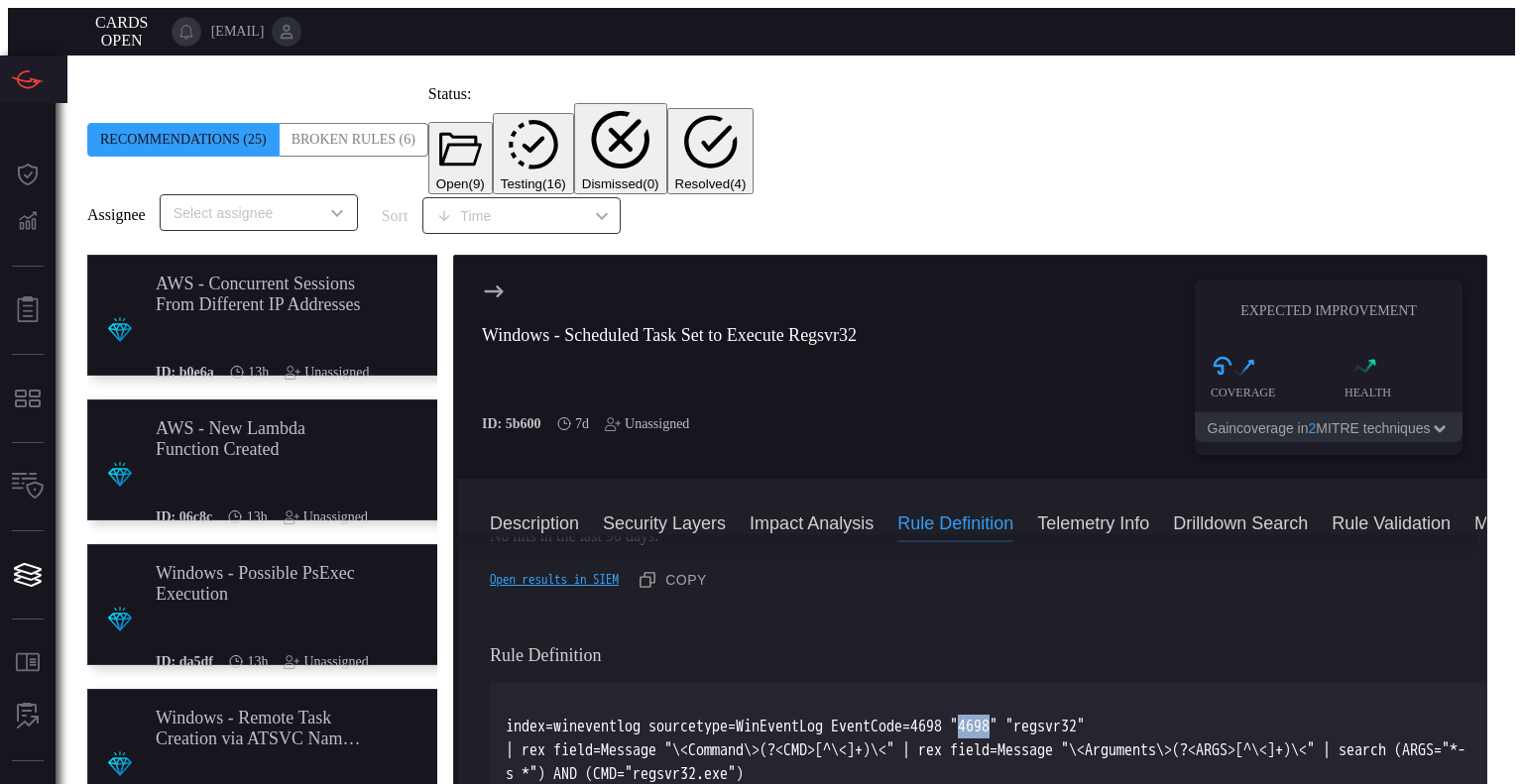 drag, startPoint x: 1085, startPoint y: 573, endPoint x: 1045, endPoint y: 578, distance: 40.311289 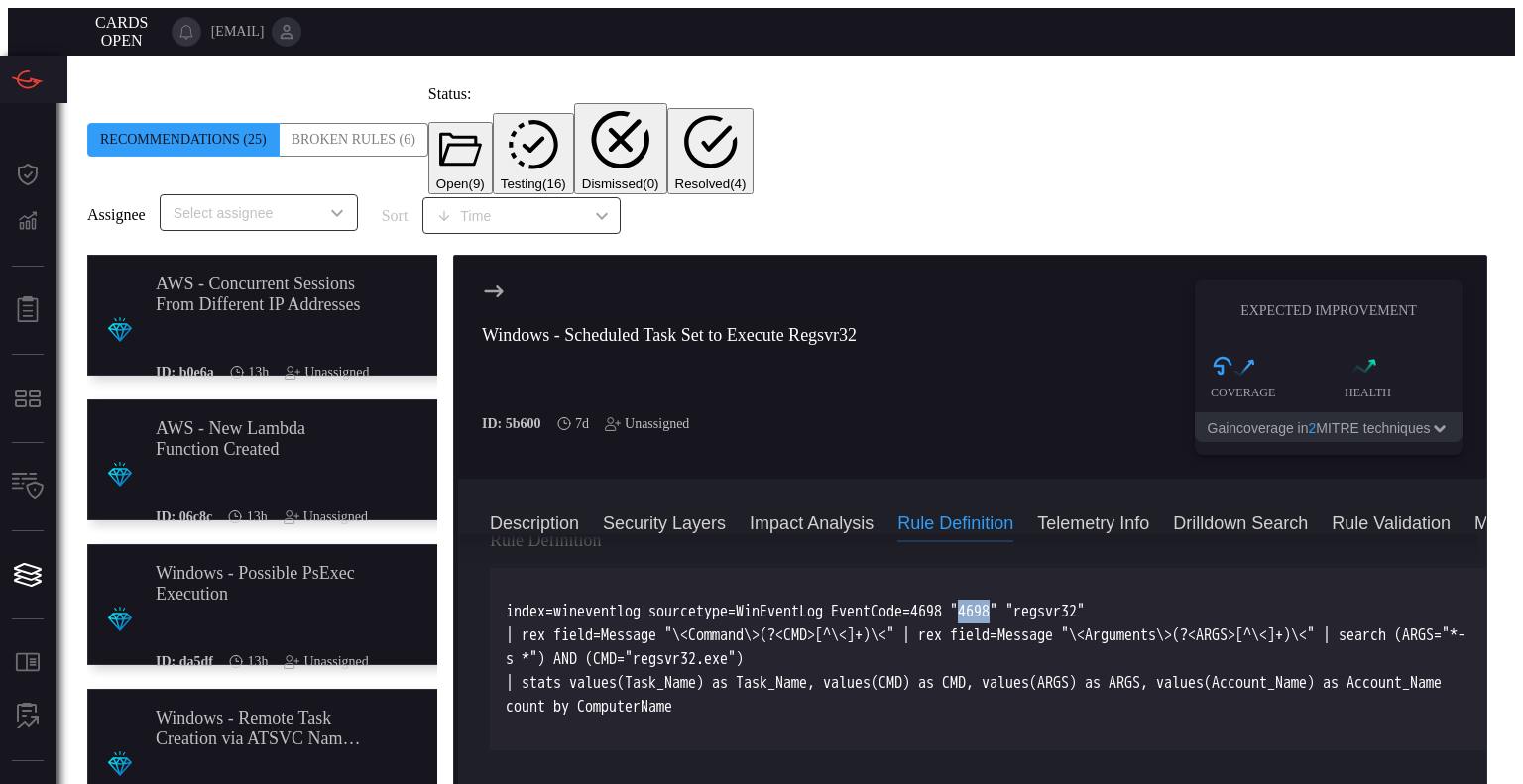 scroll, scrollTop: 1035, scrollLeft: 0, axis: vertical 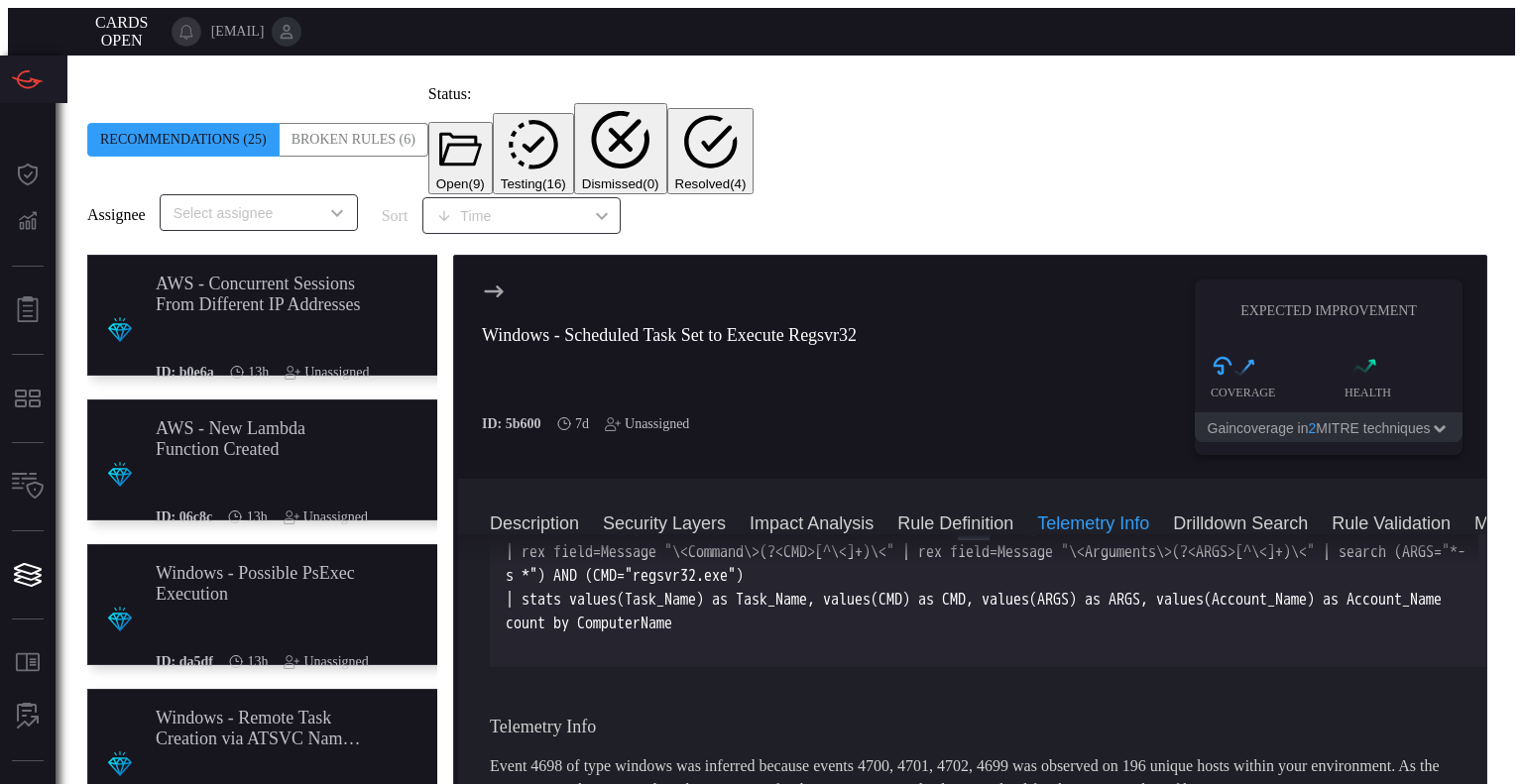 click on "Drilldown Search" at bounding box center (1240, 522) 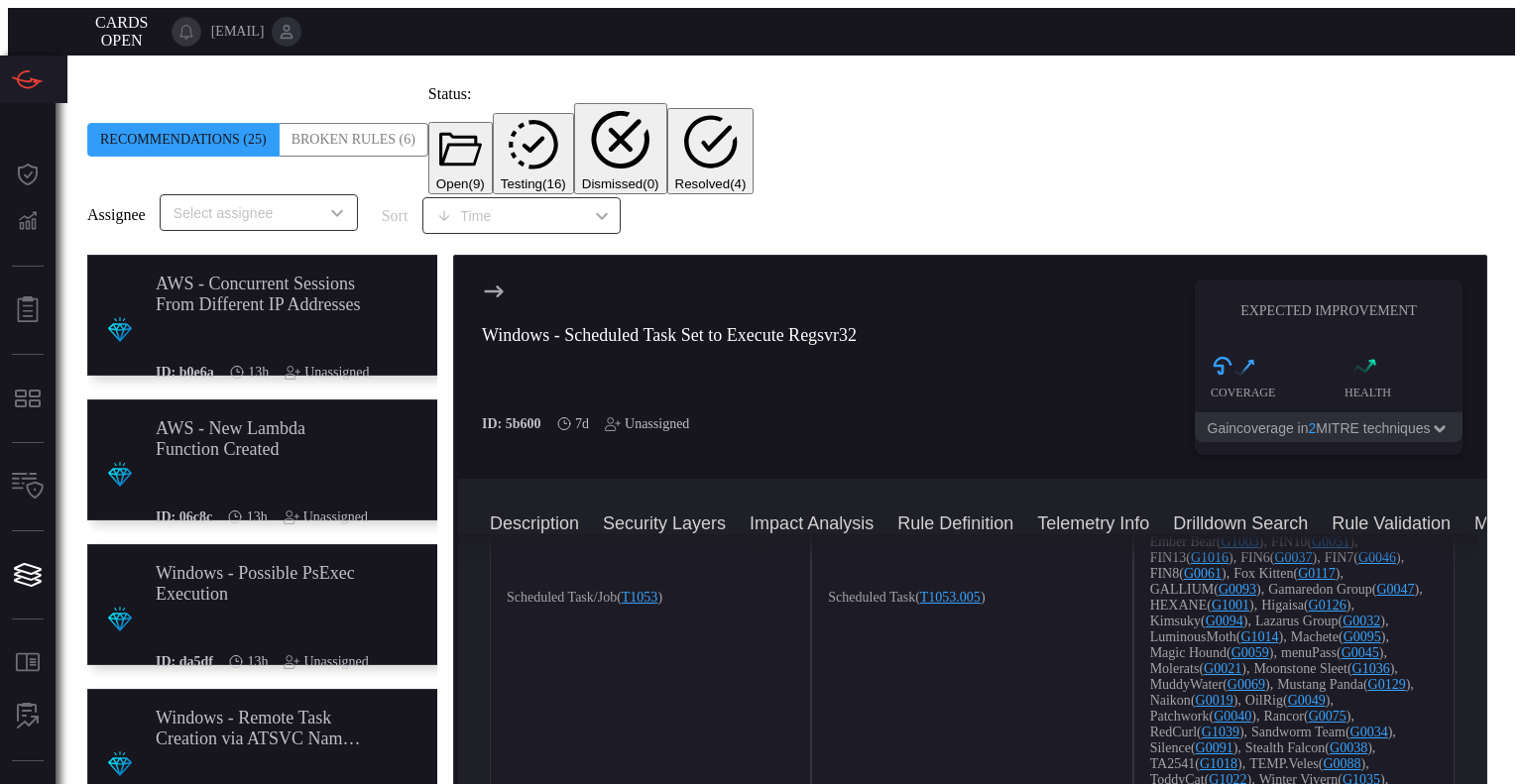 scroll, scrollTop: 2597, scrollLeft: 0, axis: vertical 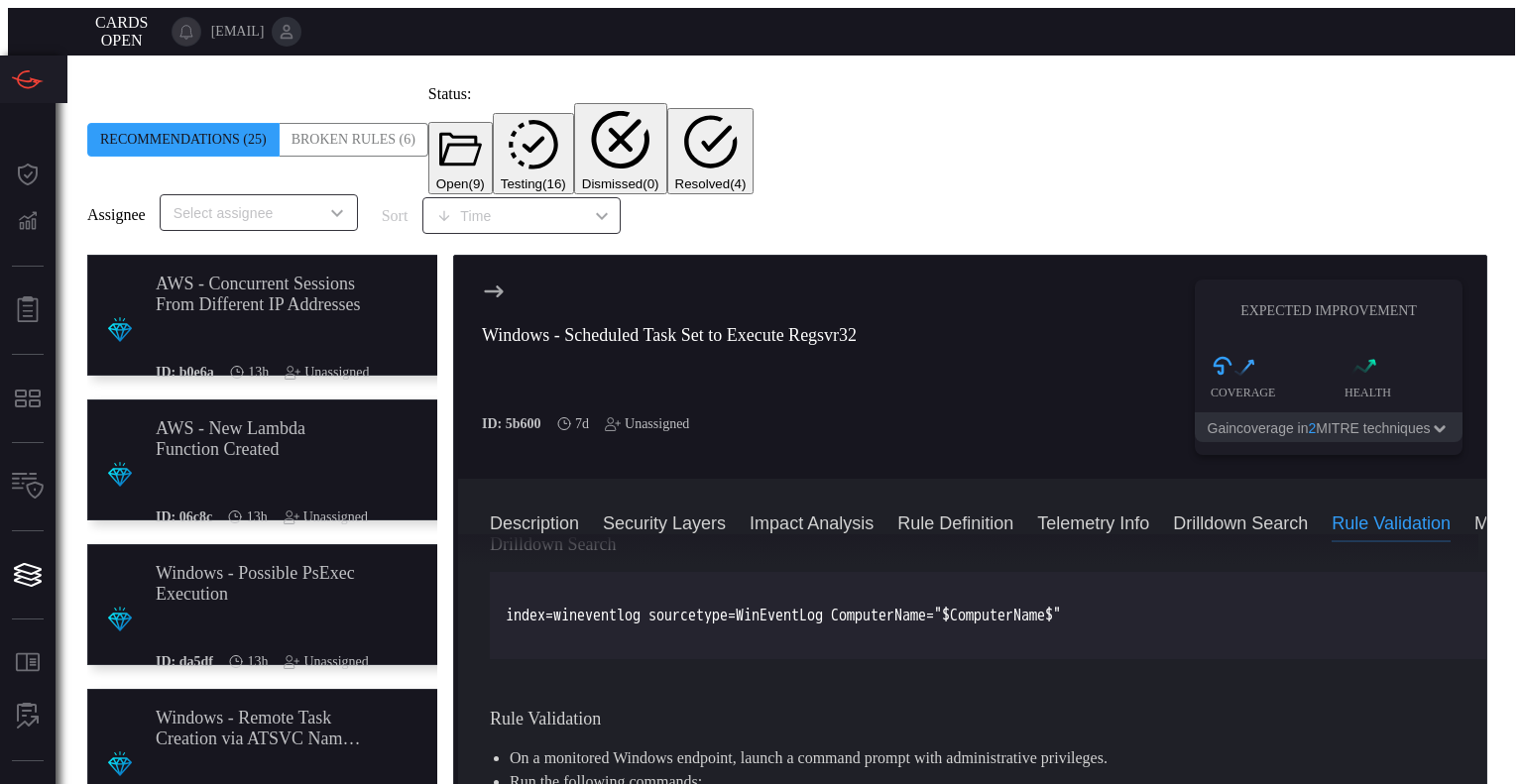 click on "Description Security Layers Impact Analysis Rule Definition Telemetry Info Drilldown Search Rule Validation MITRE ATT&CK APT Groups Recommendation Notes" at bounding box center [988, 522] 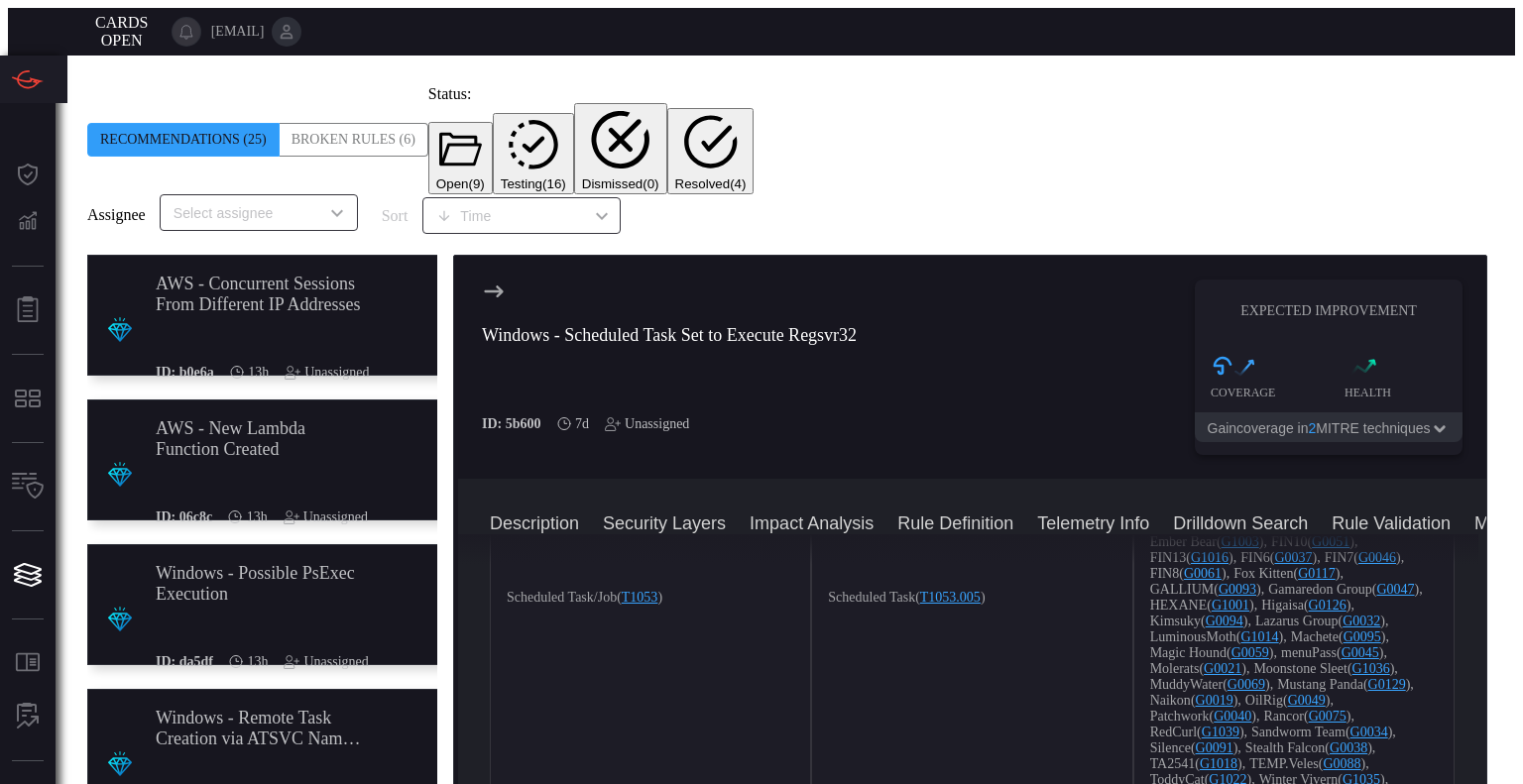 scroll, scrollTop: 2696, scrollLeft: 0, axis: vertical 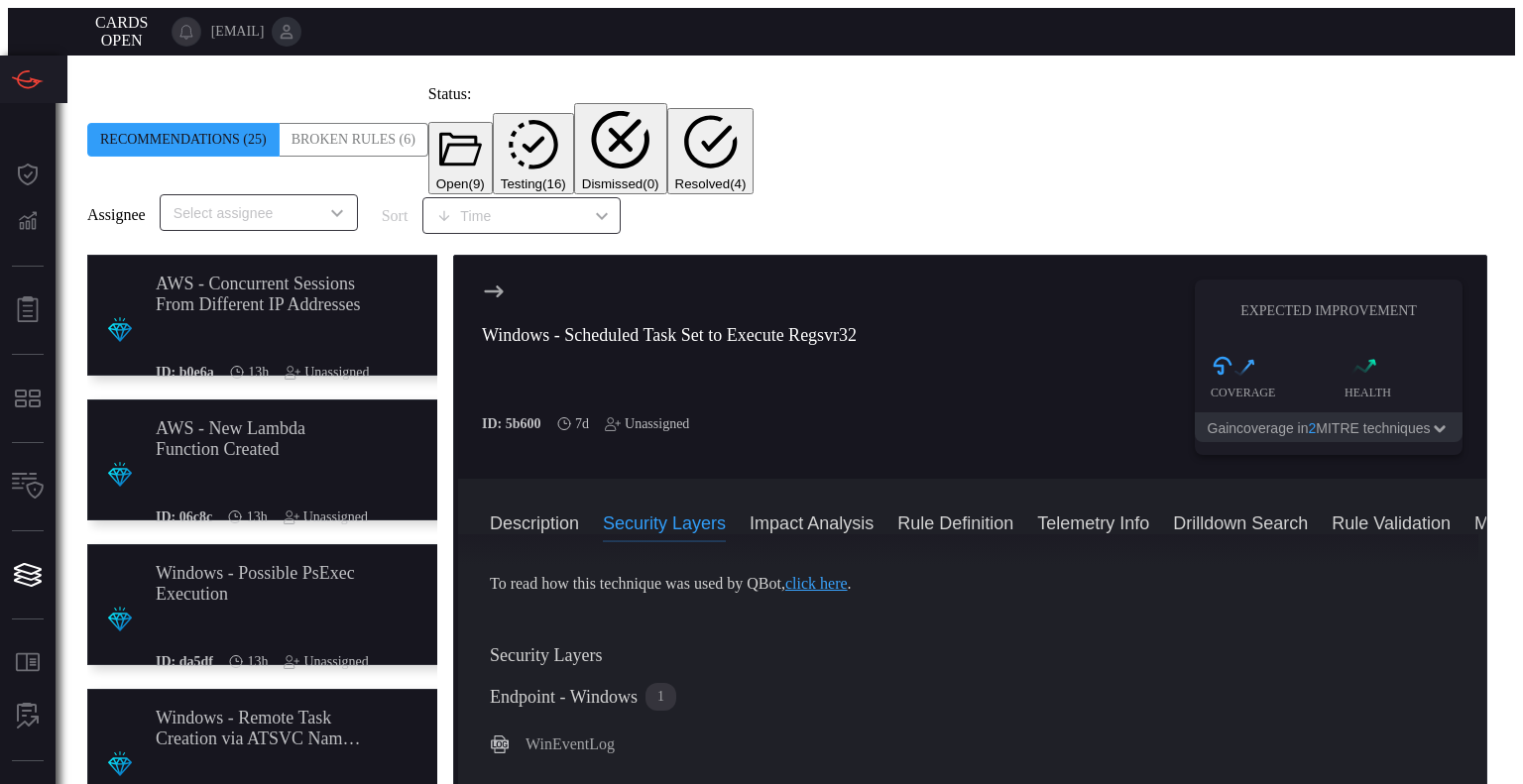 click on "Impact Analysis" at bounding box center [811, 522] 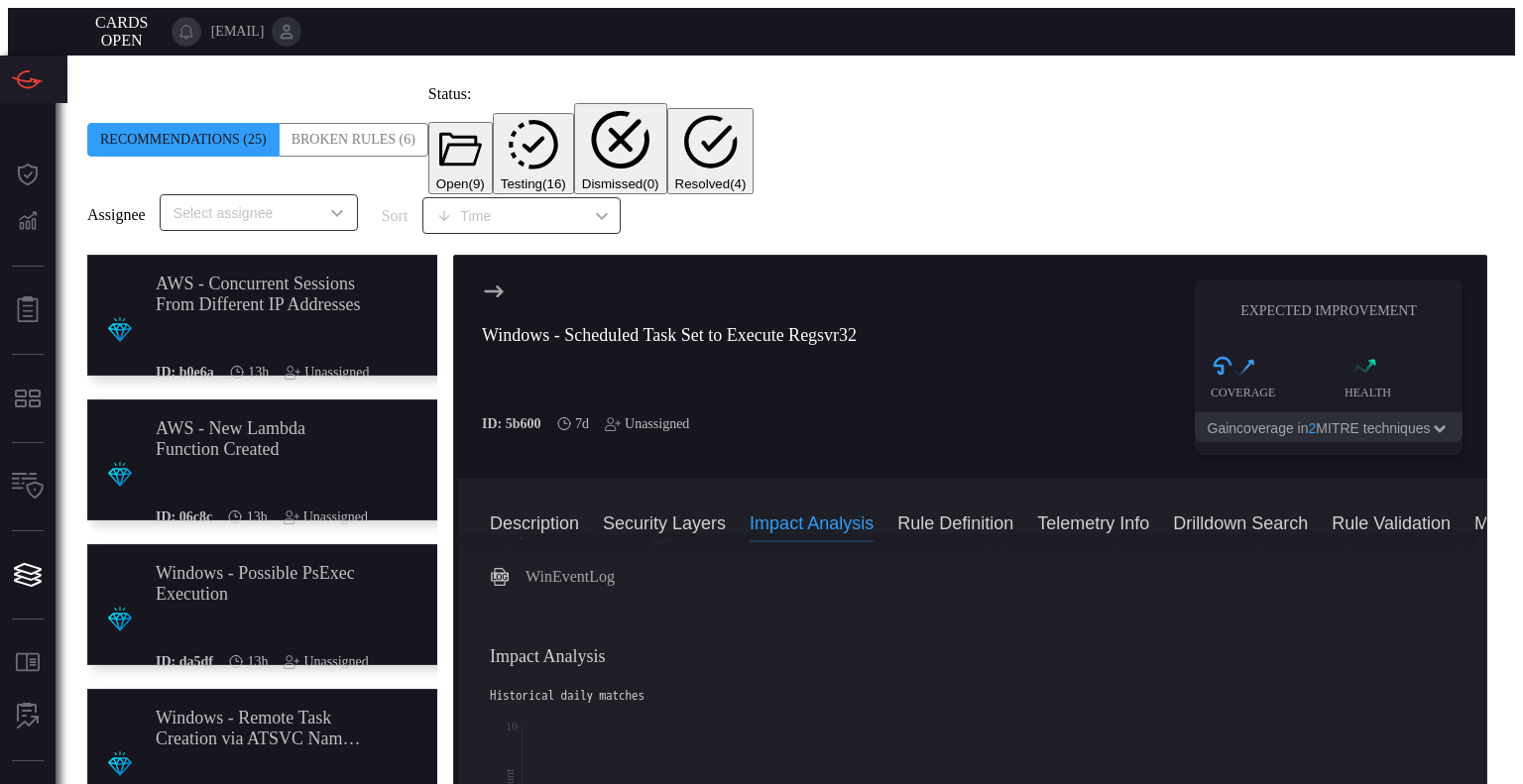 scroll, scrollTop: 450, scrollLeft: 0, axis: vertical 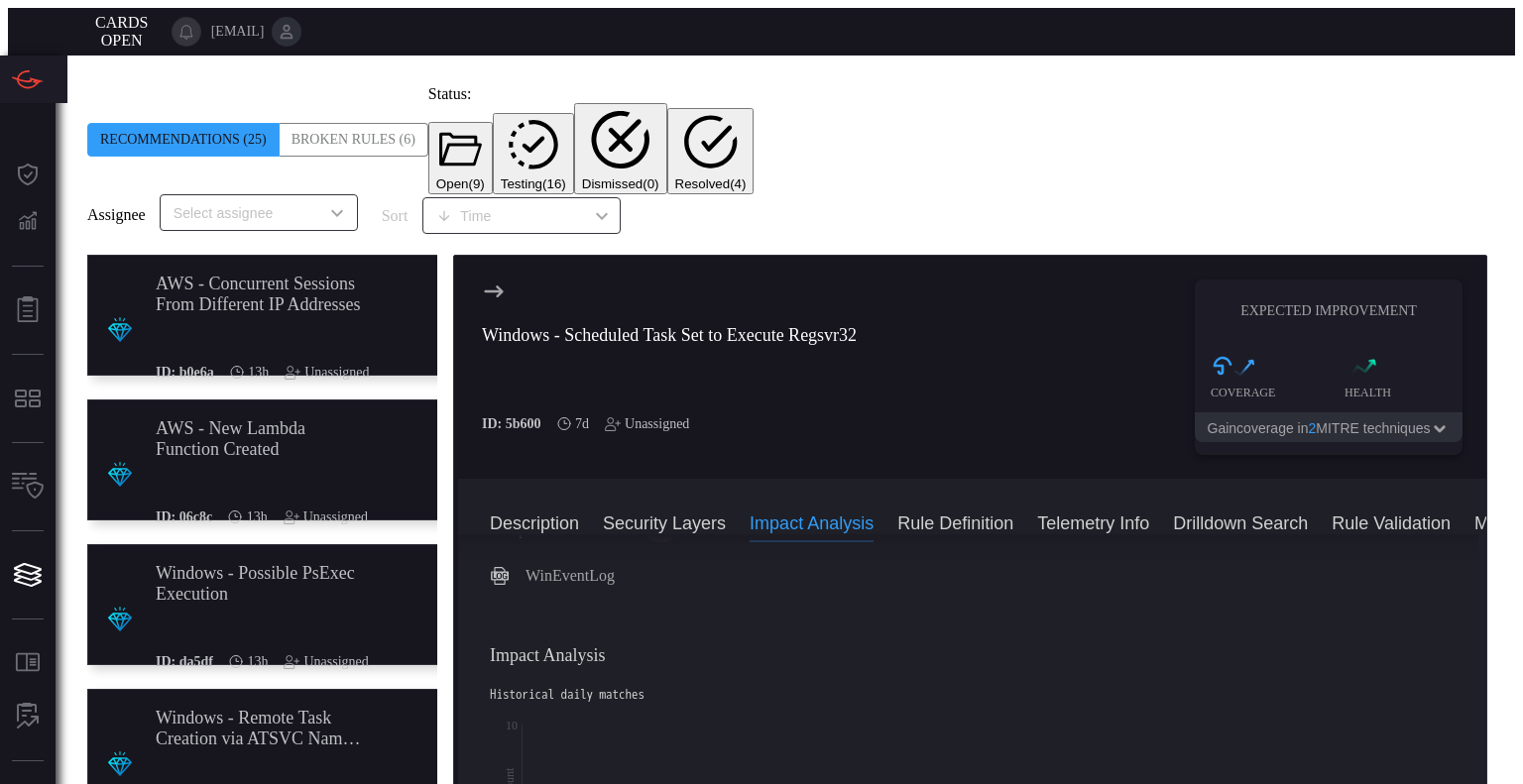 click on "Rule Definition" at bounding box center [955, 522] 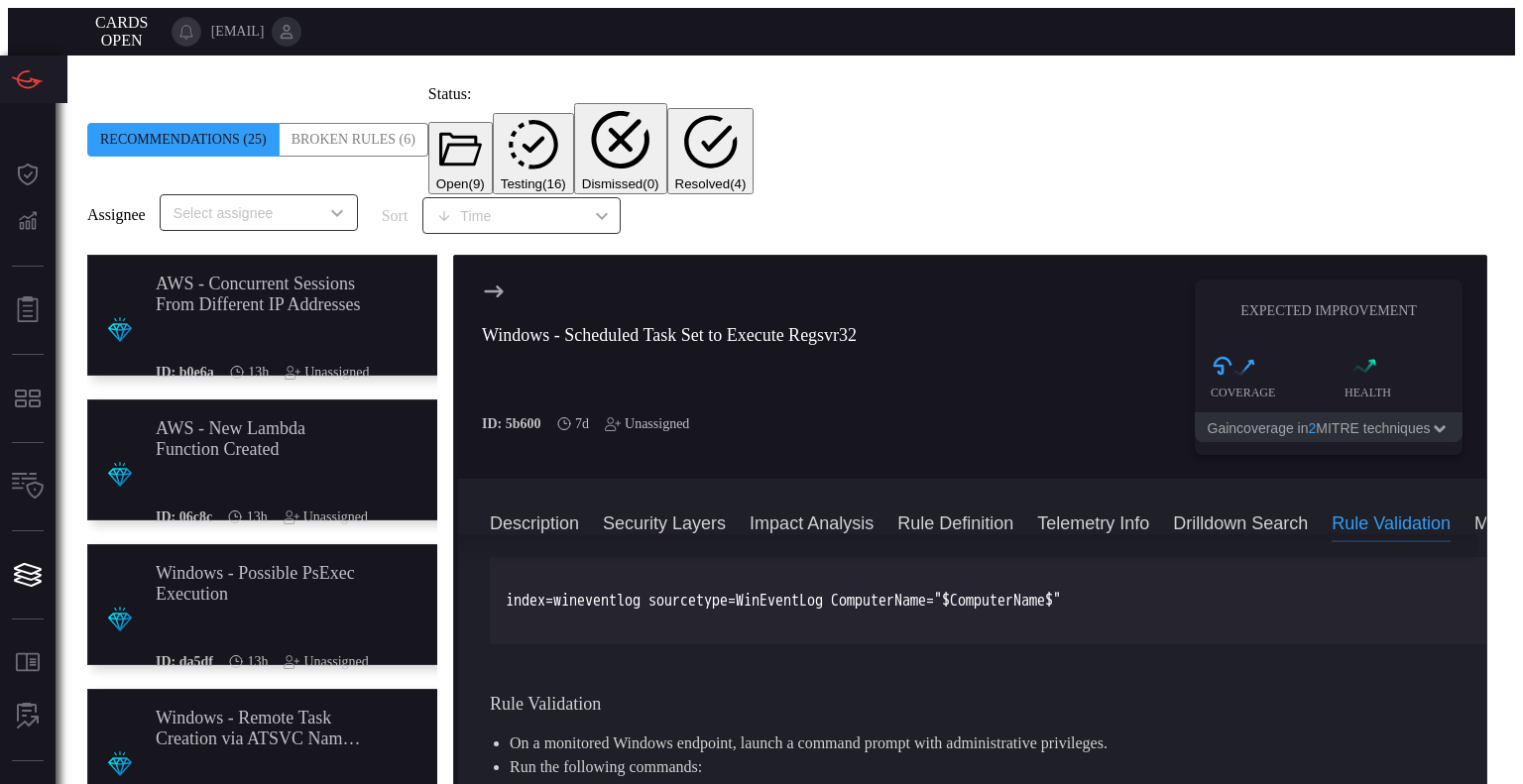 scroll, scrollTop: 1332, scrollLeft: 0, axis: vertical 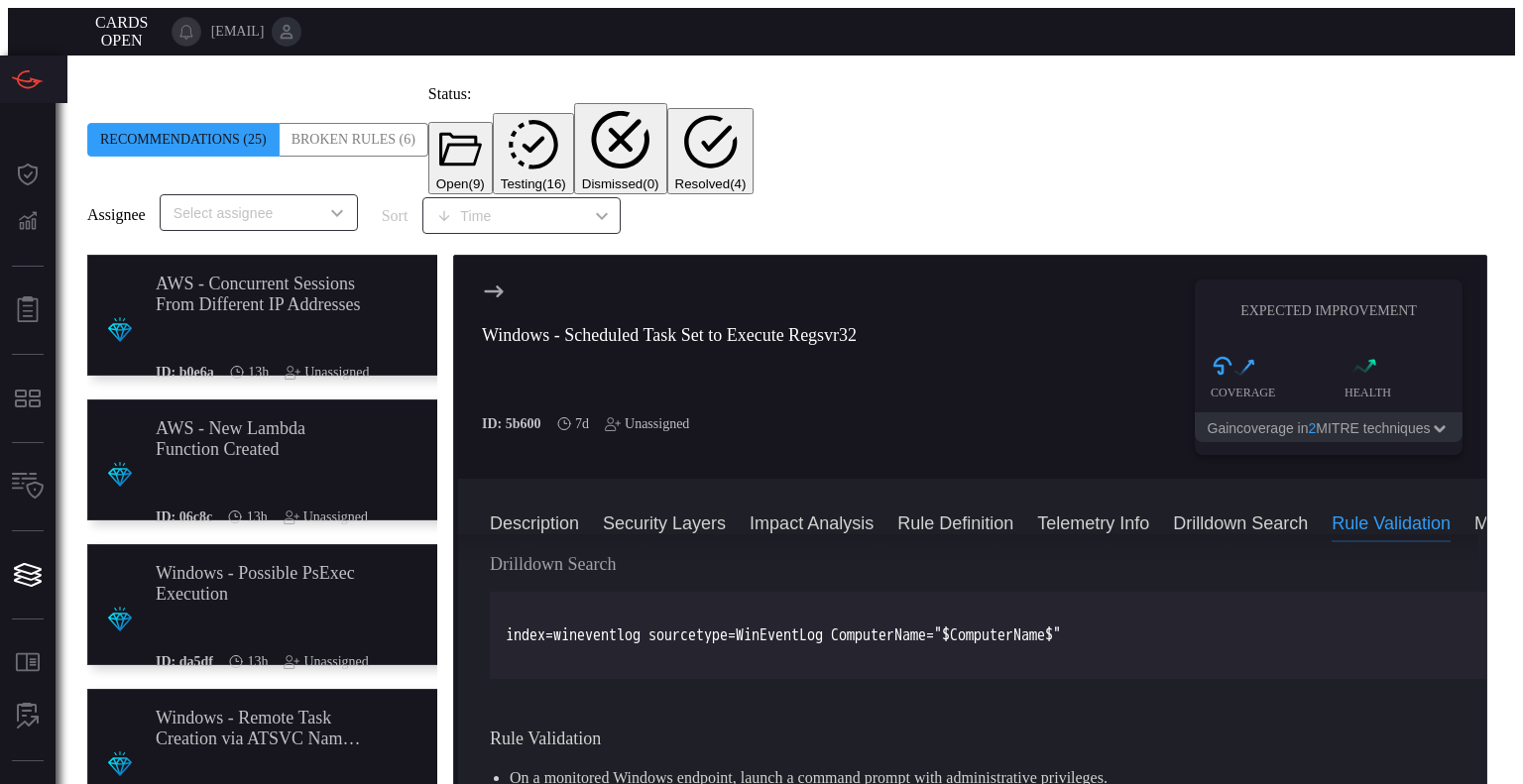 drag, startPoint x: 878, startPoint y: 657, endPoint x: 857, endPoint y: 657, distance: 21 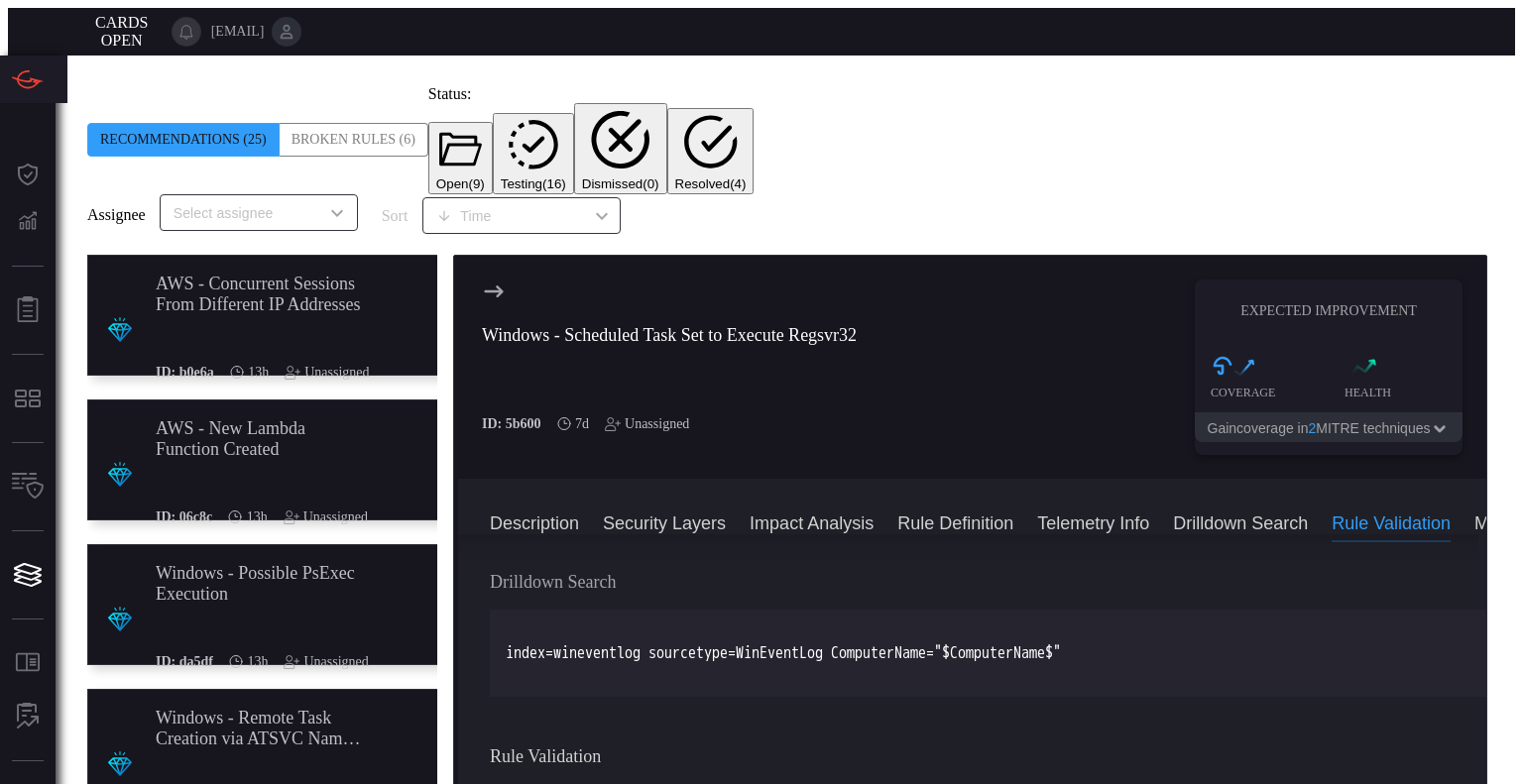 scroll, scrollTop: 1431, scrollLeft: 0, axis: vertical 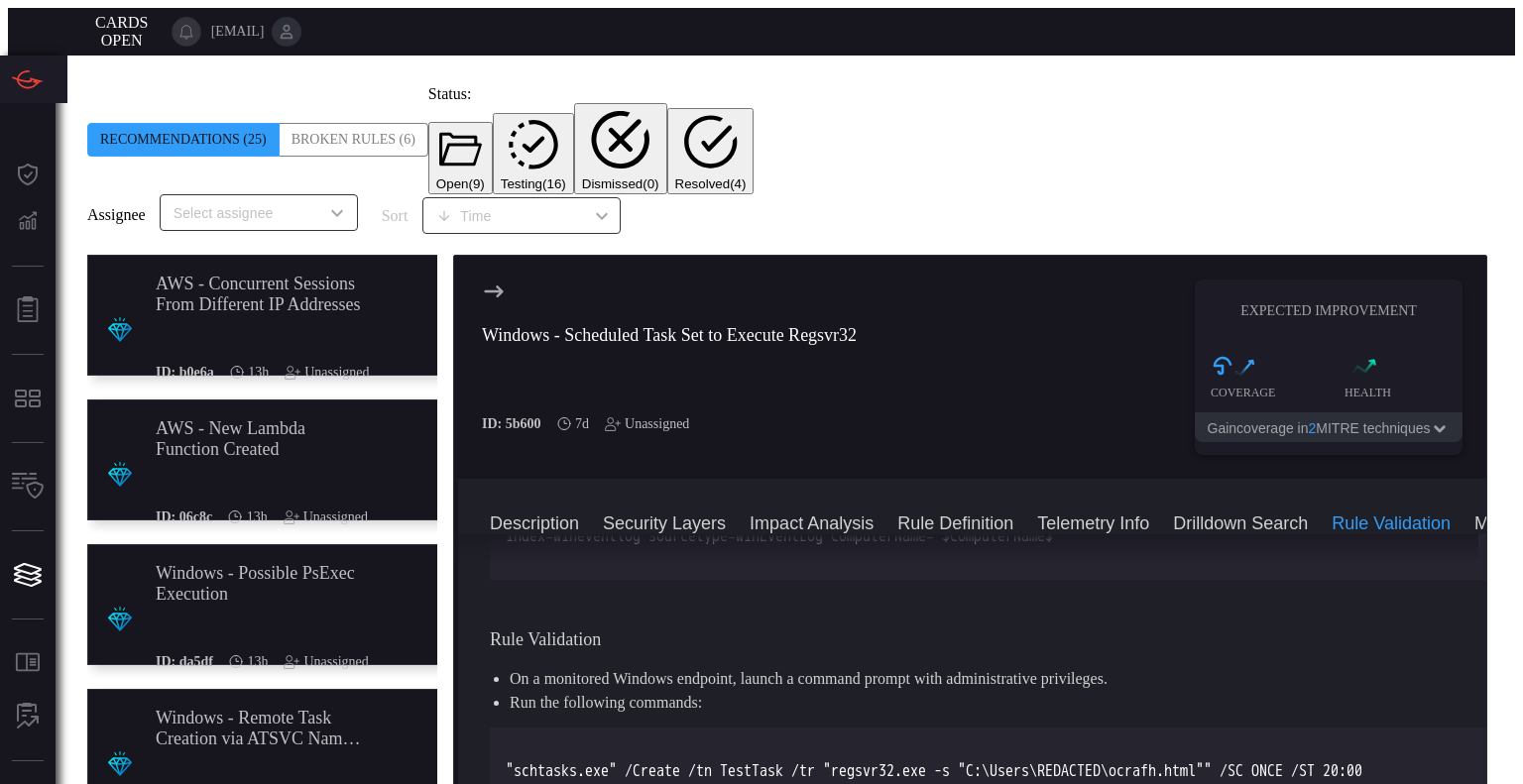 click on "Resolved  ( 4 )" at bounding box center (711, 183) 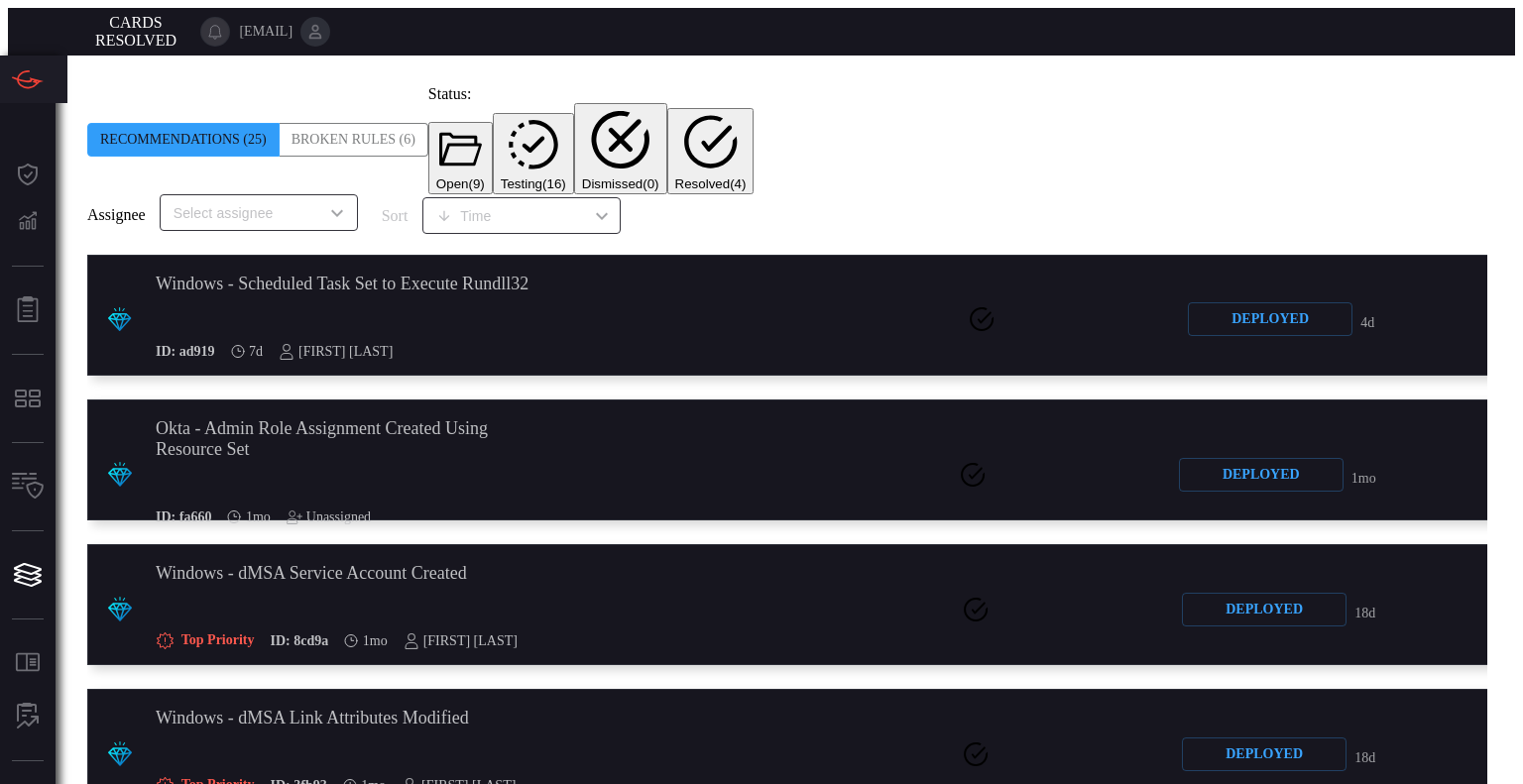 click on "Open  ( 9 )" at bounding box center [460, 183] 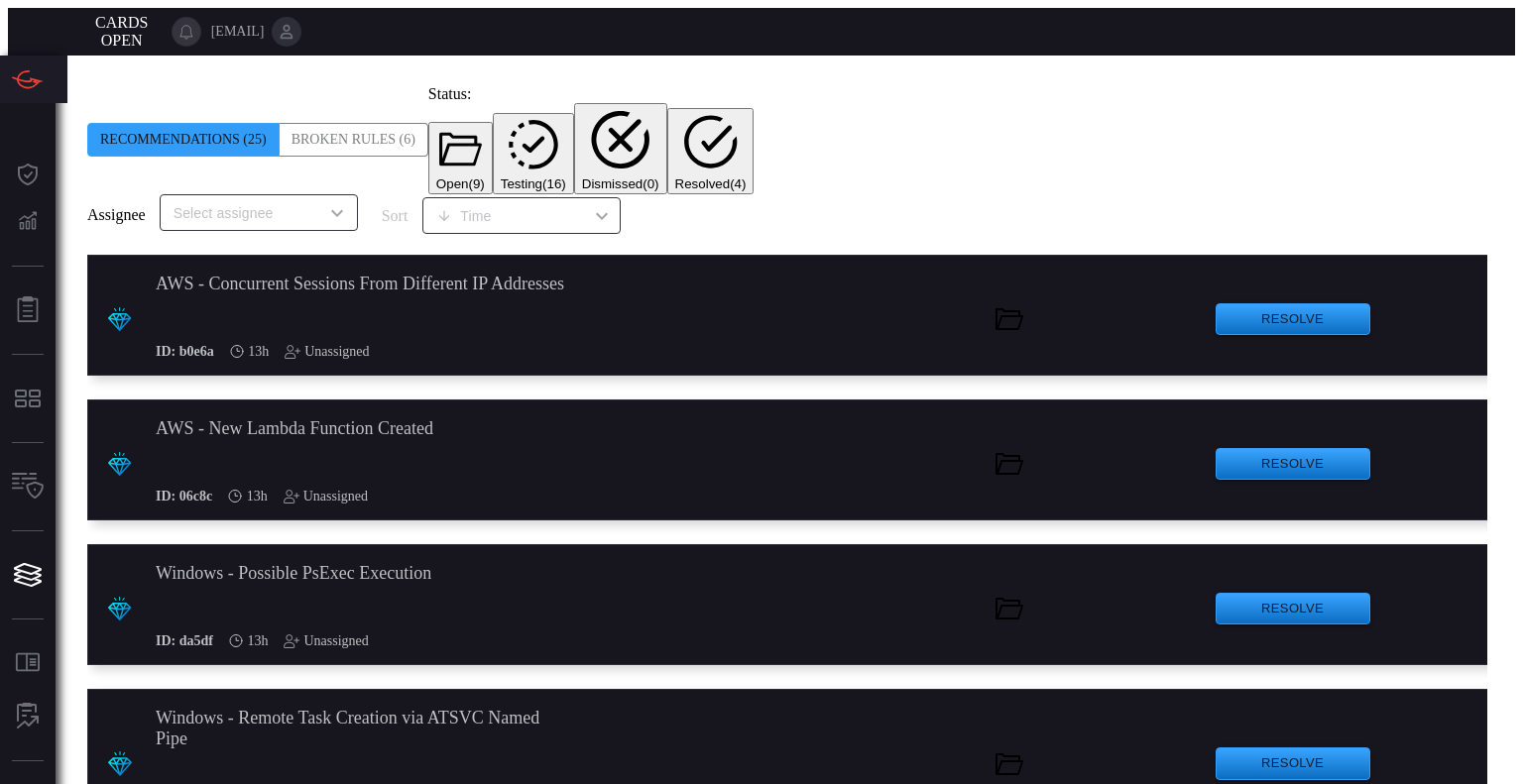 scroll, scrollTop: 595, scrollLeft: 0, axis: vertical 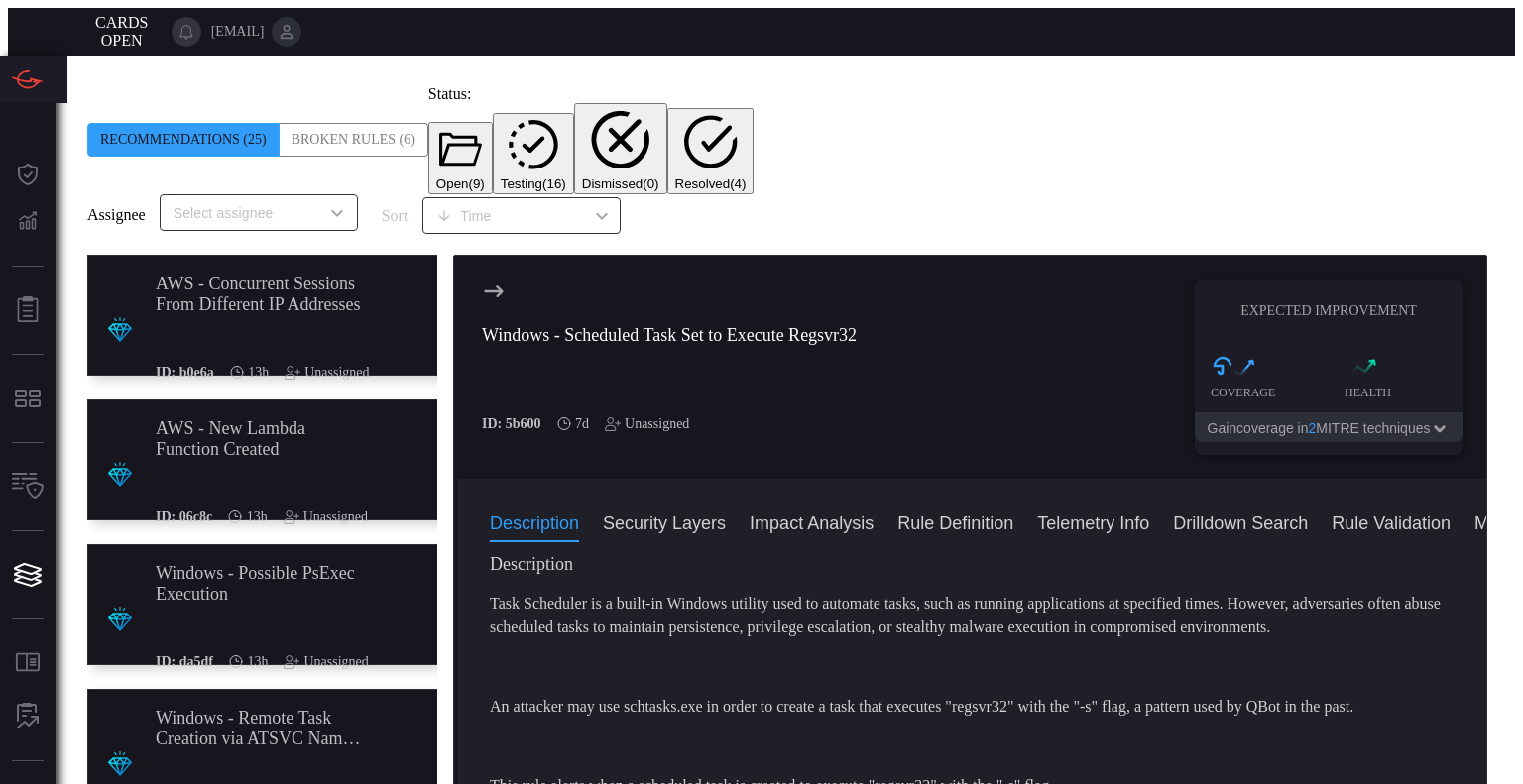 click on "Rule Definition" at bounding box center [955, 522] 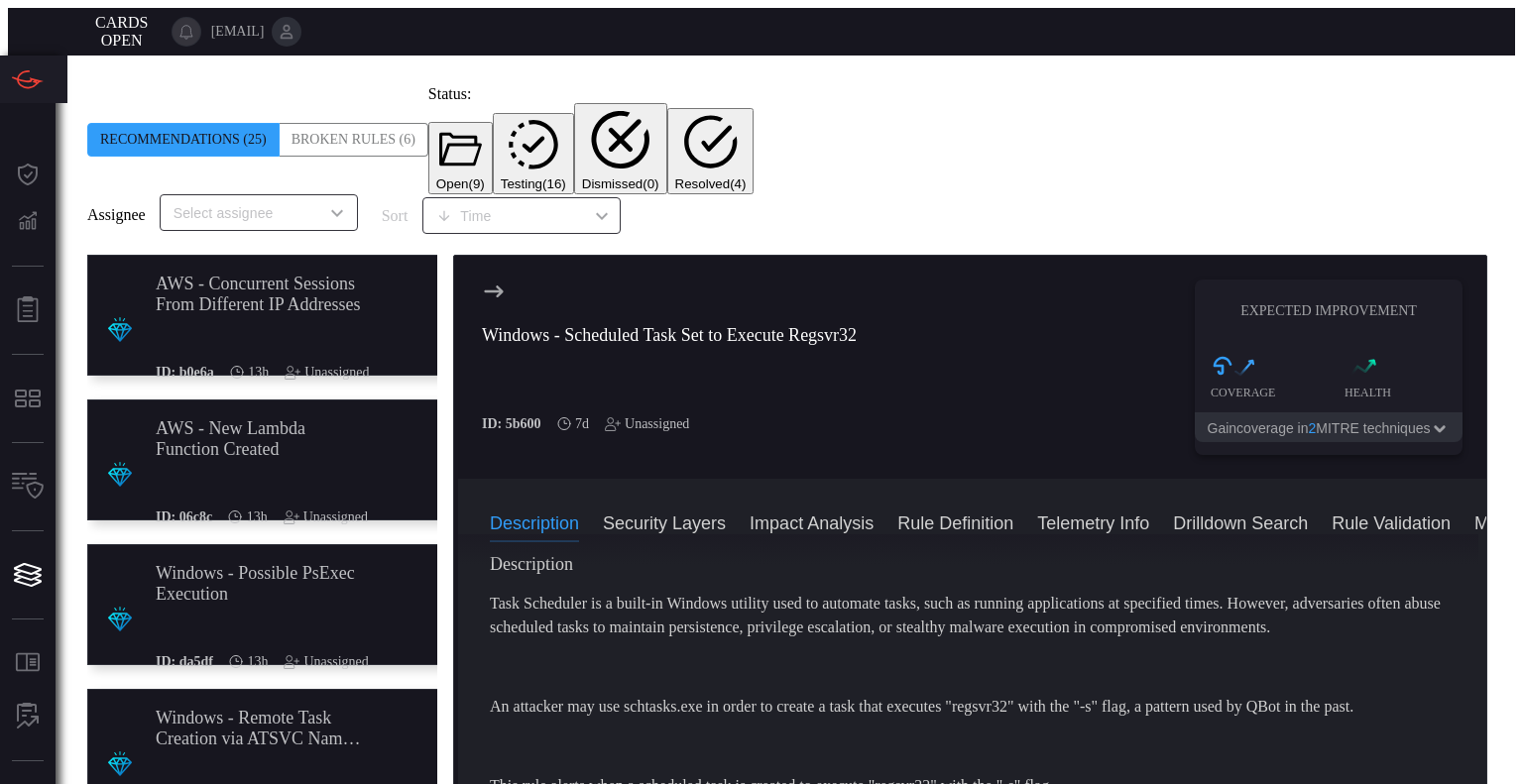 scroll, scrollTop: 25, scrollLeft: 0, axis: vertical 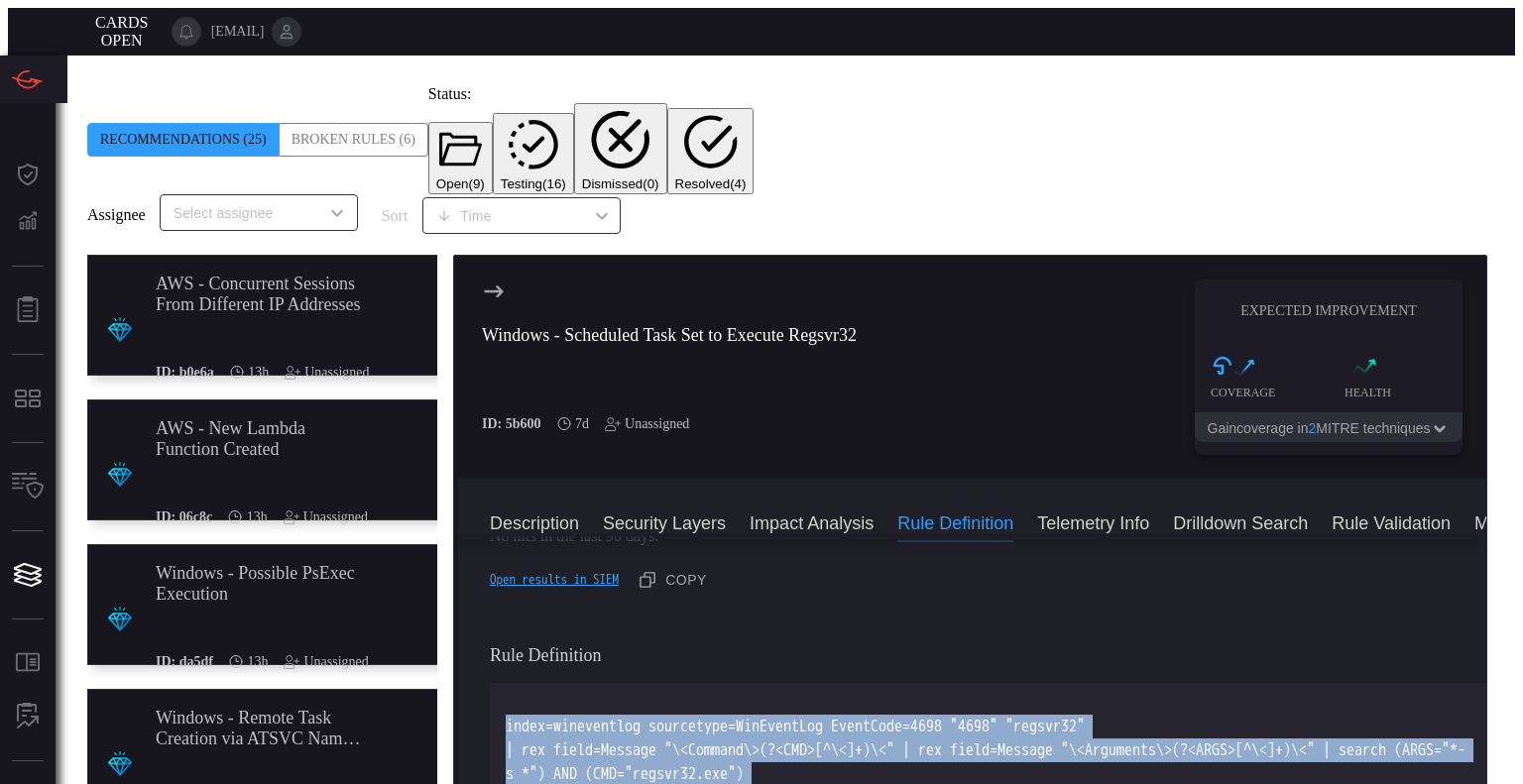 drag, startPoint x: 1081, startPoint y: 665, endPoint x: 488, endPoint y: 573, distance: 600.0942 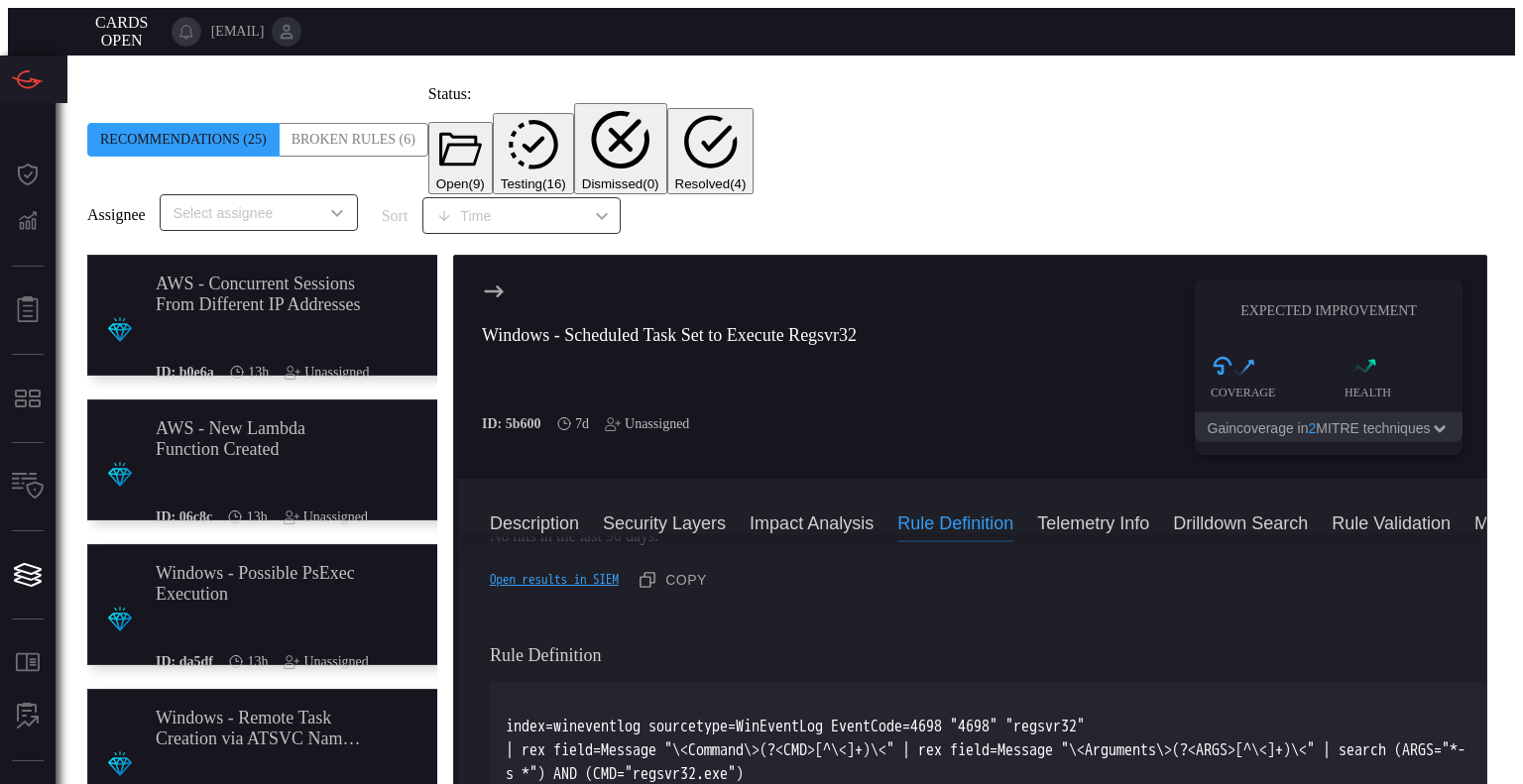 click on "Windows - Scheduled Task Set to Execute Regsvr32 ID: 5b600   7d Unassigned" at bounding box center (669, 367) 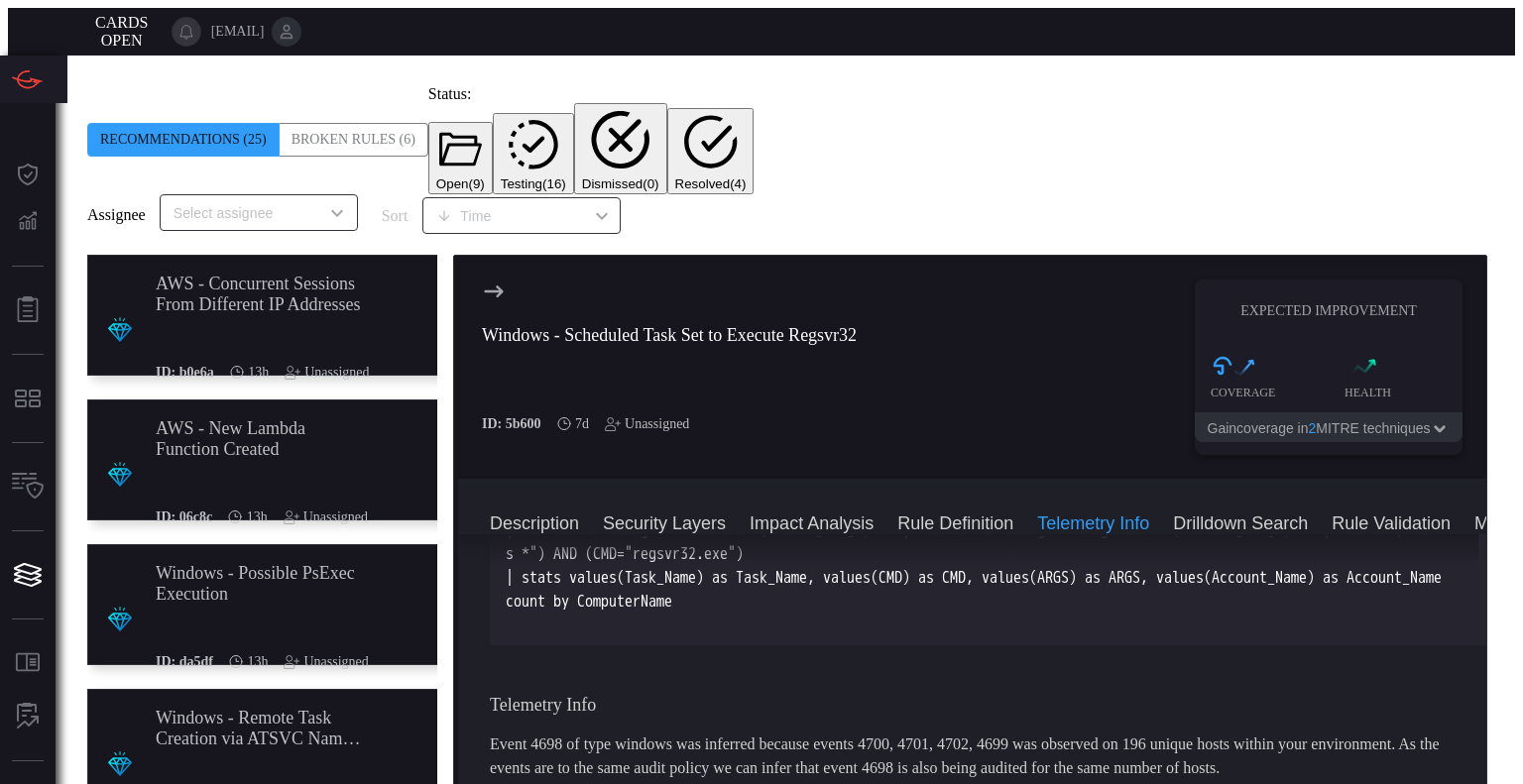 scroll, scrollTop: 1074, scrollLeft: 0, axis: vertical 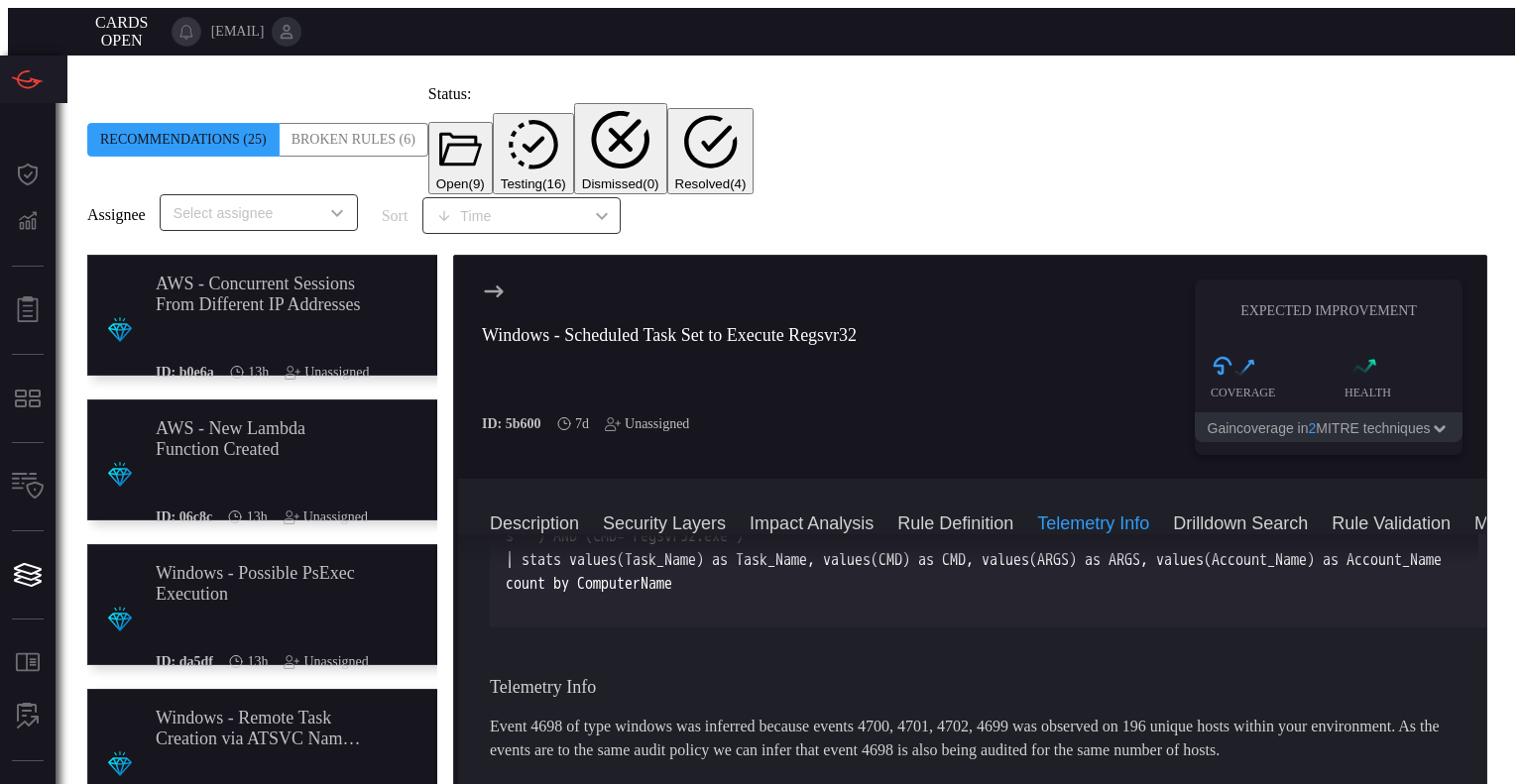 click at bounding box center [458, 534] 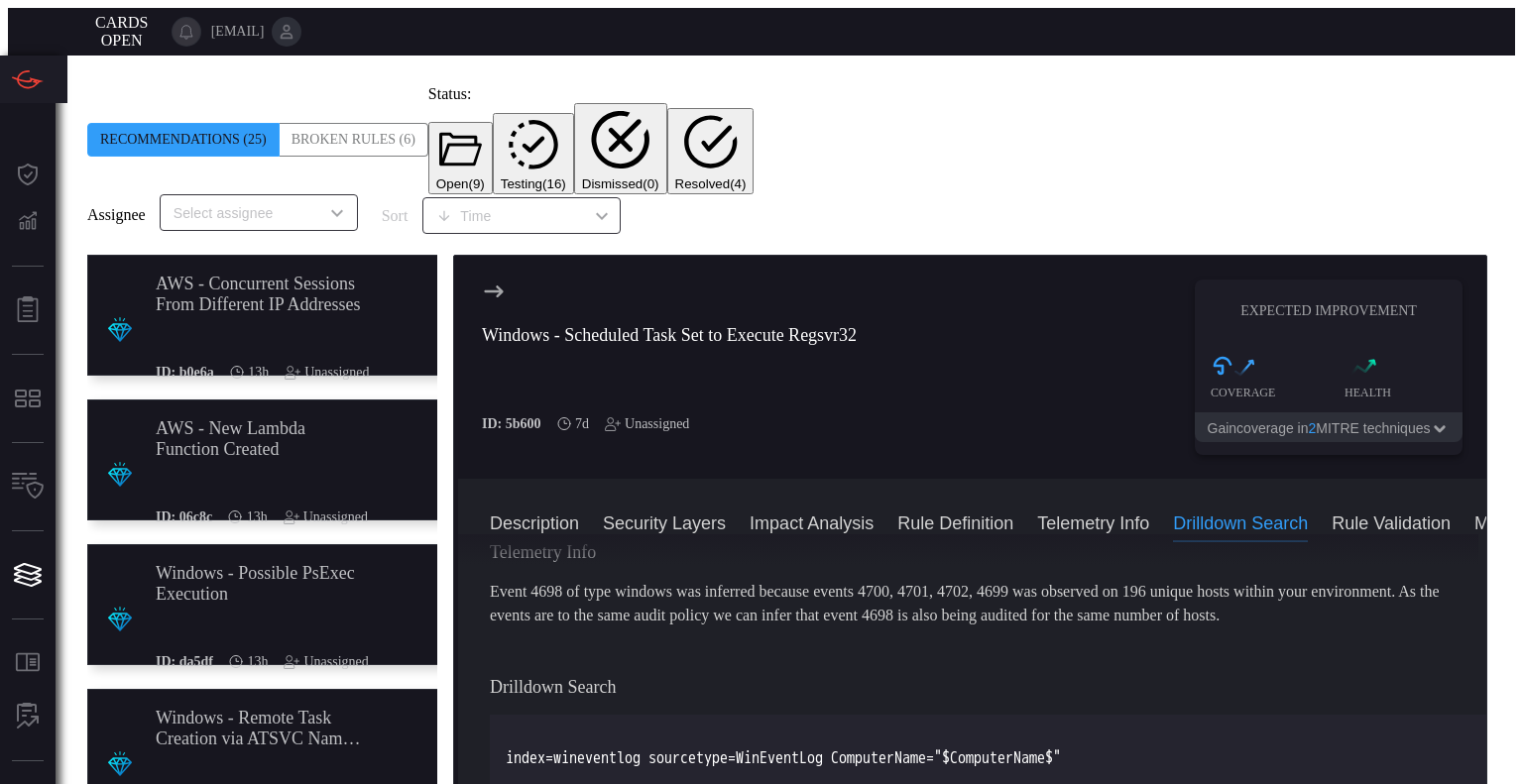 click on "Rule Validation" at bounding box center [1391, 522] 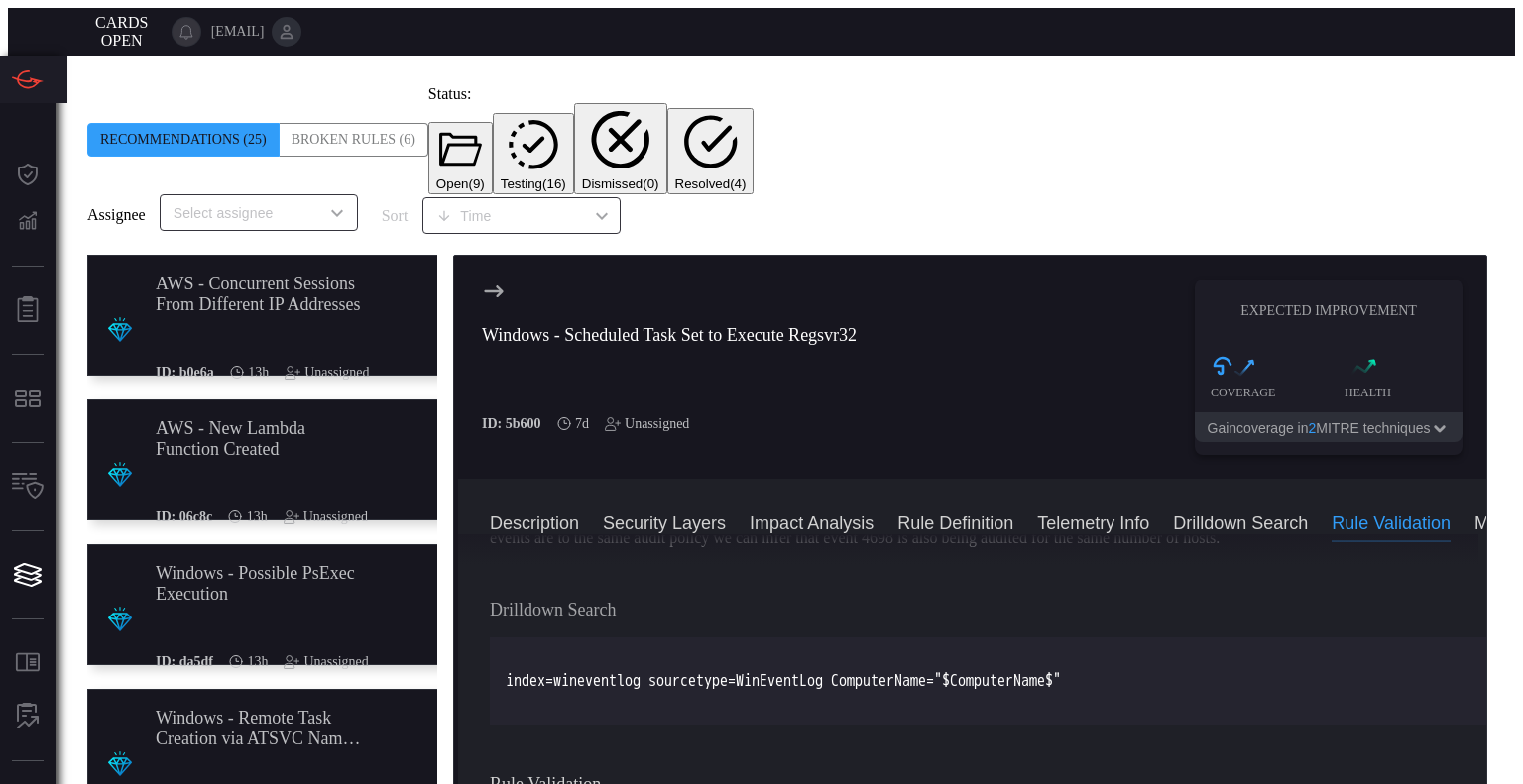 scroll, scrollTop: 1352, scrollLeft: 0, axis: vertical 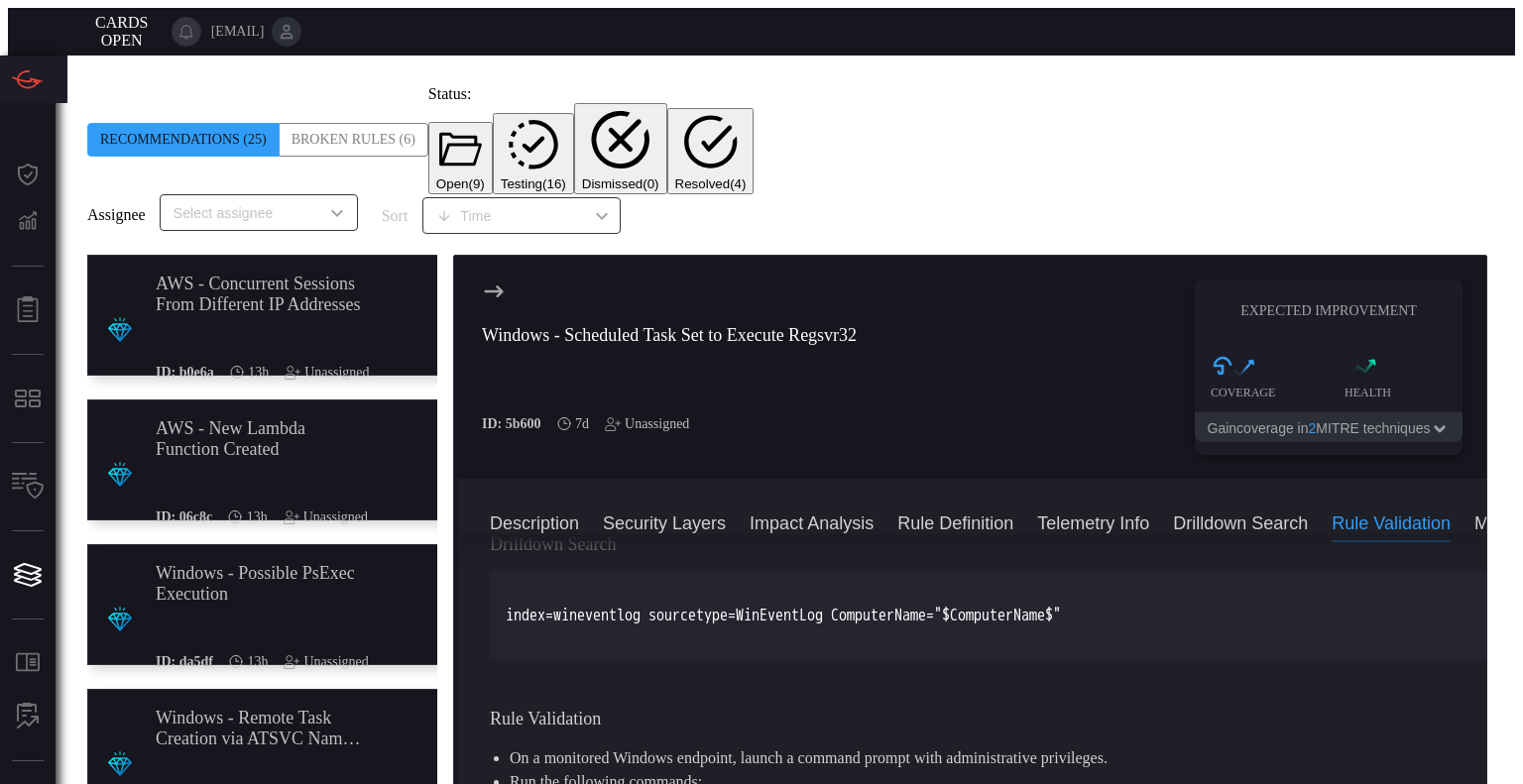 click on "MITRE ATT&CK" at bounding box center (1539, 522) 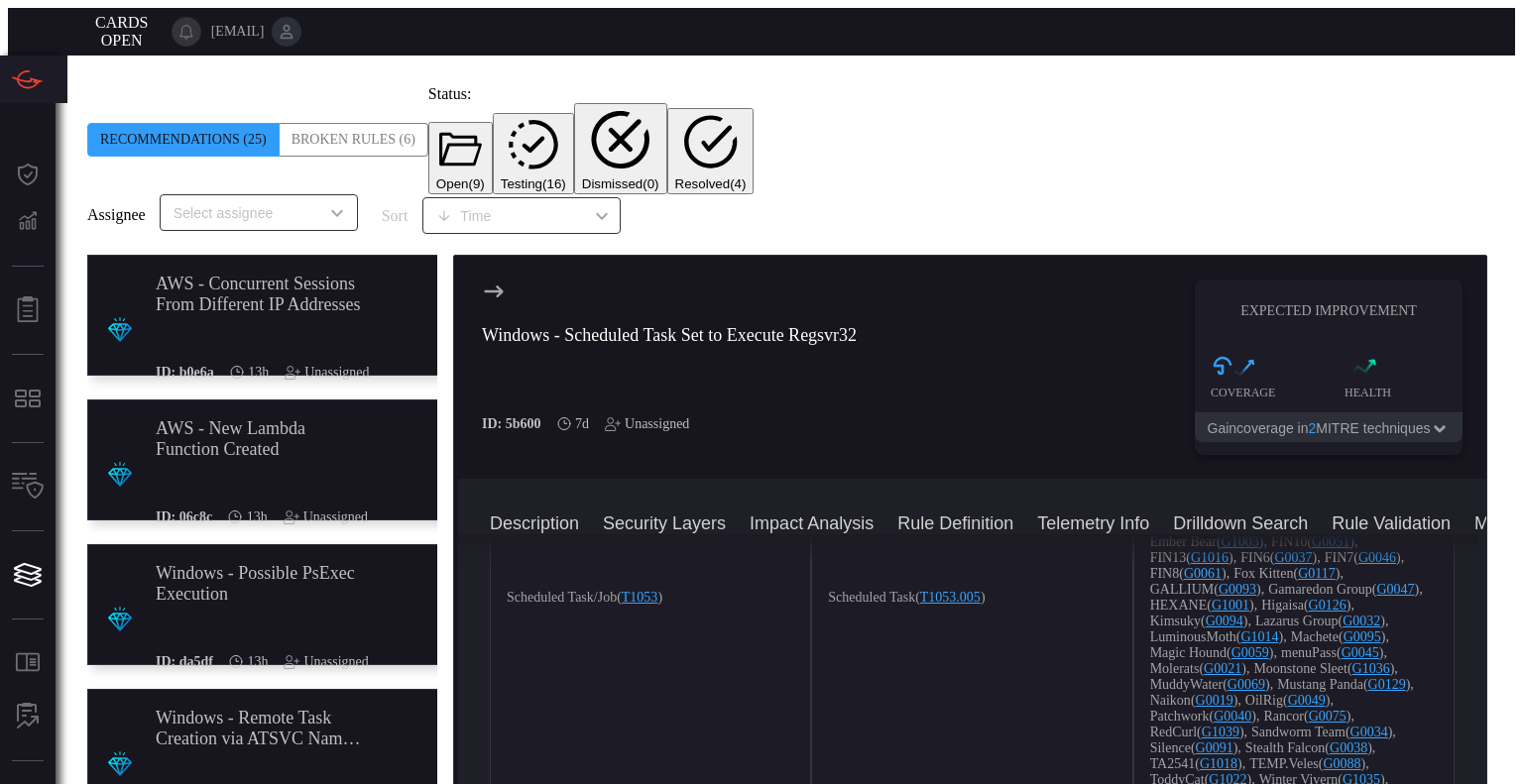 scroll, scrollTop: 2696, scrollLeft: 0, axis: vertical 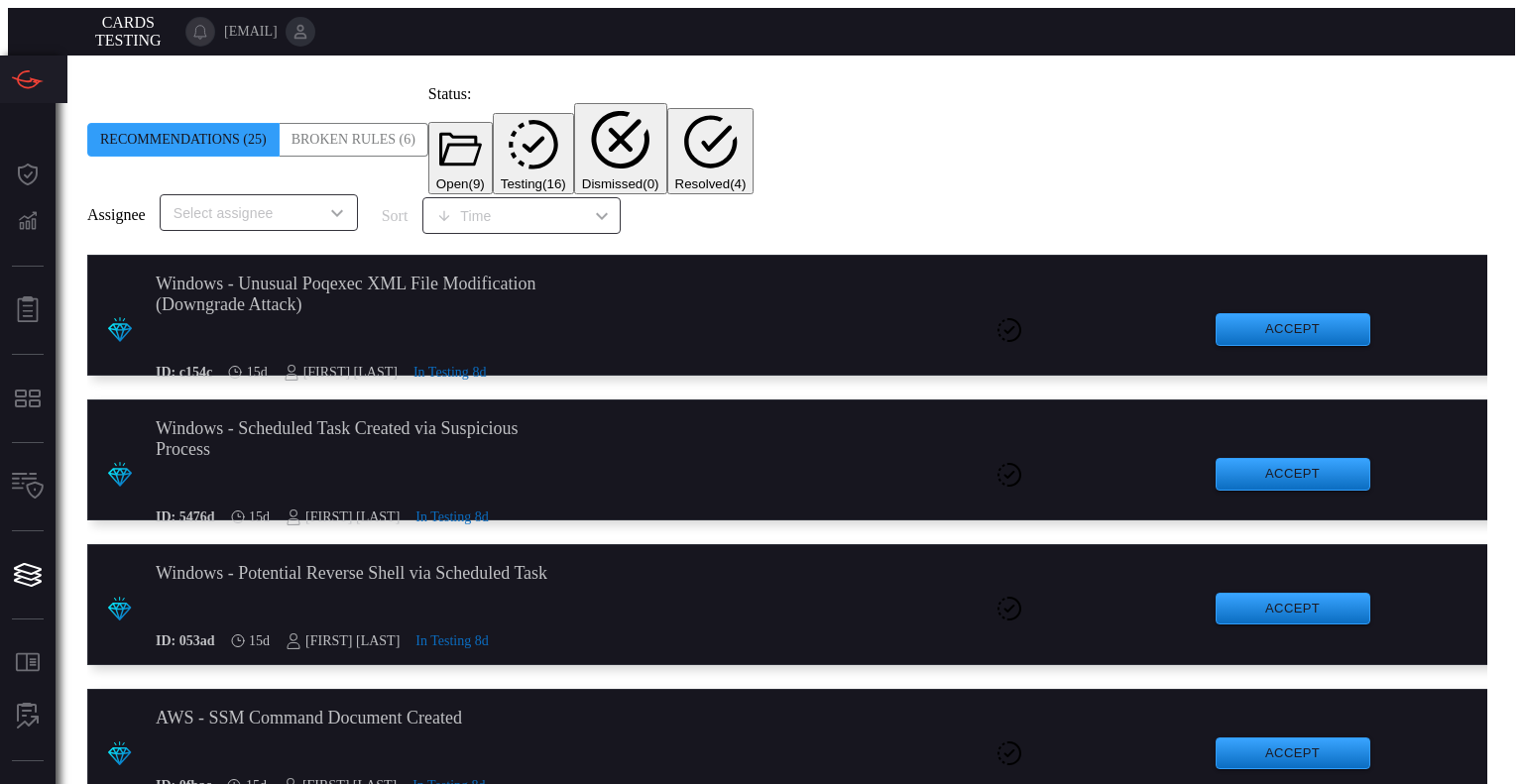 click at bounding box center (242, 212) 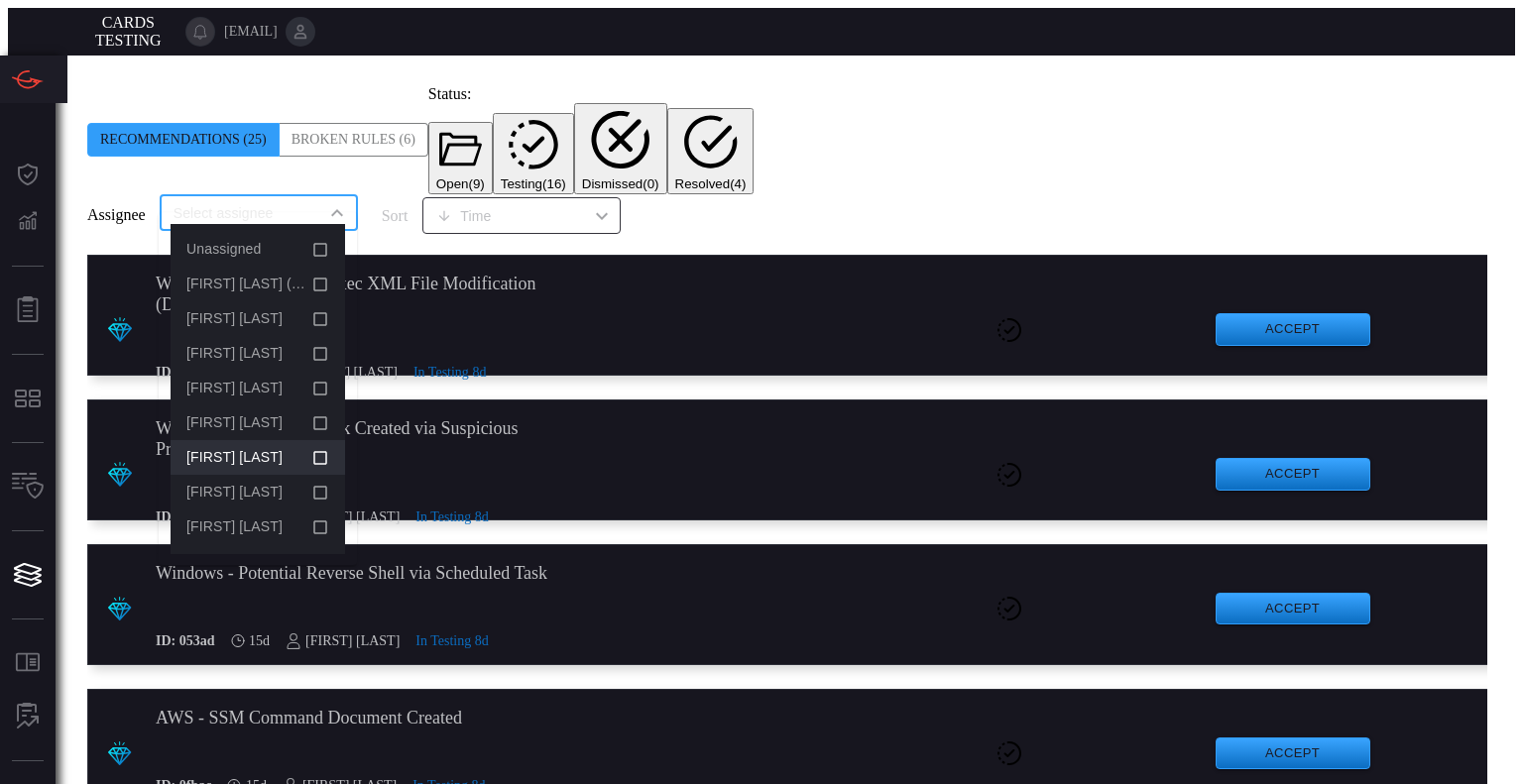 click at bounding box center (320, 458) 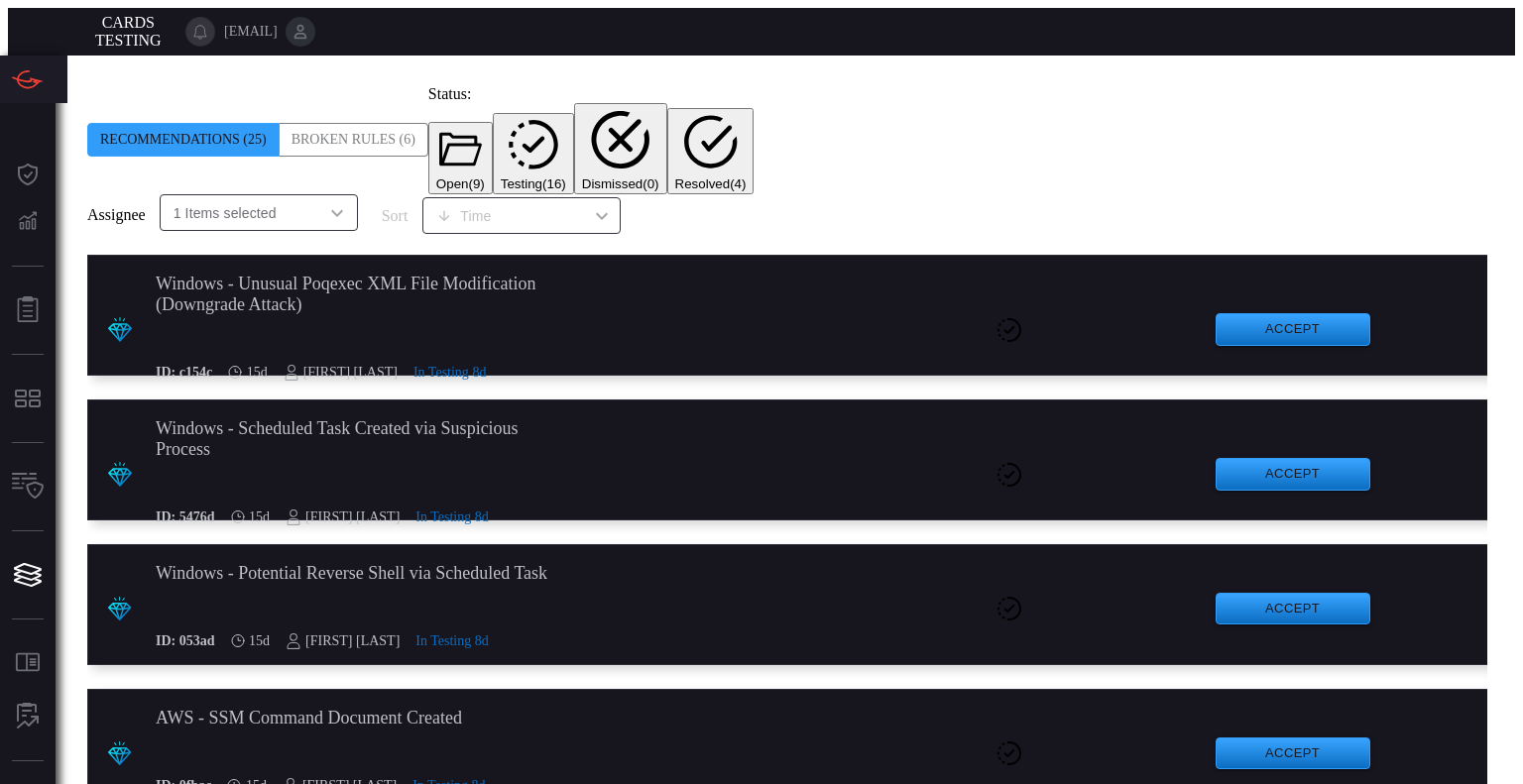 click on "Assignee 1   Items selected ​ sort Time visibleUpdateTime ​" at bounding box center [787, 212] 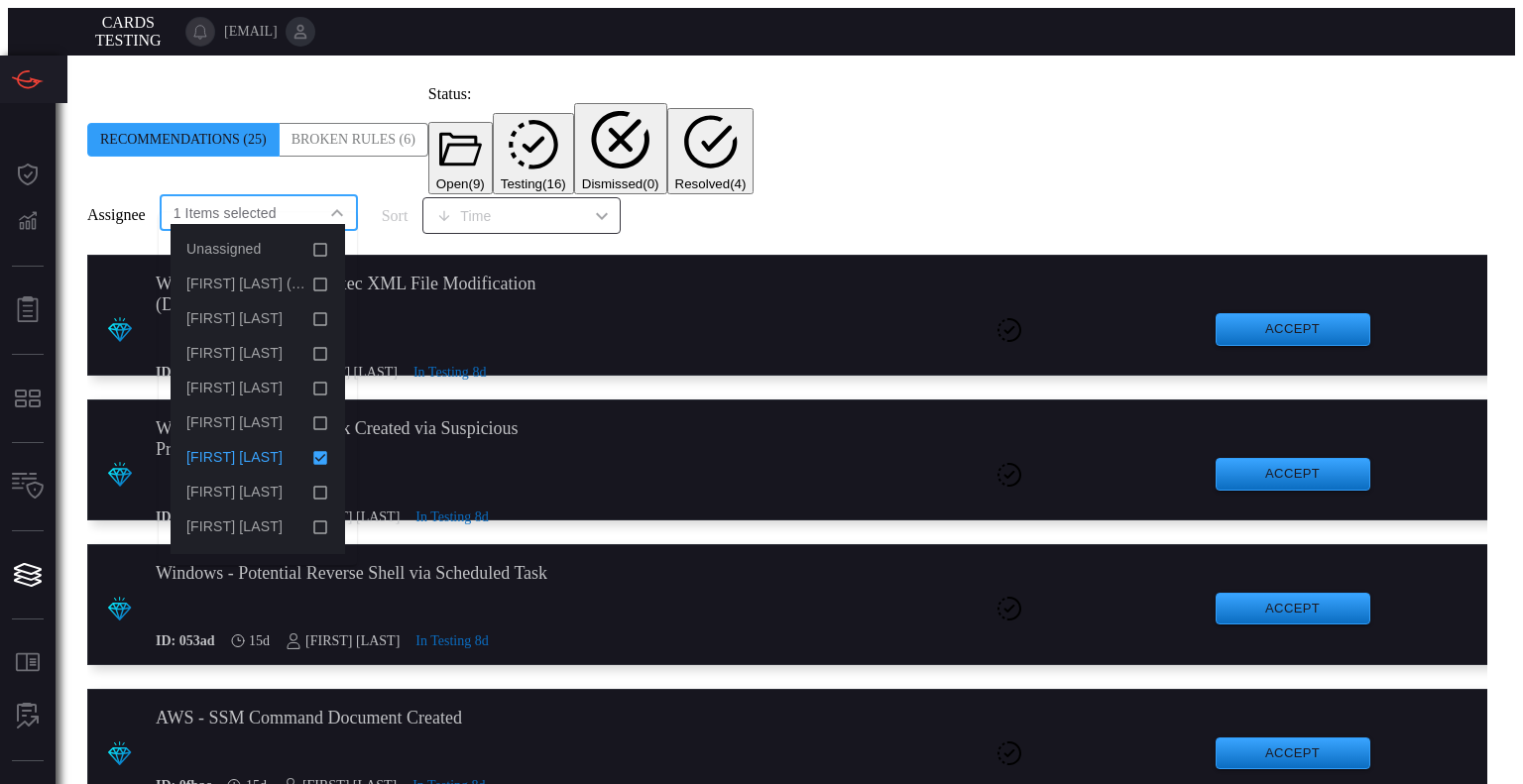 click at bounding box center [320, 458] 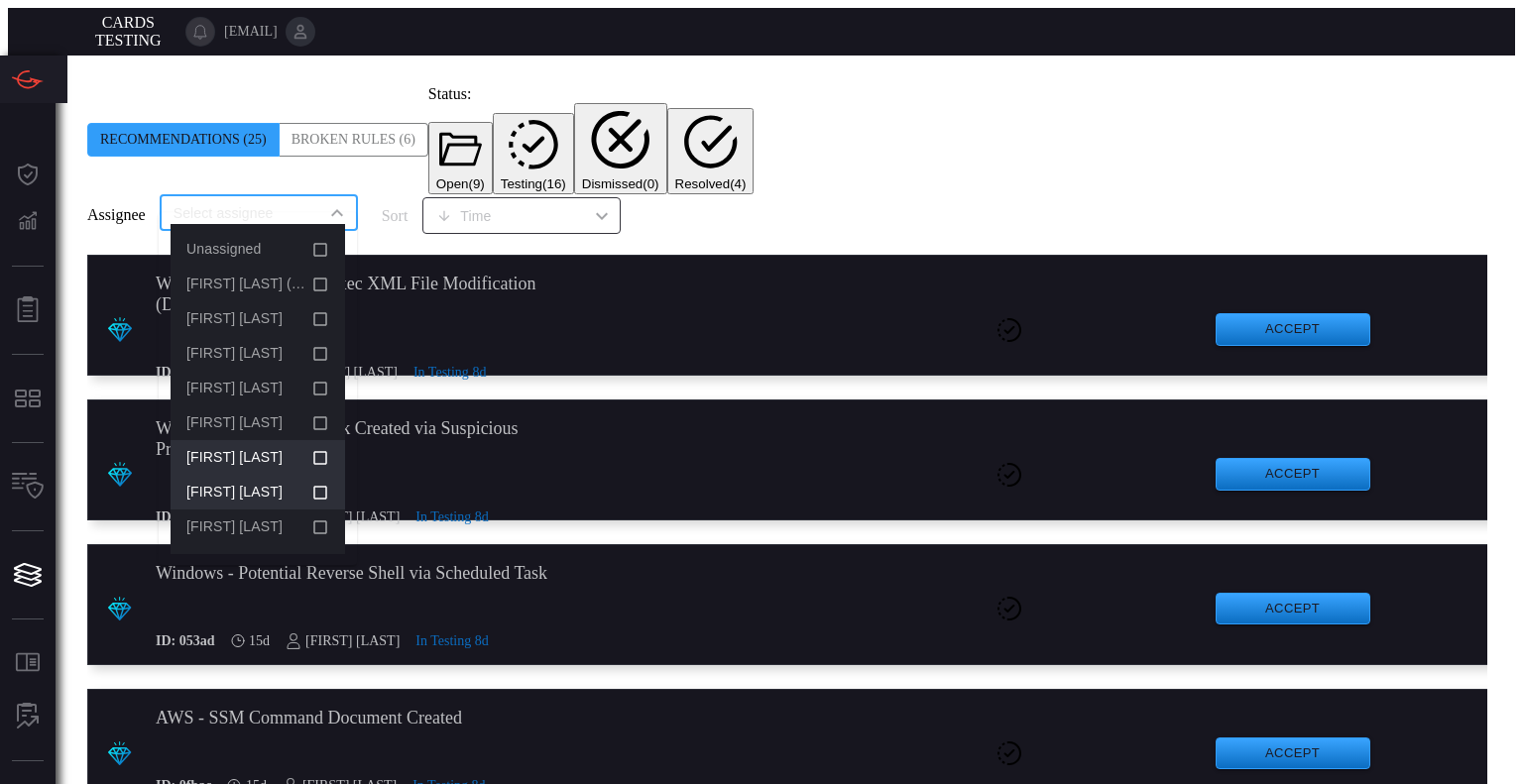 click at bounding box center (320, 493) 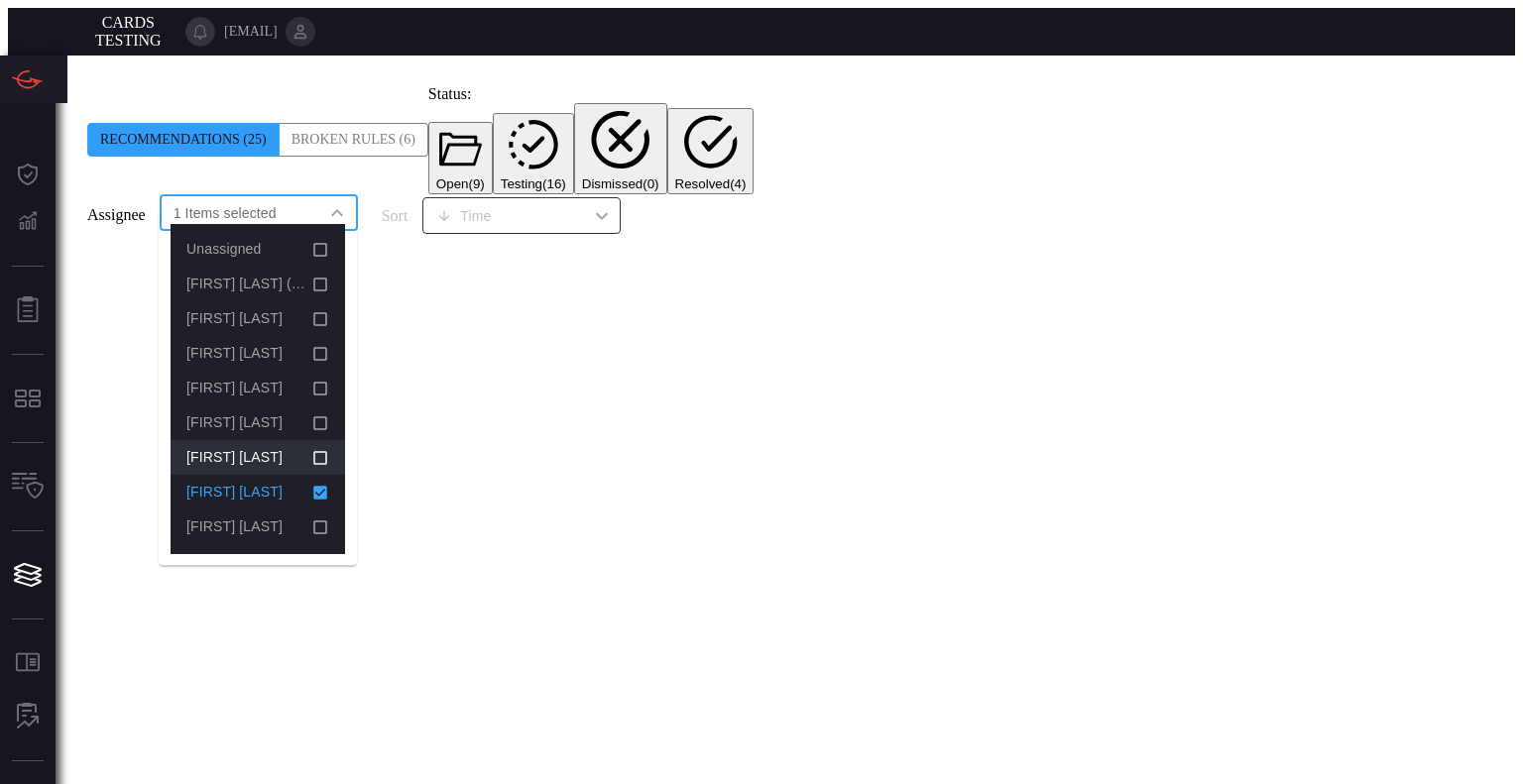 click at bounding box center [320, 458] 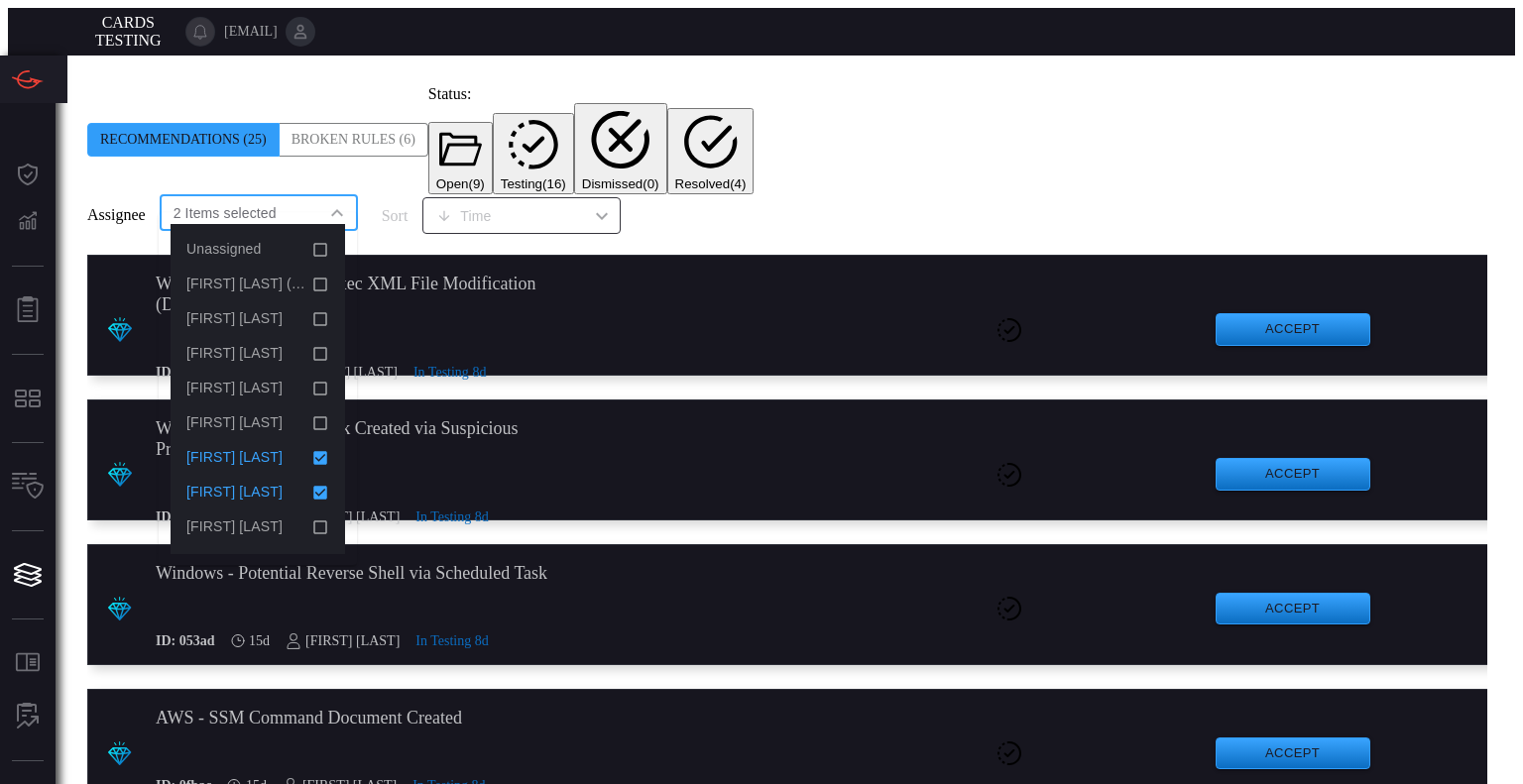 click at bounding box center (320, 493) 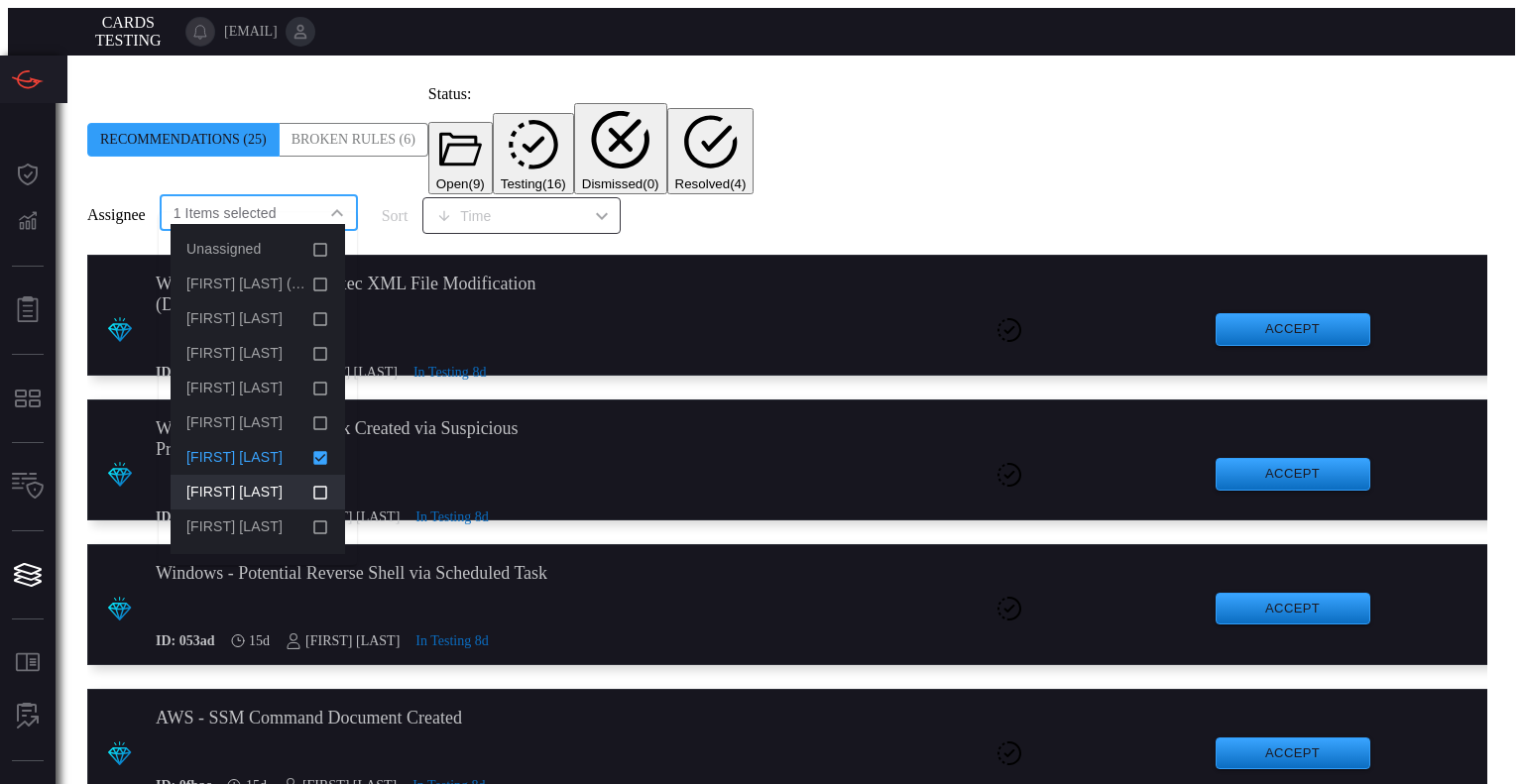 click on "Recommendations (25) Broken Rules (6) Status: Open  ( 9 ) Testing  ( 16 ) Dismissed  ( 0 ) Resolved  ( 4 )" at bounding box center (787, 140) 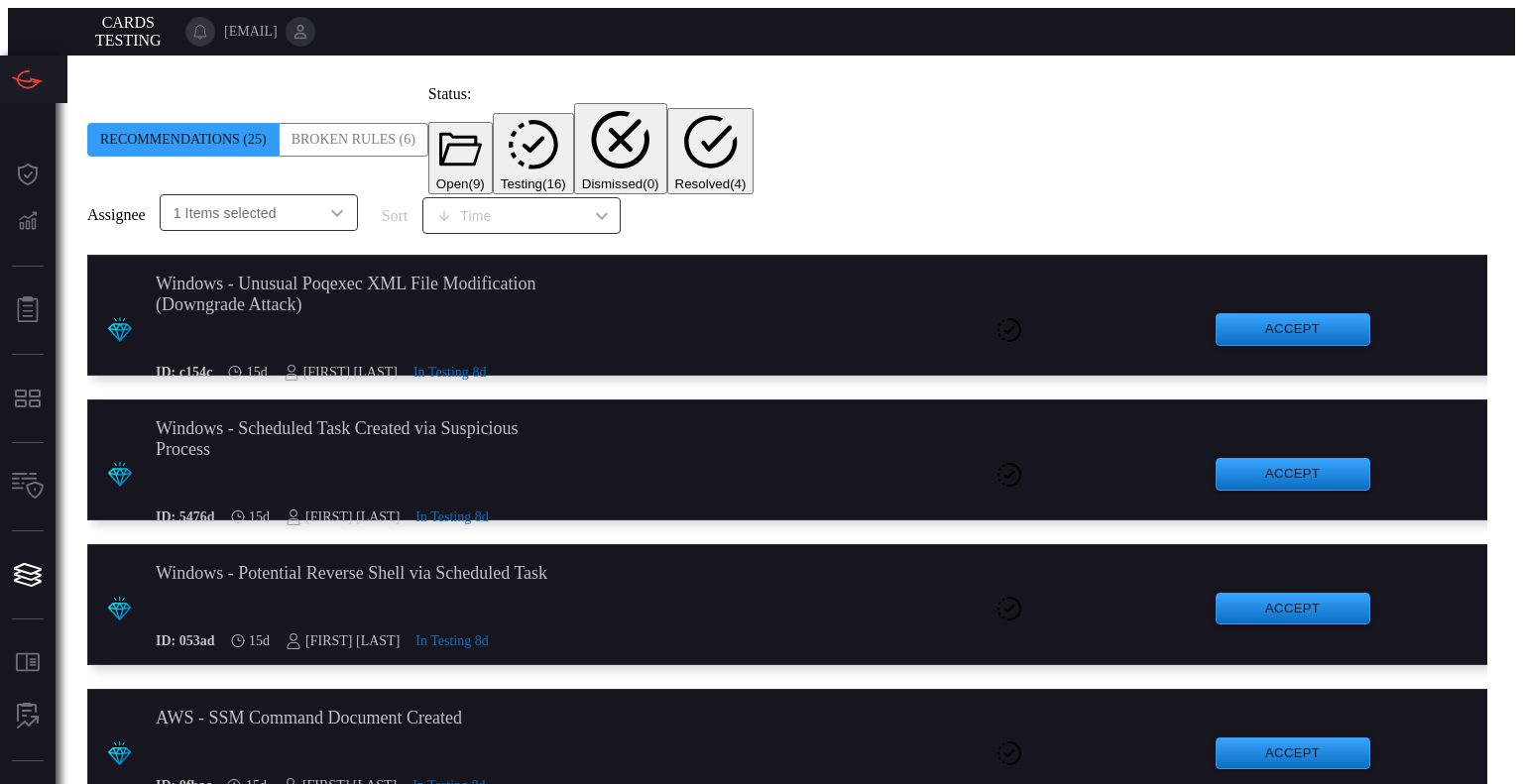 scroll, scrollTop: 249, scrollLeft: 0, axis: vertical 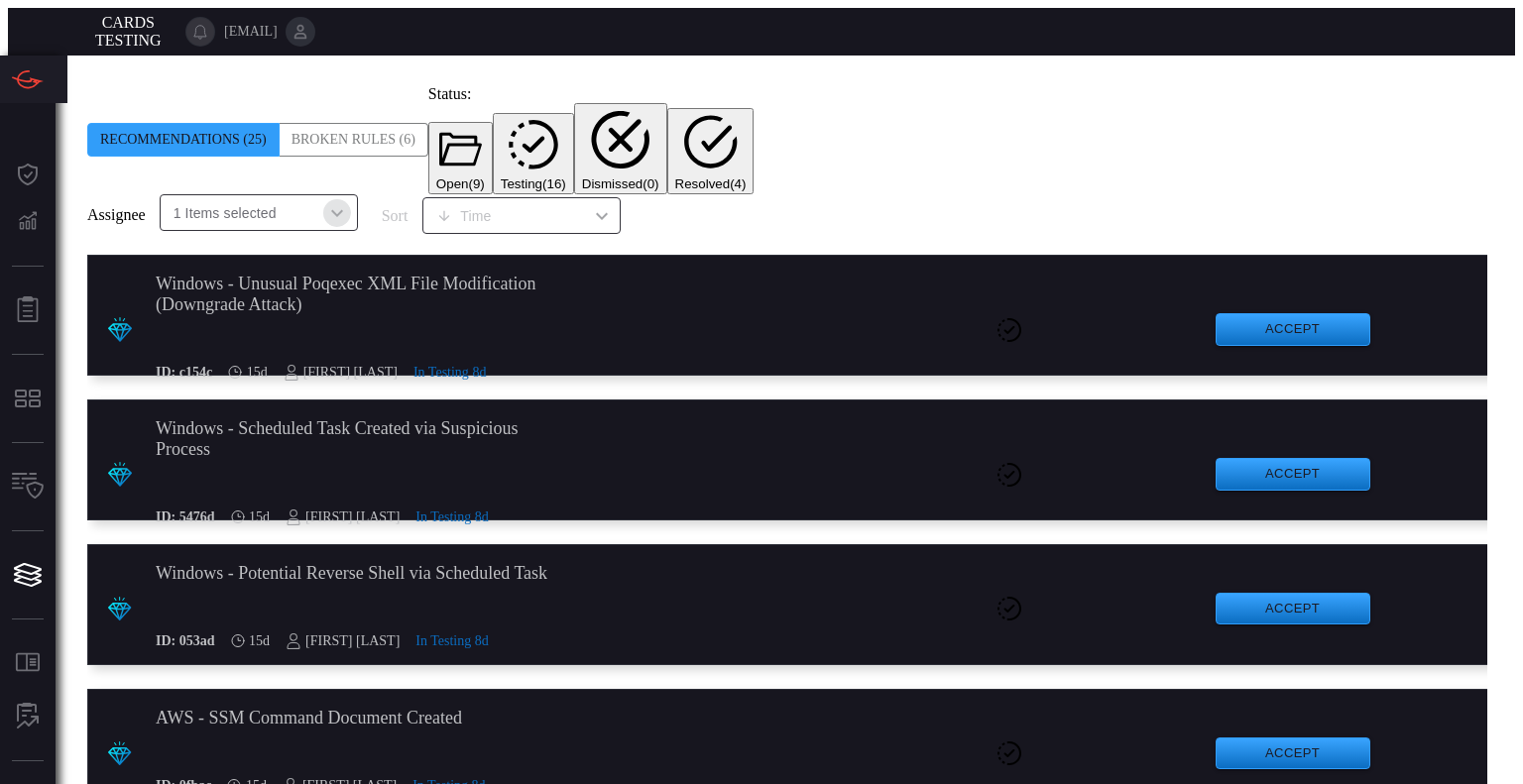 click at bounding box center (337, 213) 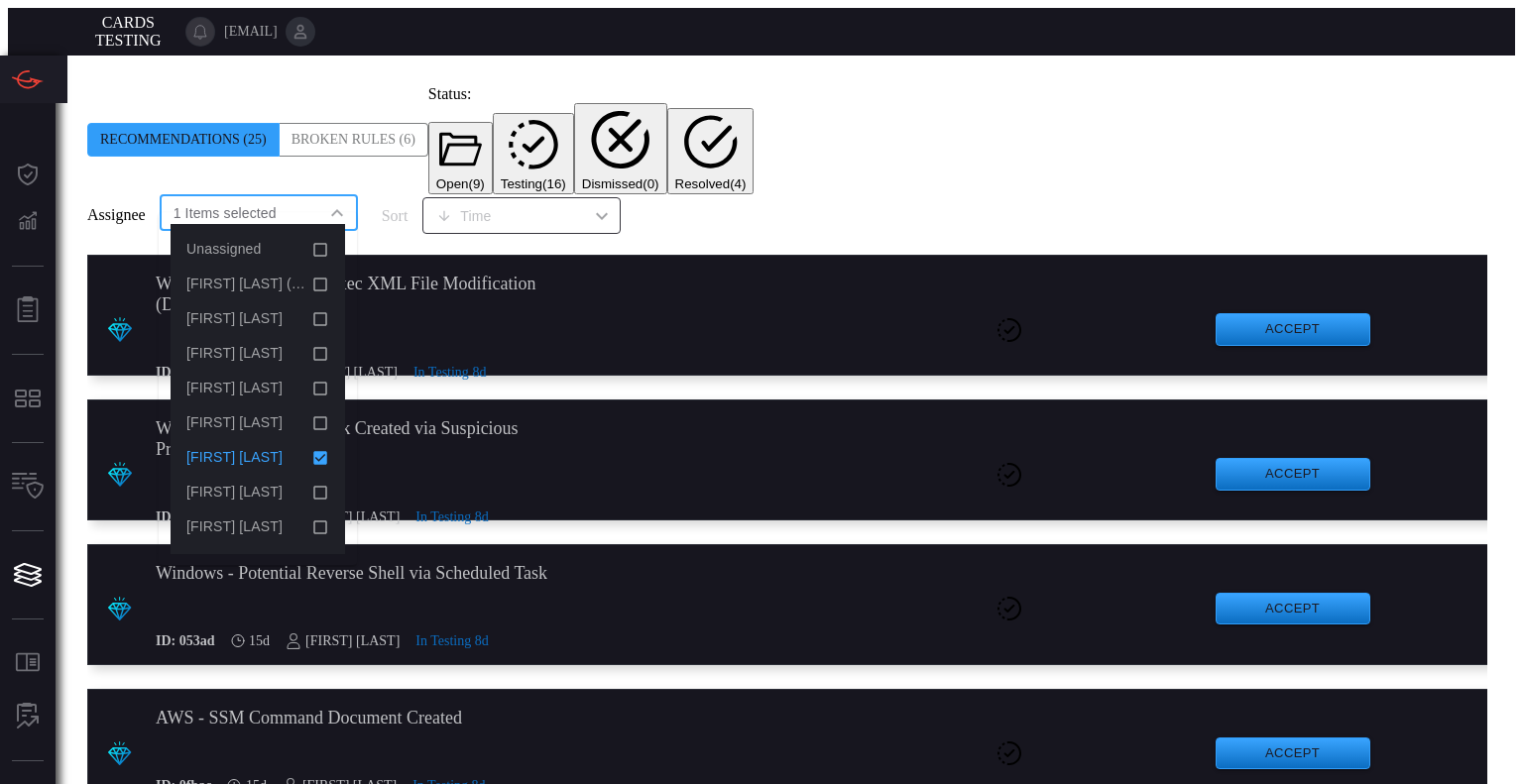 click at bounding box center [320, 458] 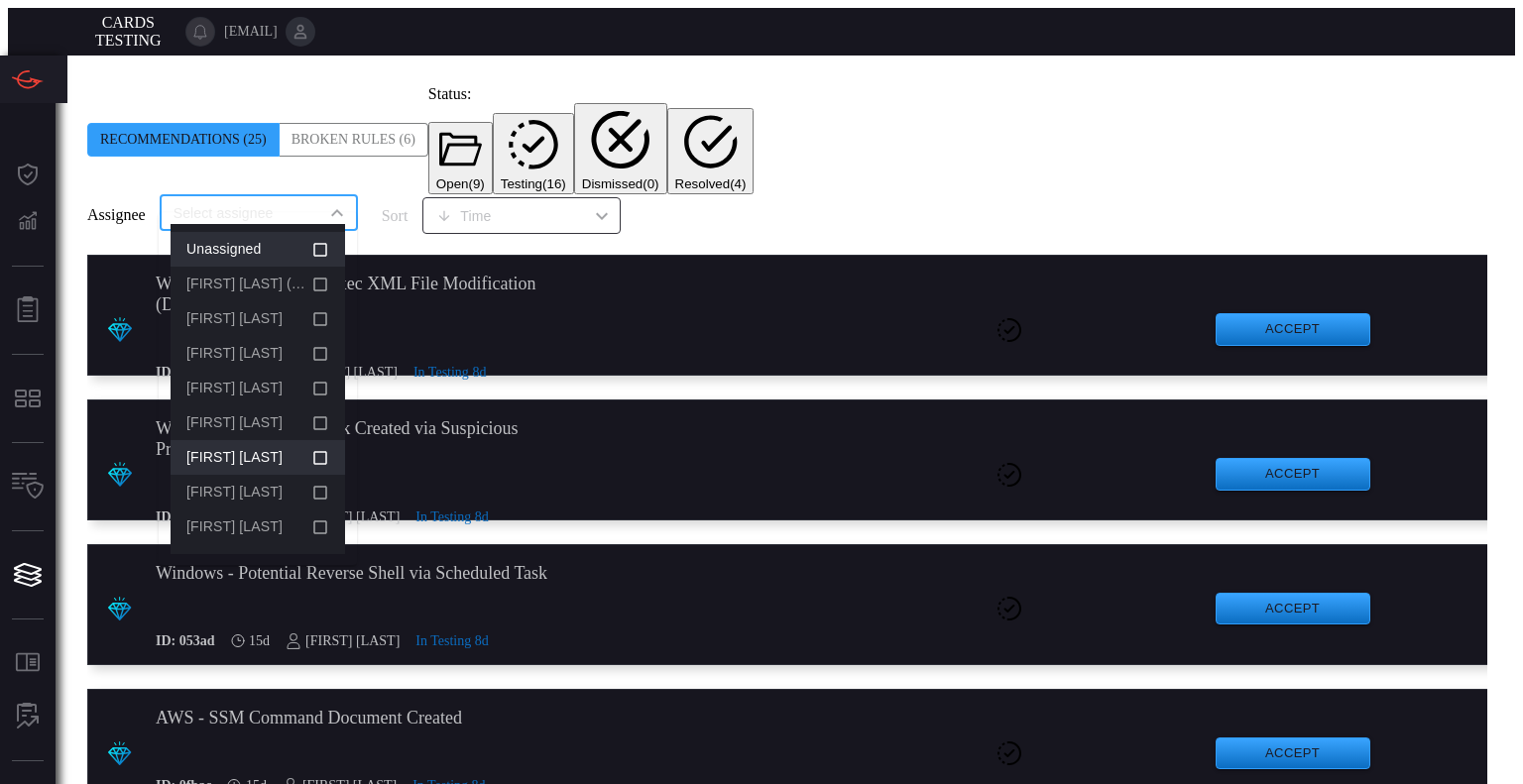click at bounding box center (320, 250) 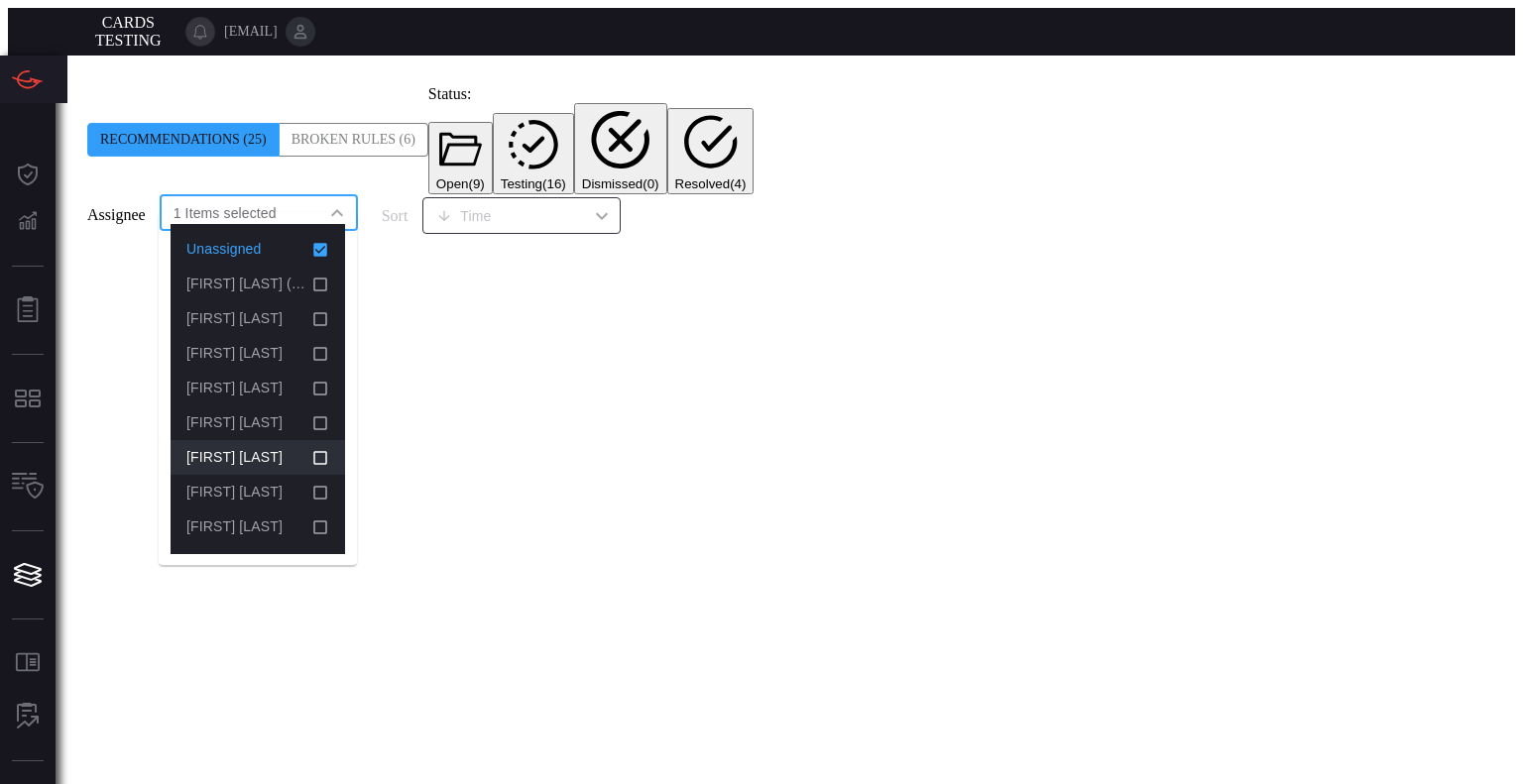scroll, scrollTop: 0, scrollLeft: 0, axis: both 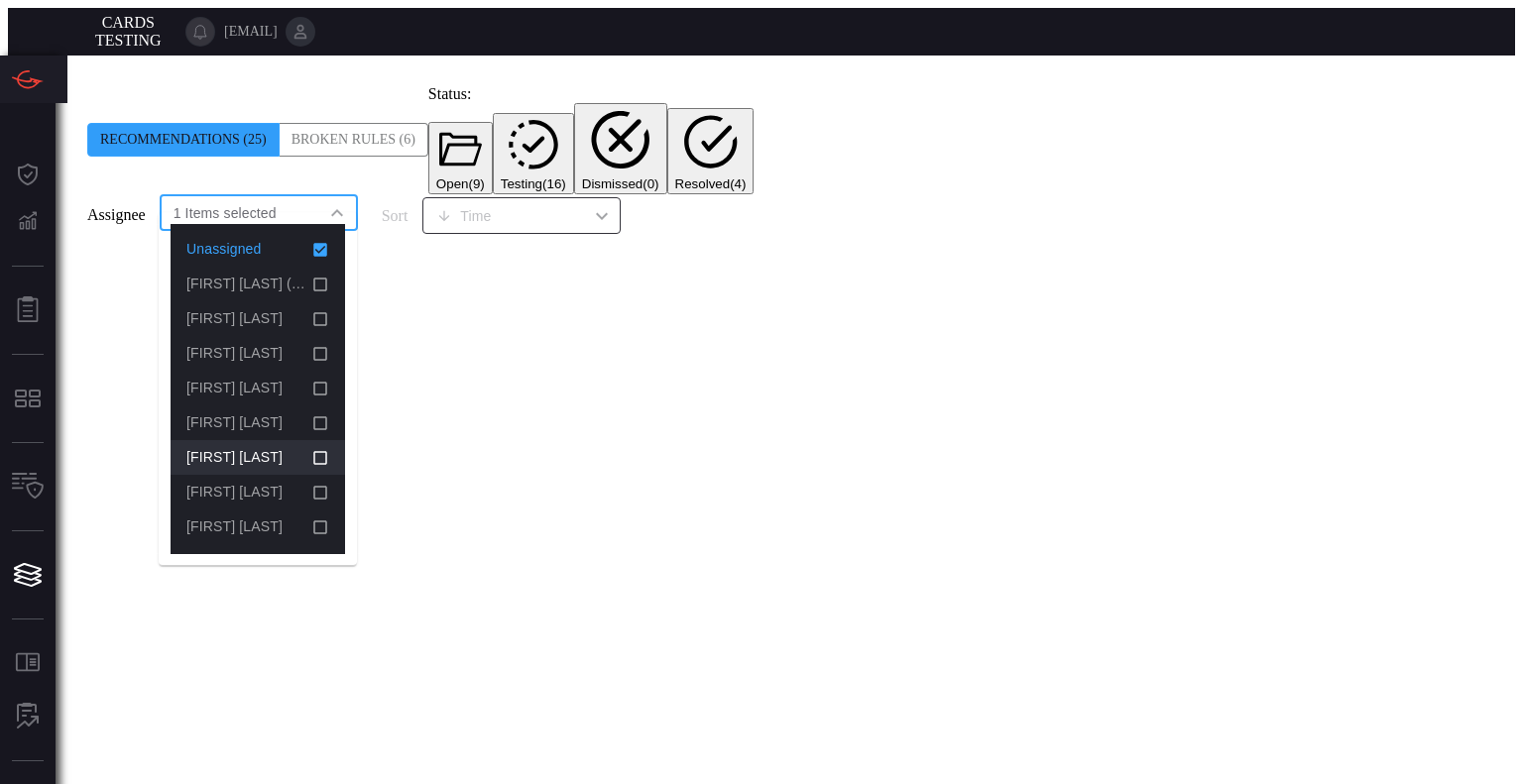 click at bounding box center (320, 250) 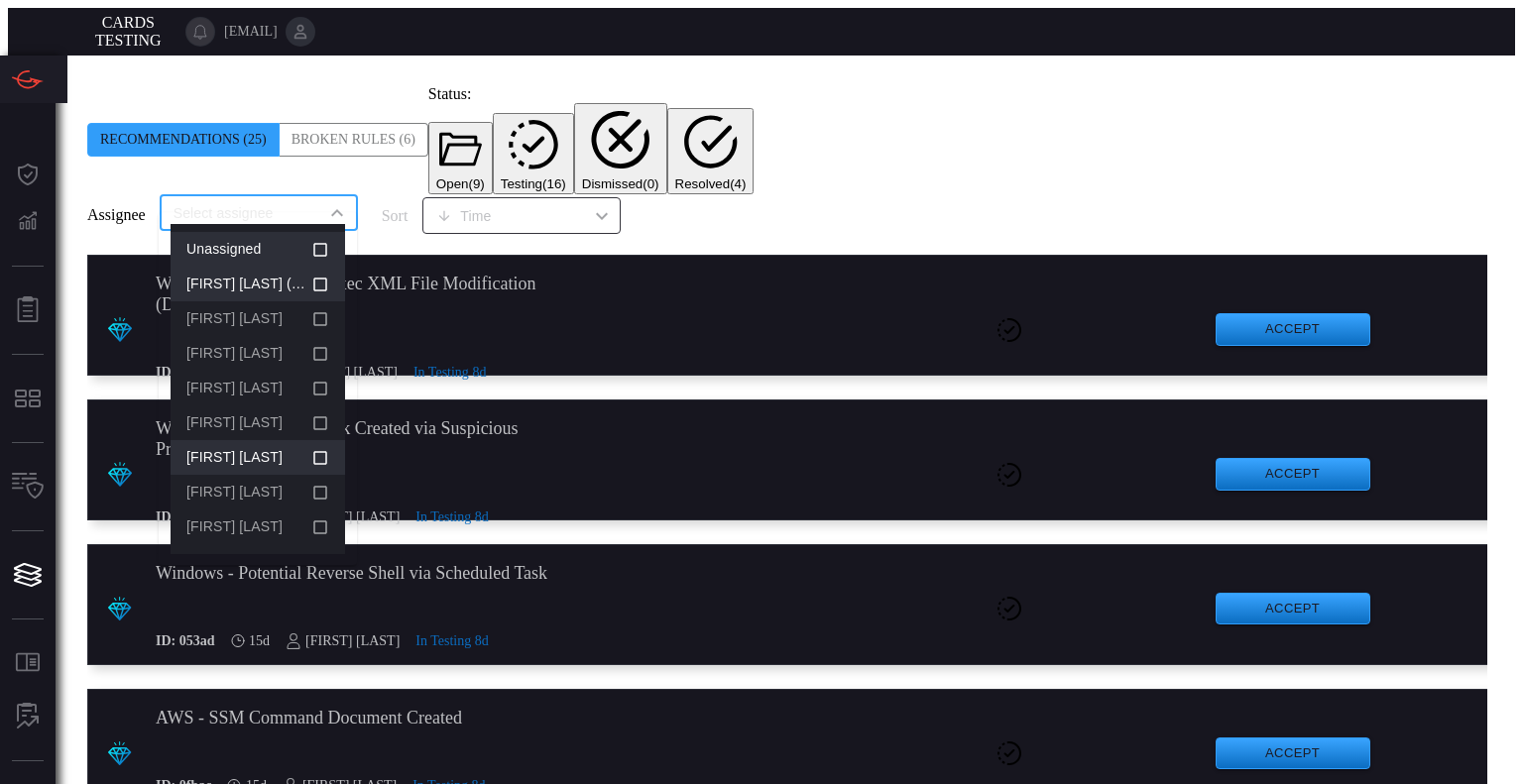 click at bounding box center [320, 284] 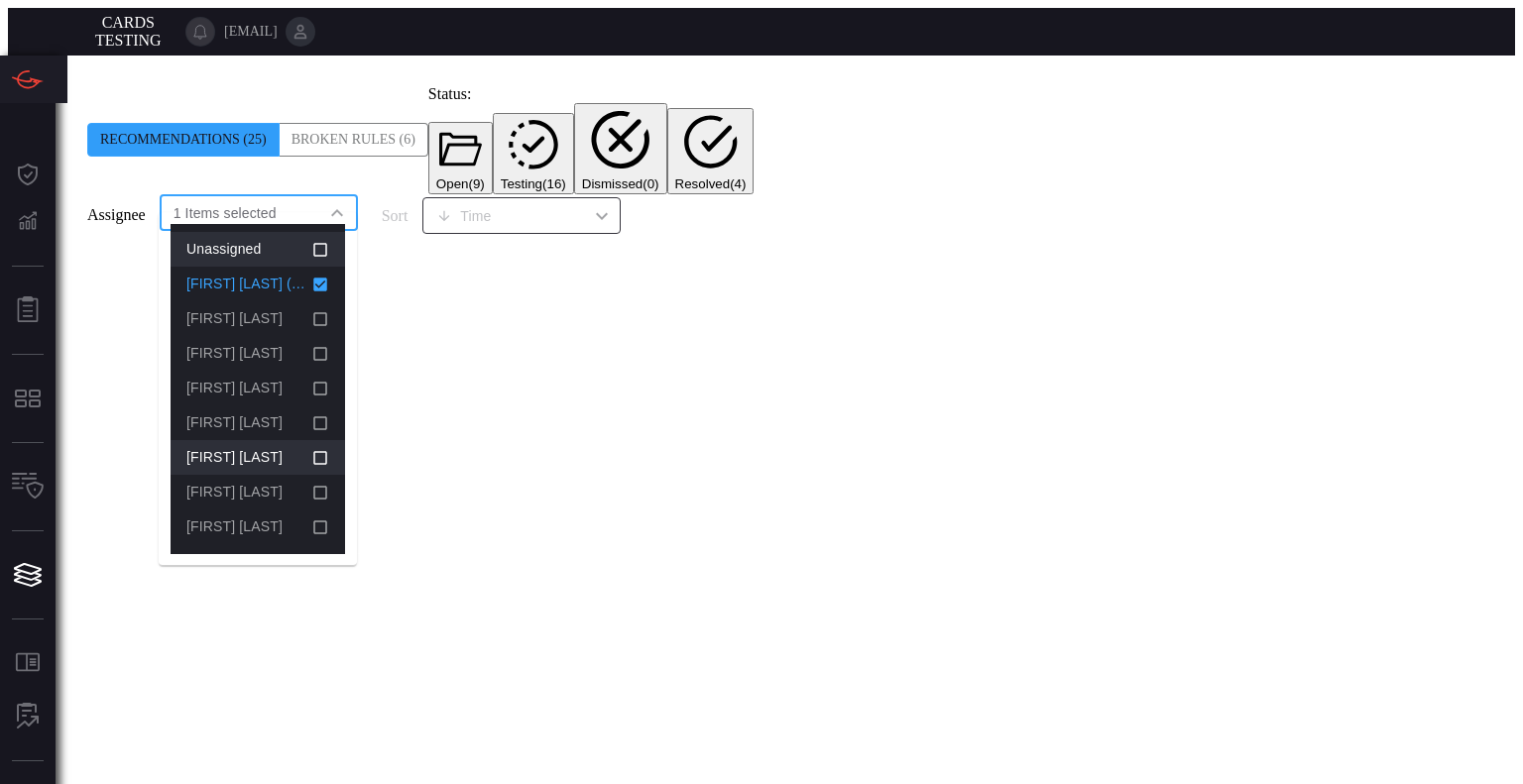 click at bounding box center (320, 284) 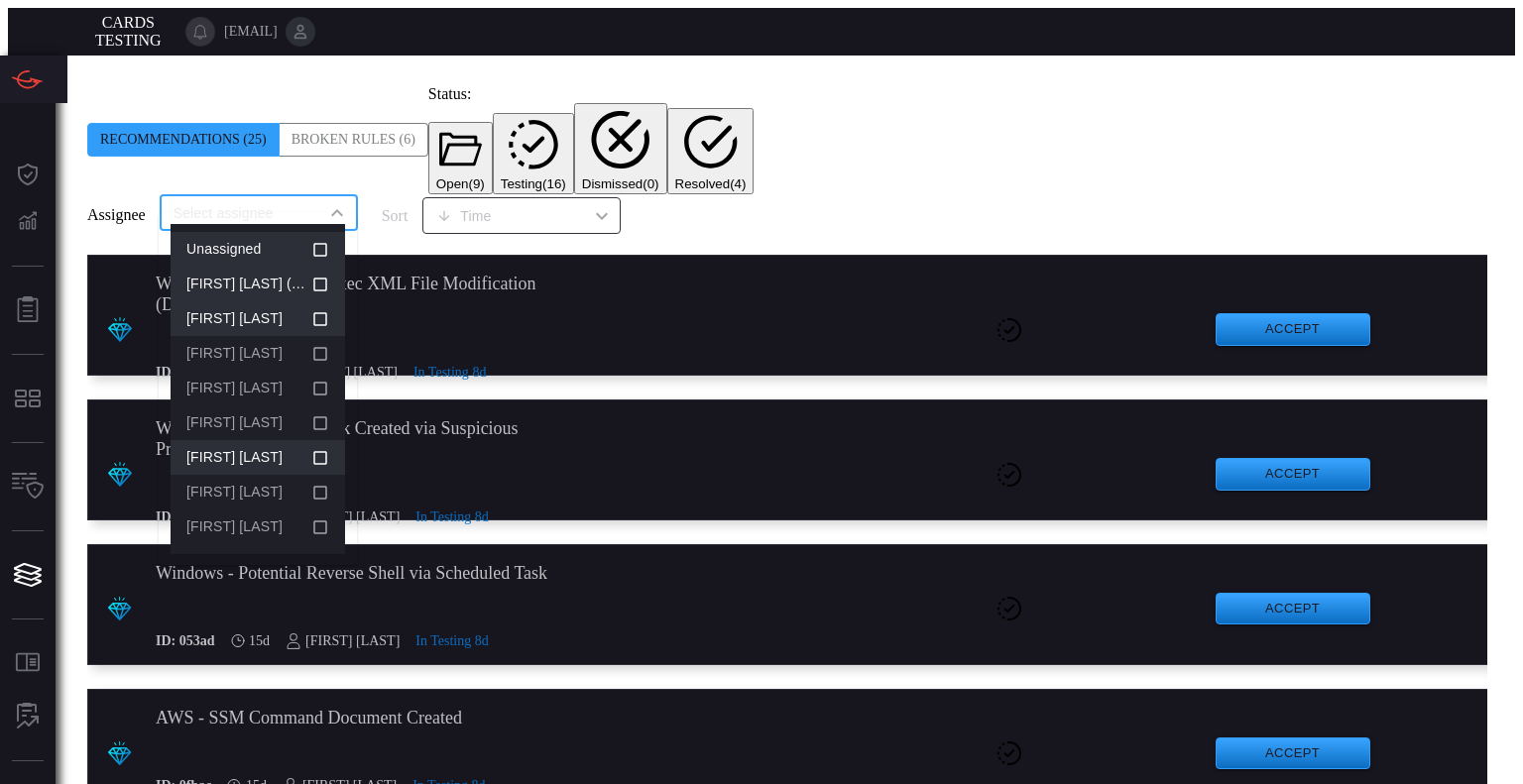 click at bounding box center [320, 319] 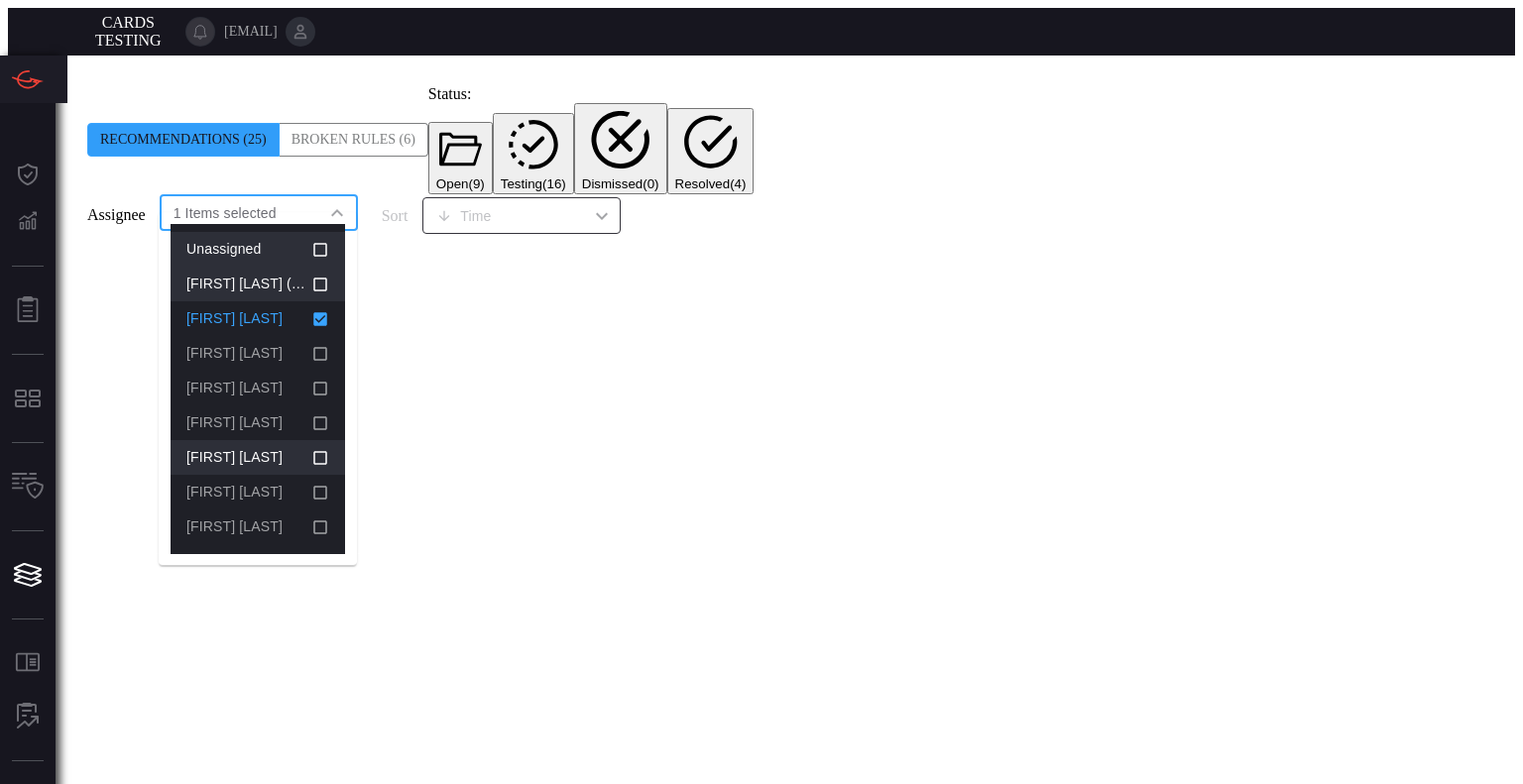 click at bounding box center (320, 319) 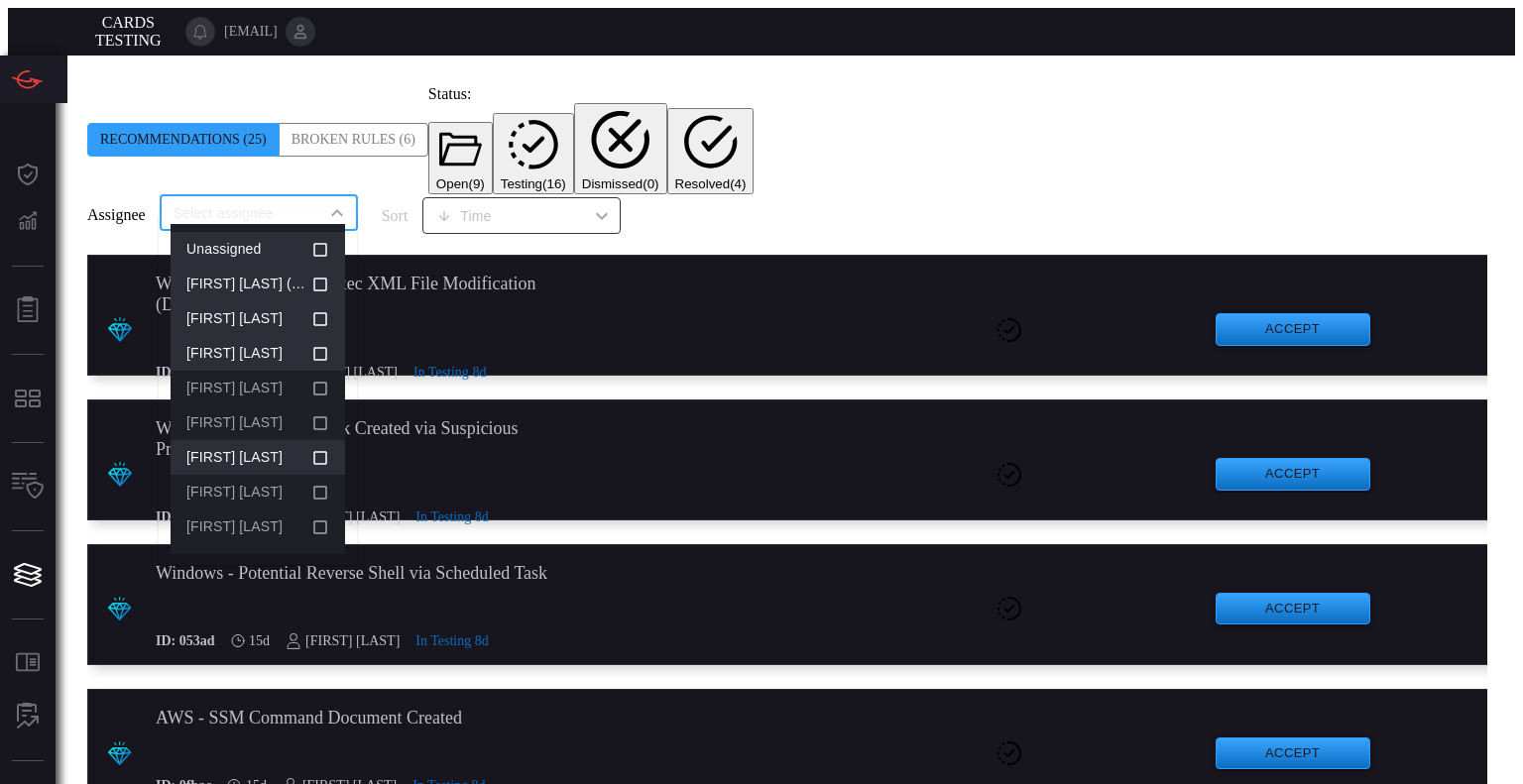 click at bounding box center (320, 354) 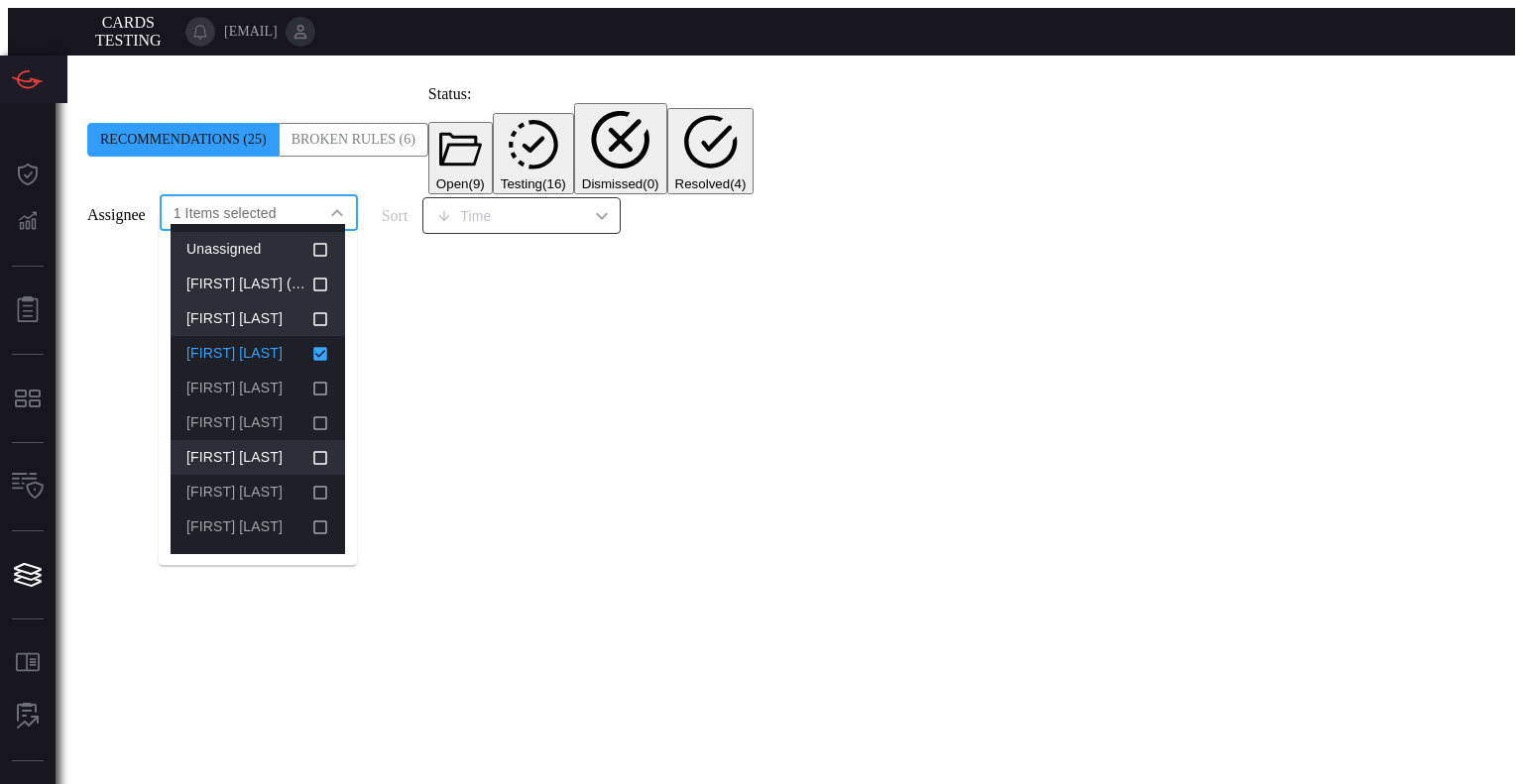 click at bounding box center (320, 354) 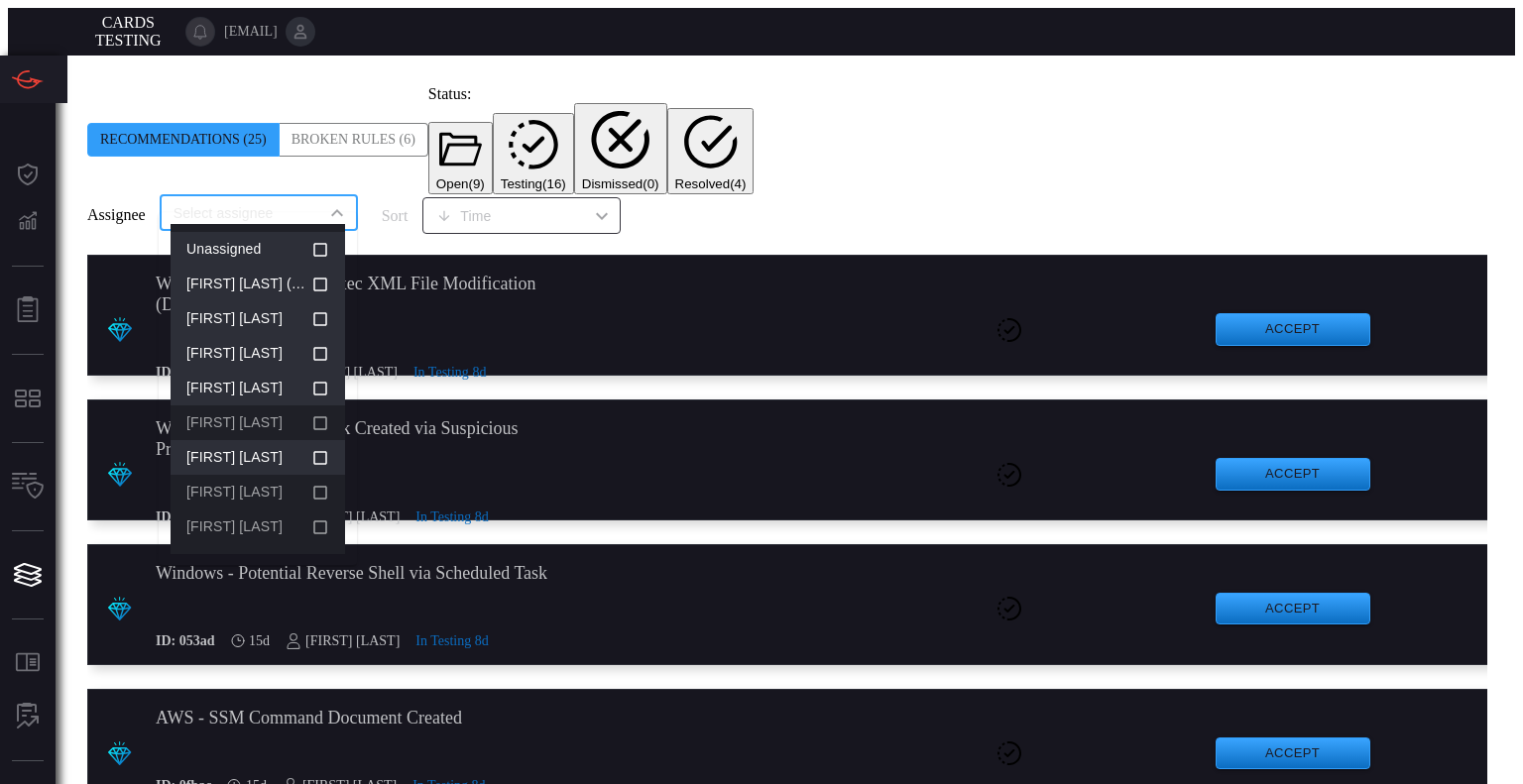 click at bounding box center (320, 389) 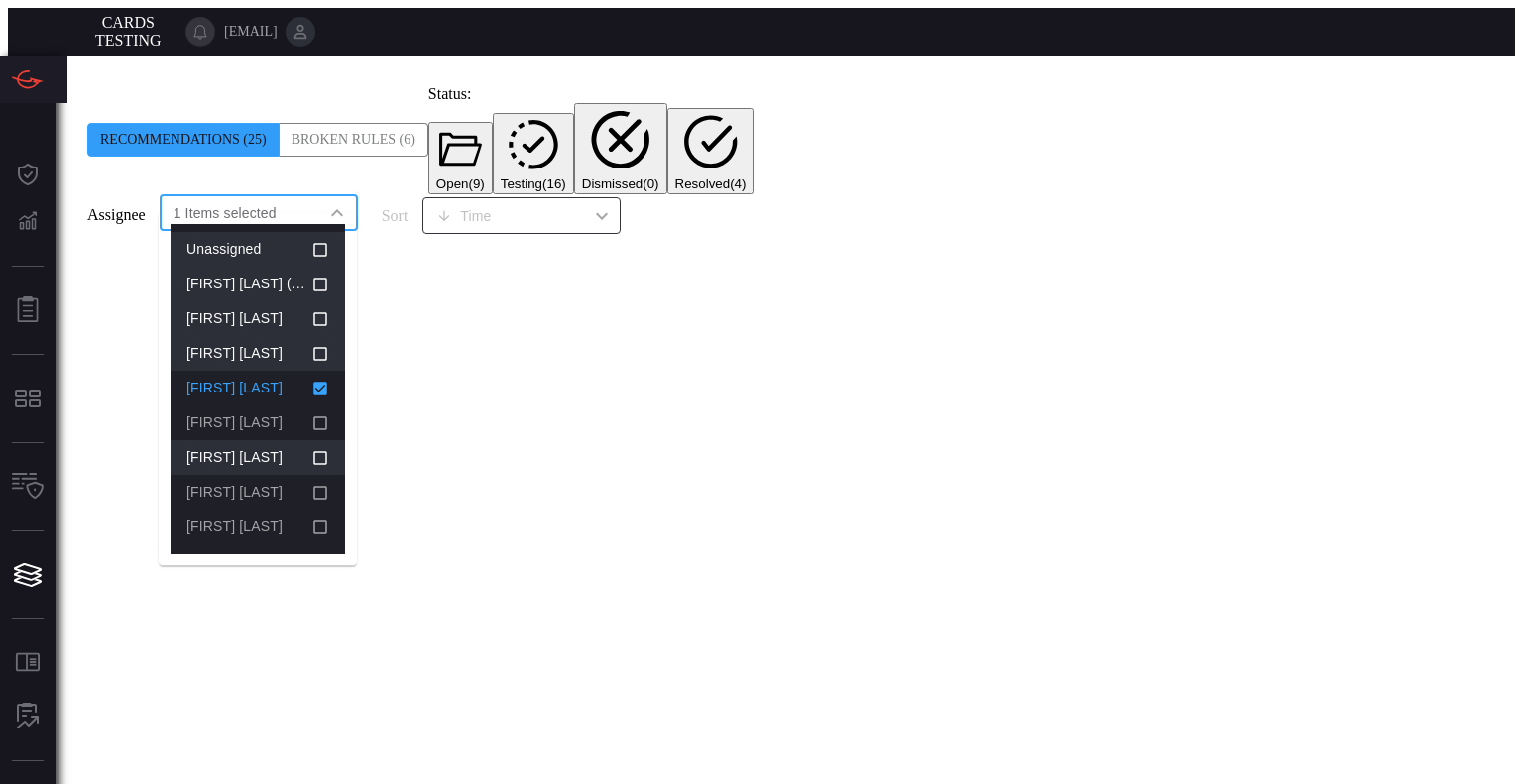 click at bounding box center [320, 389] 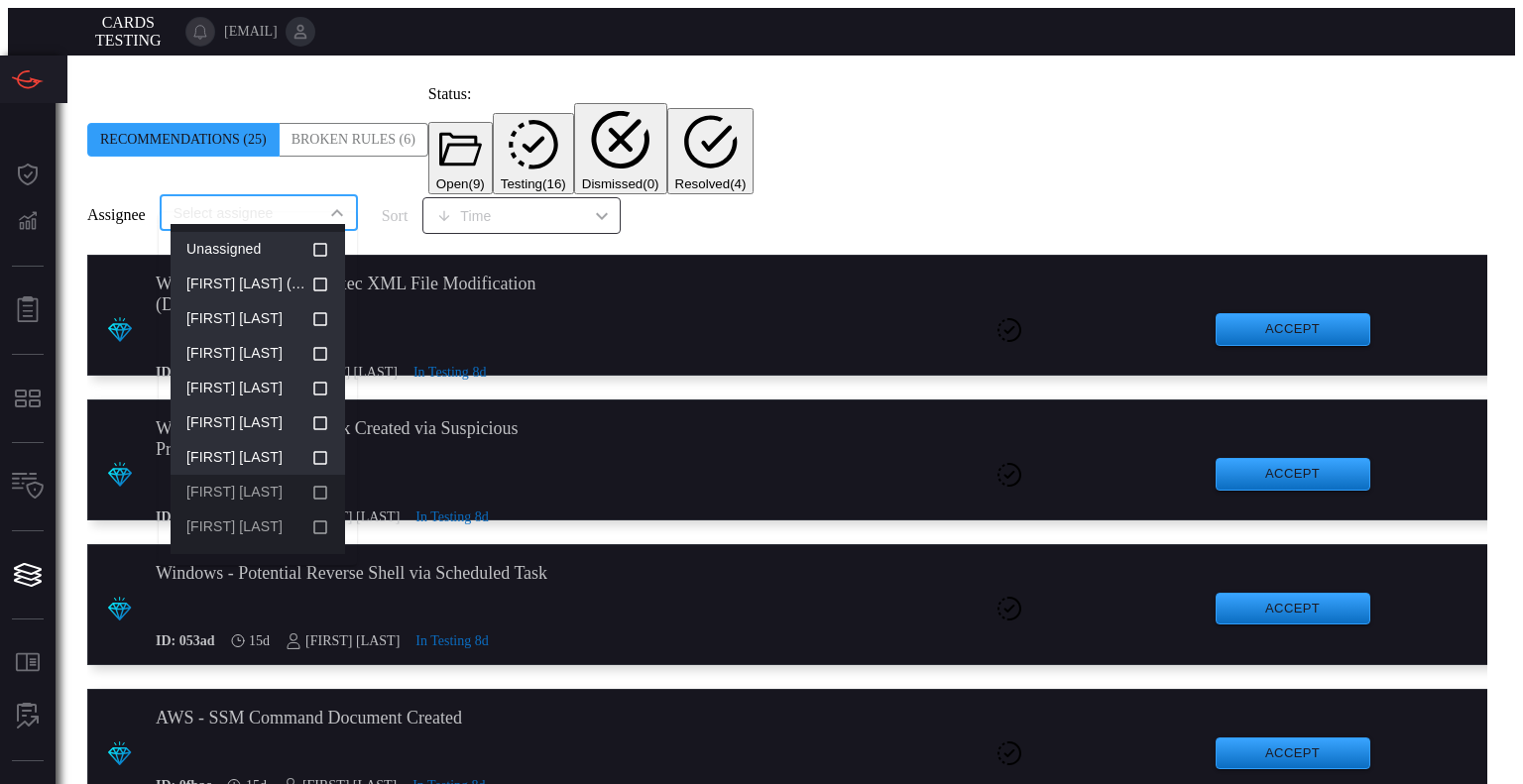 click at bounding box center [320, 423] 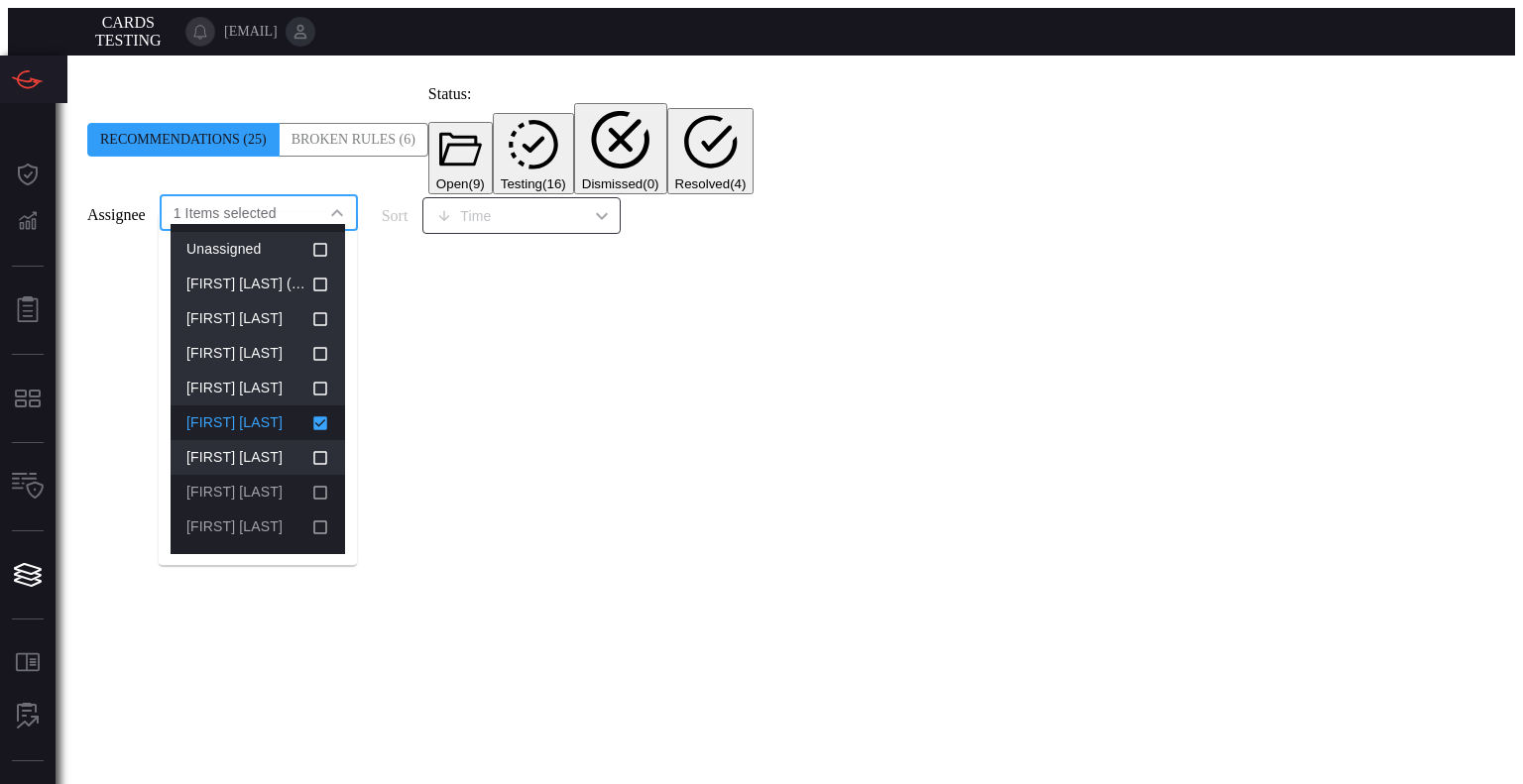 click at bounding box center [320, 423] 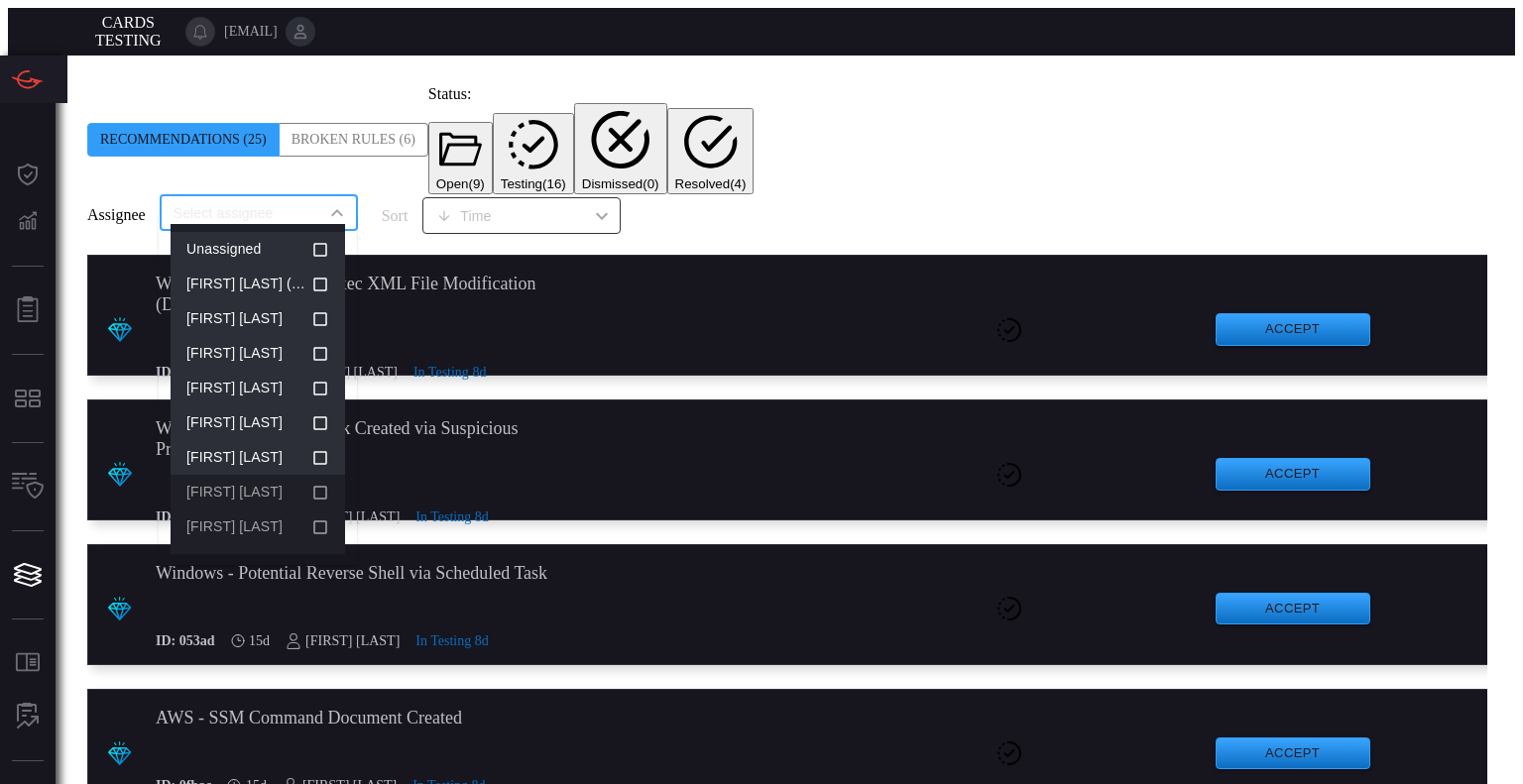 click at bounding box center (320, 458) 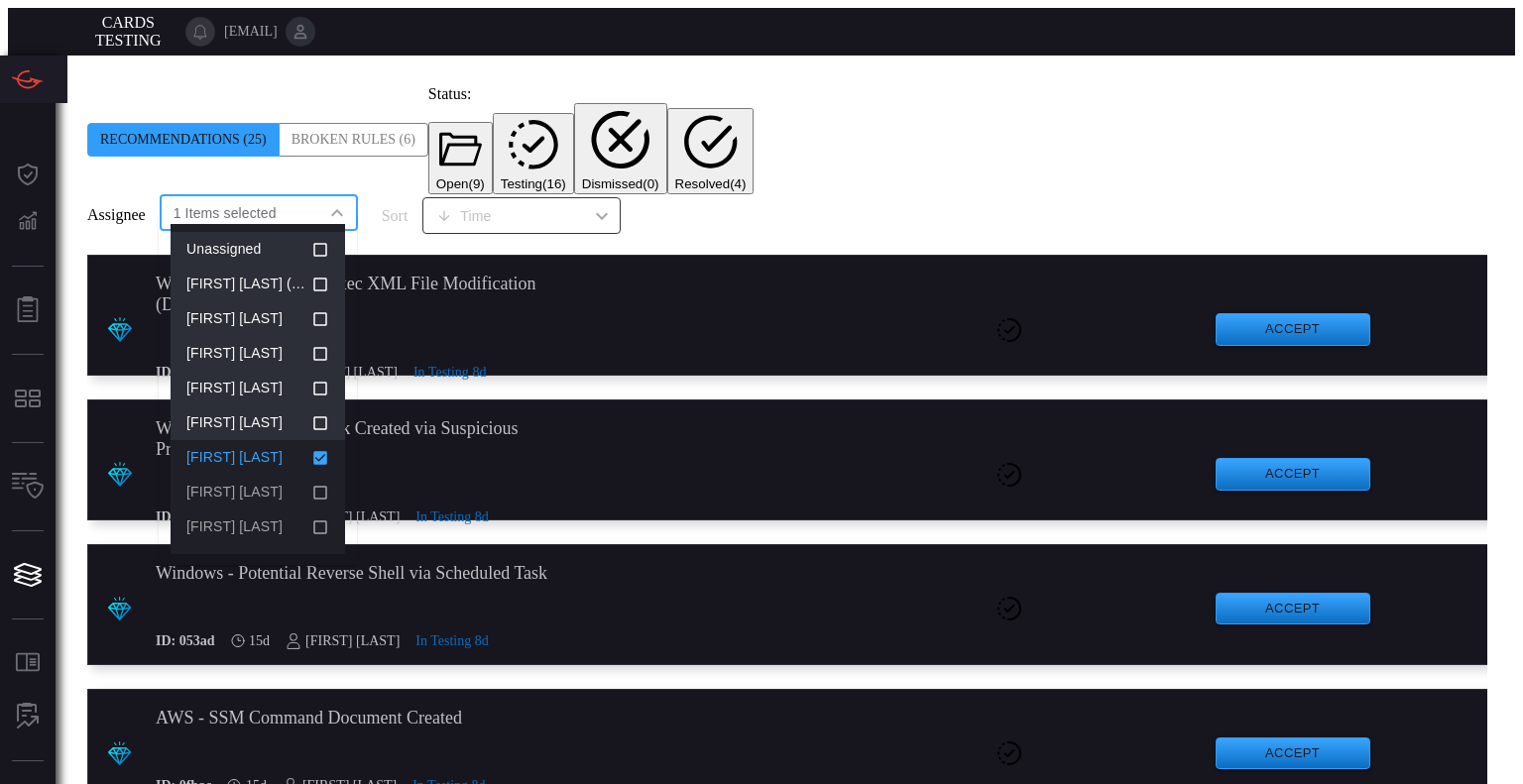 click at bounding box center (320, 458) 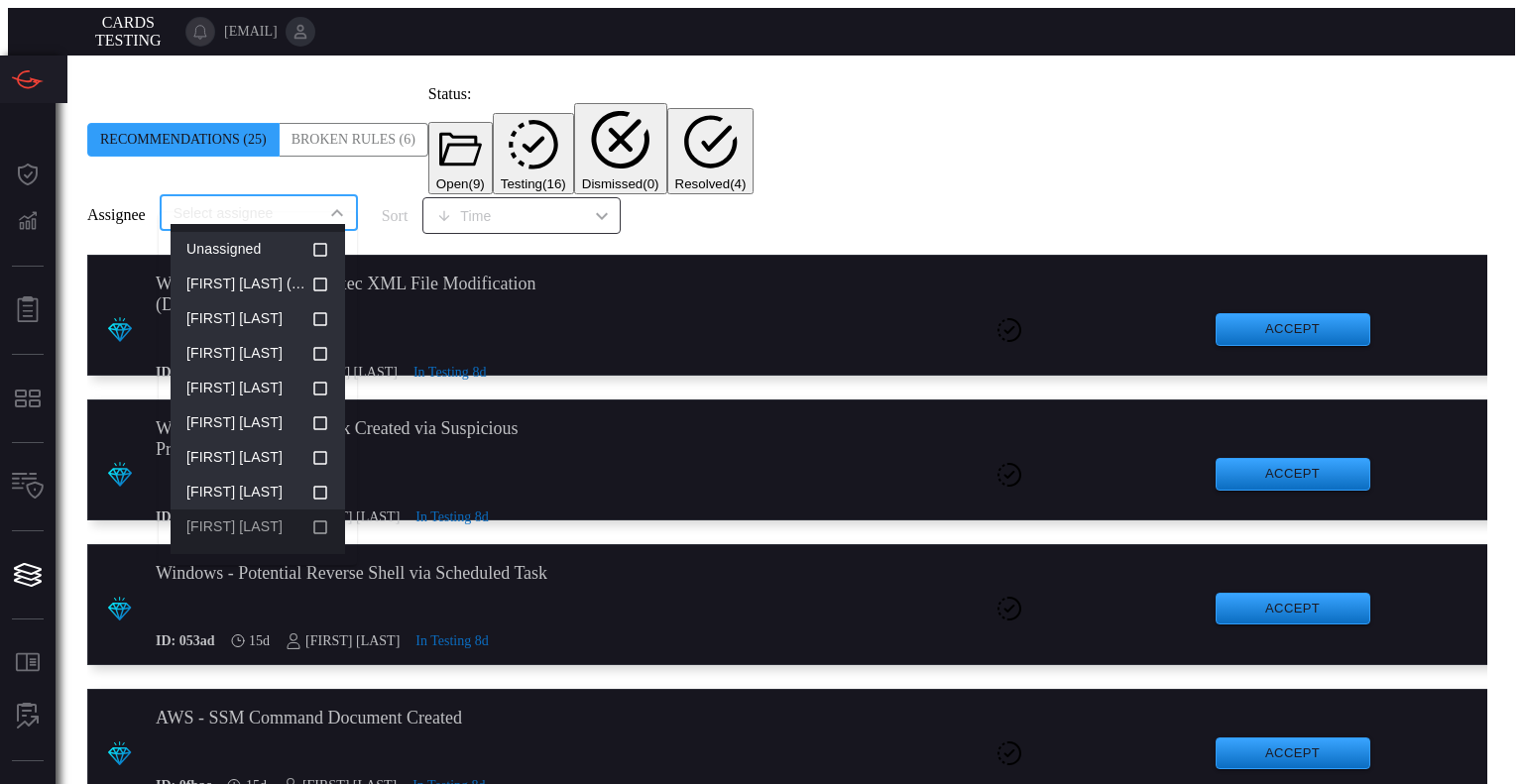 click at bounding box center [320, 493] 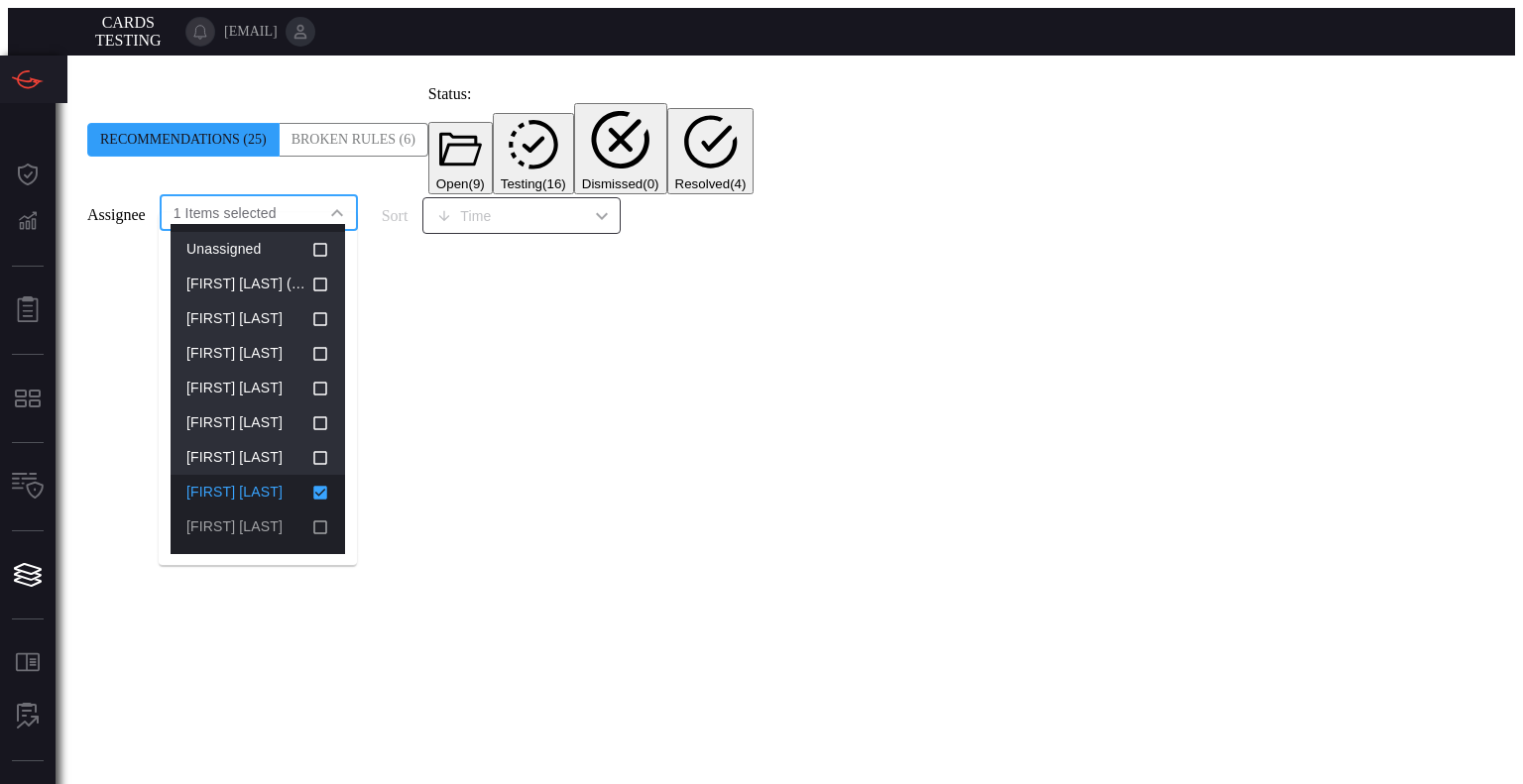 click at bounding box center (320, 493) 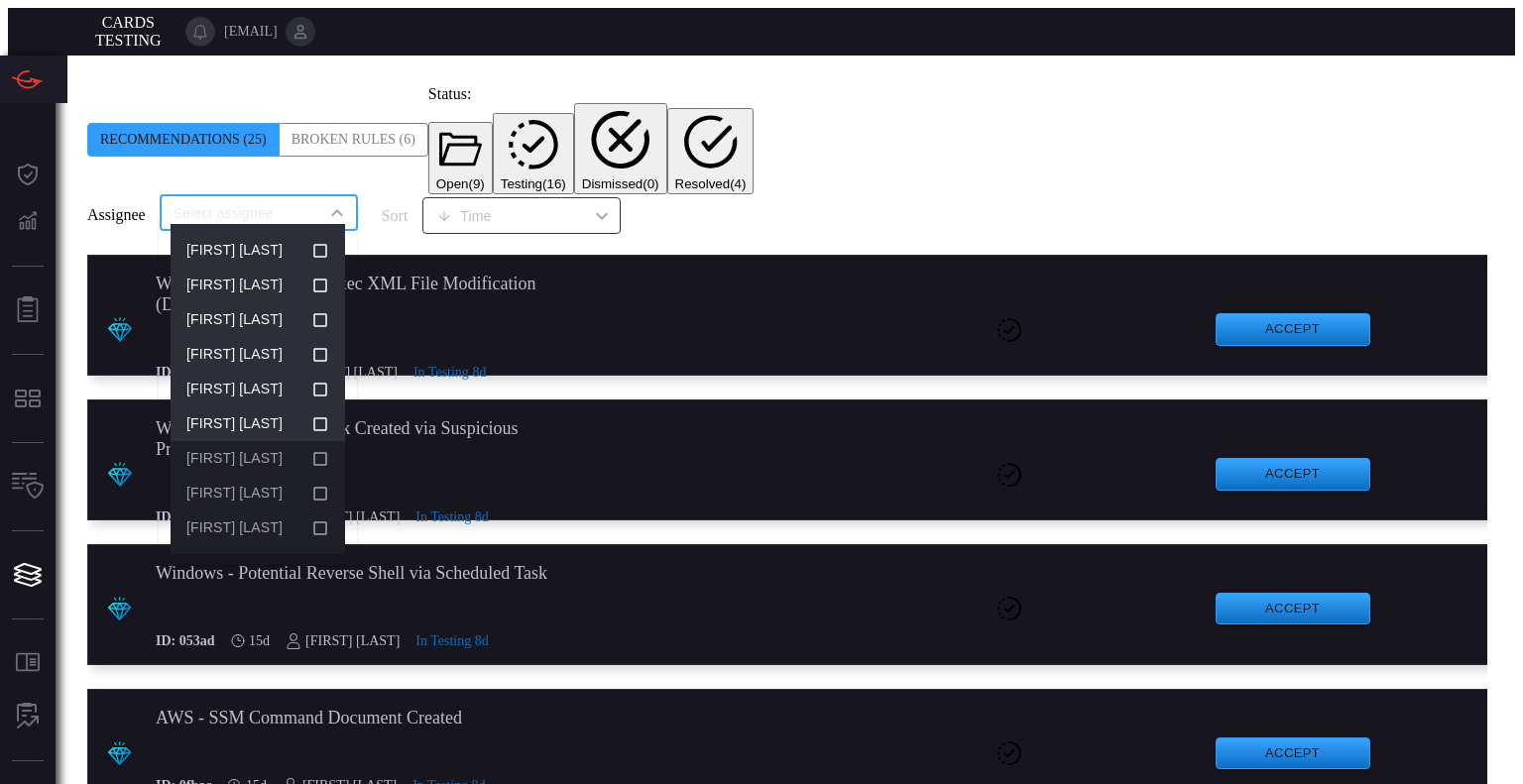 scroll, scrollTop: 153, scrollLeft: 0, axis: vertical 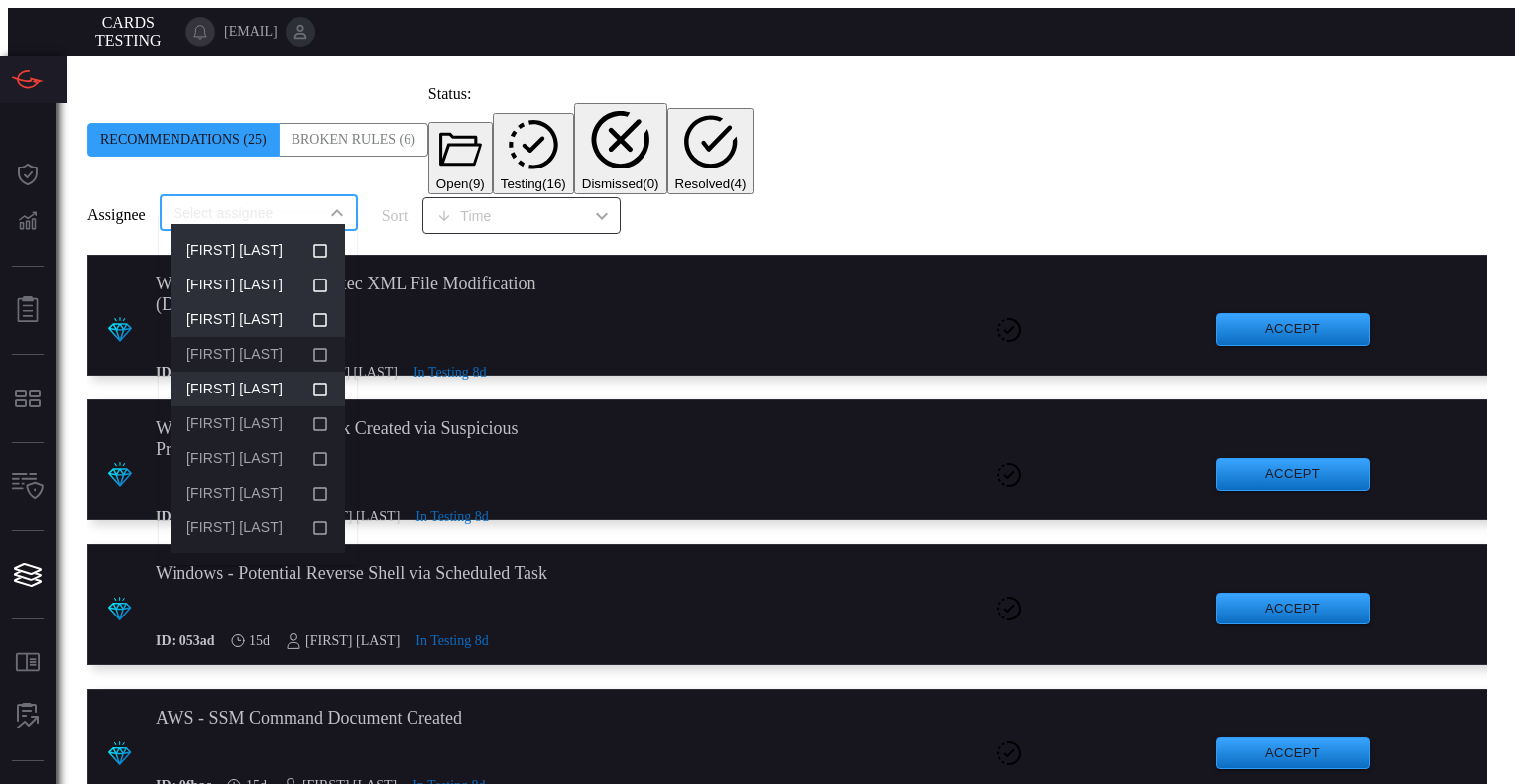 click at bounding box center [320, 390] 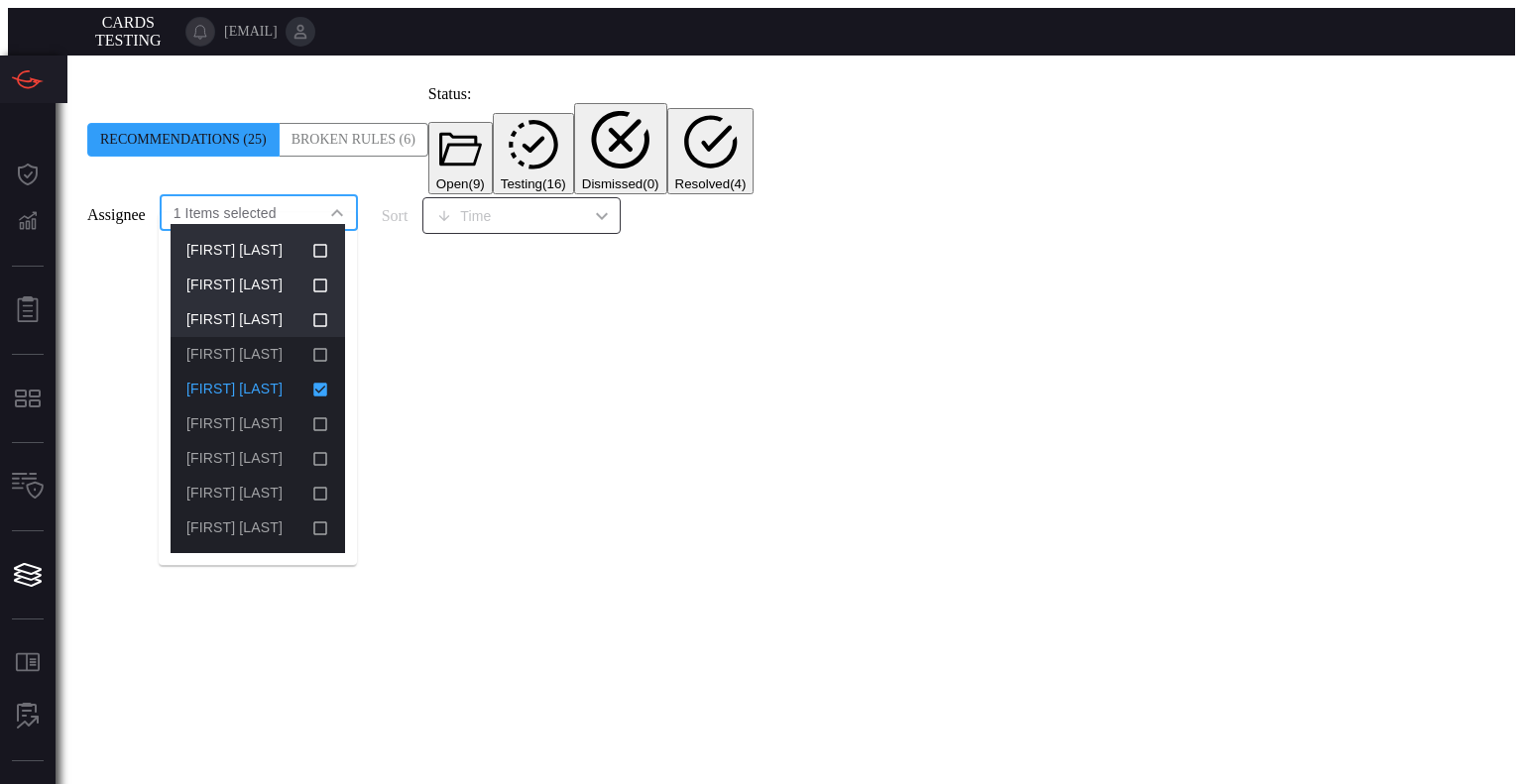 click at bounding box center [320, 390] 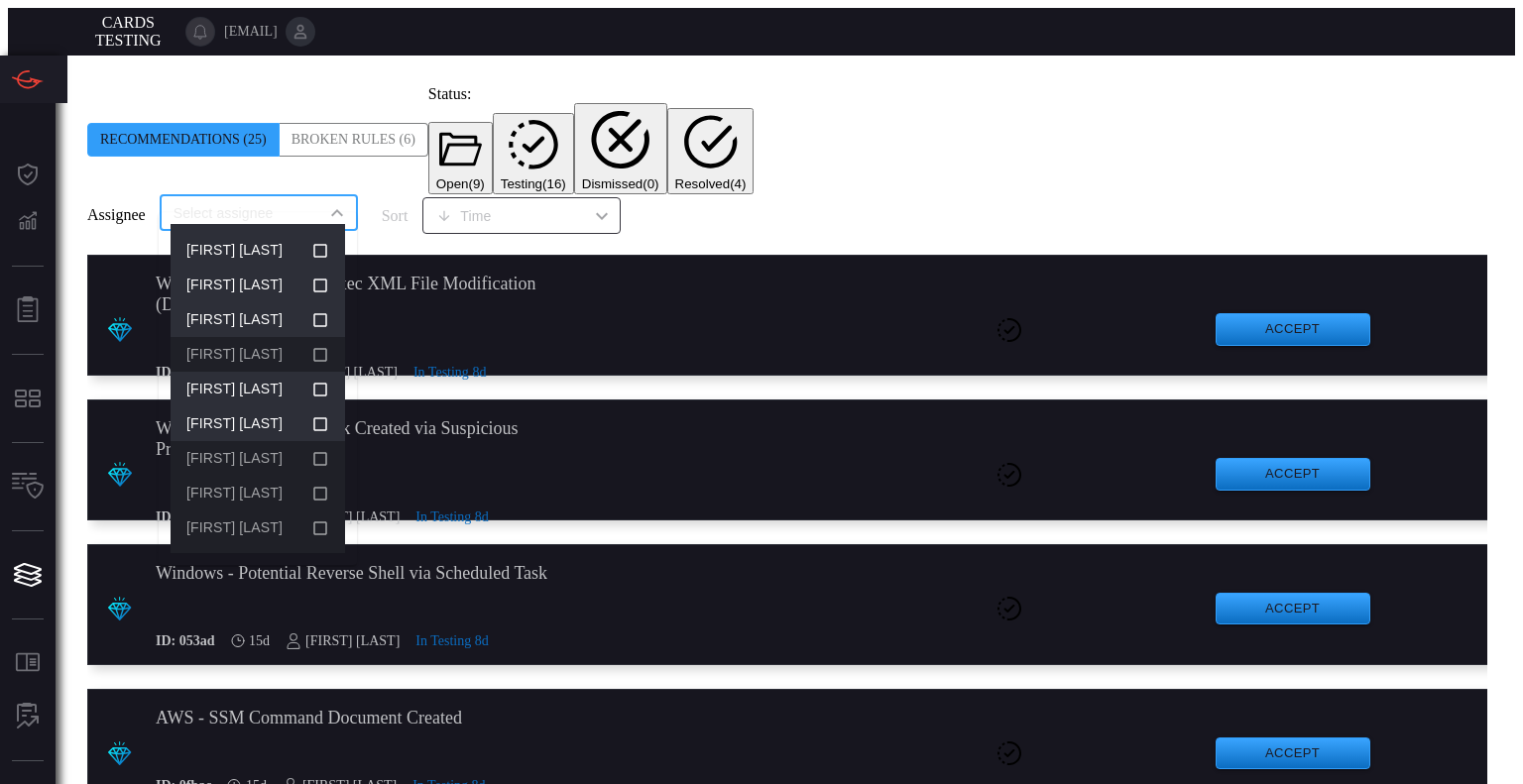 click at bounding box center (320, 424) 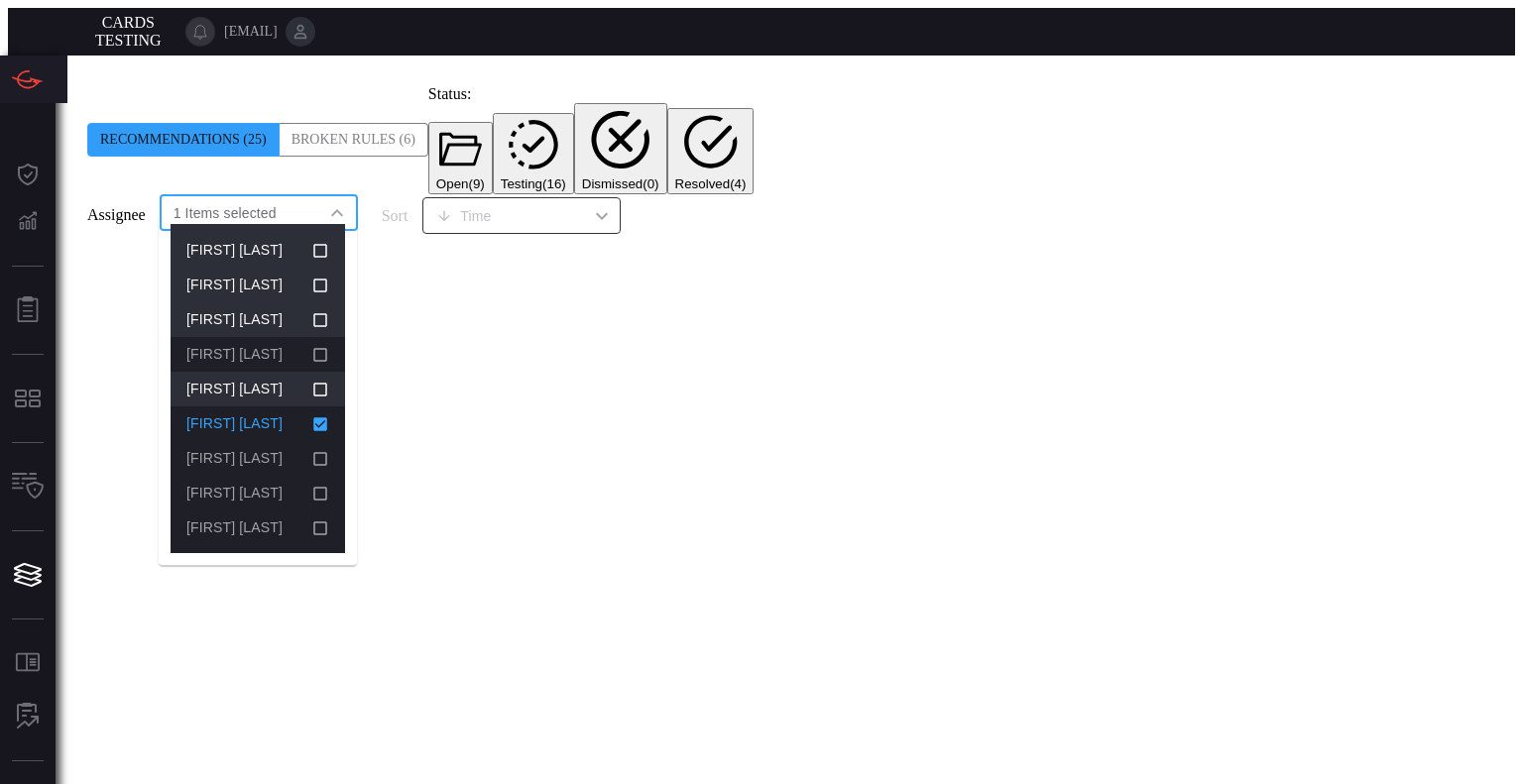 click at bounding box center (320, 424) 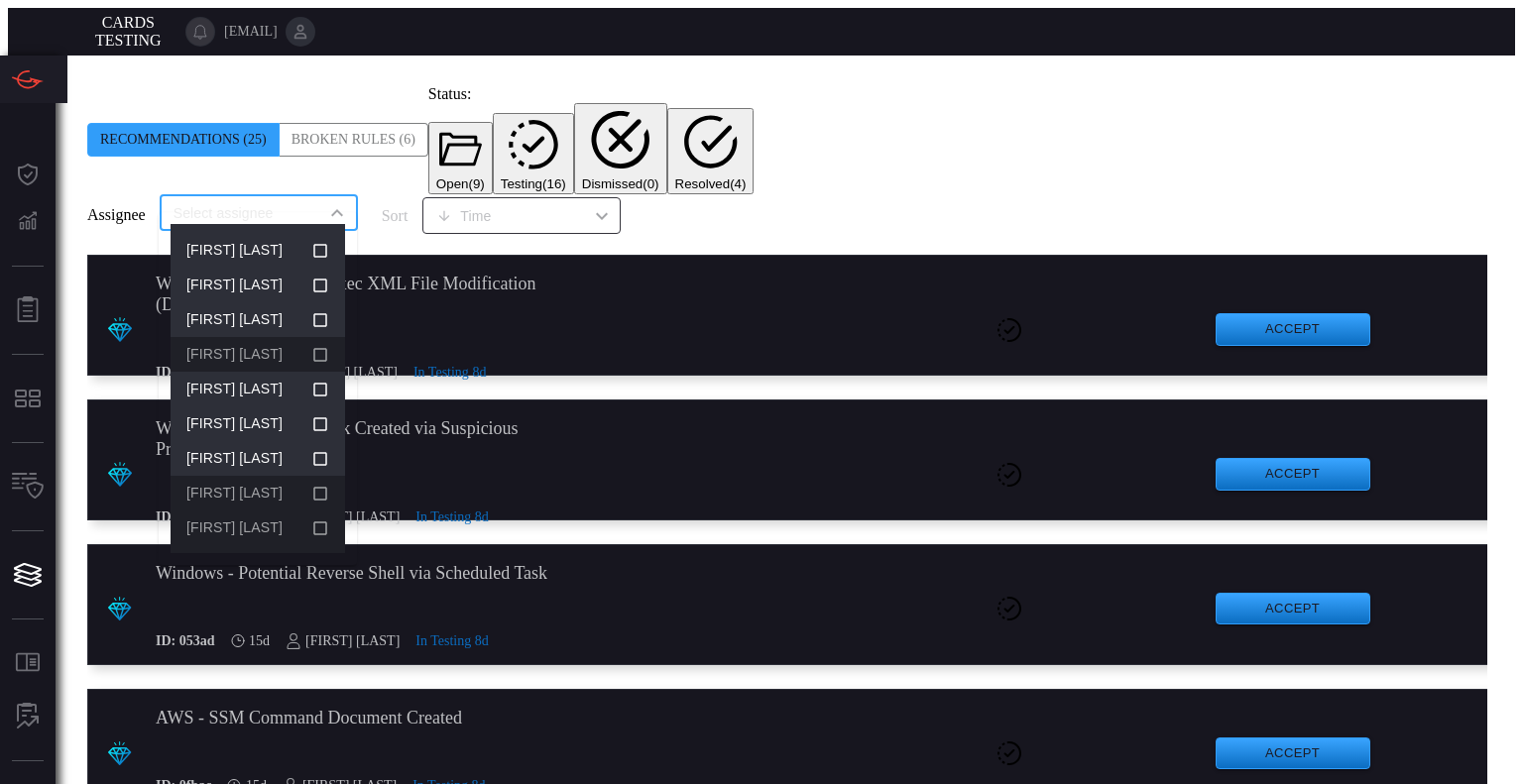 click at bounding box center [320, 459] 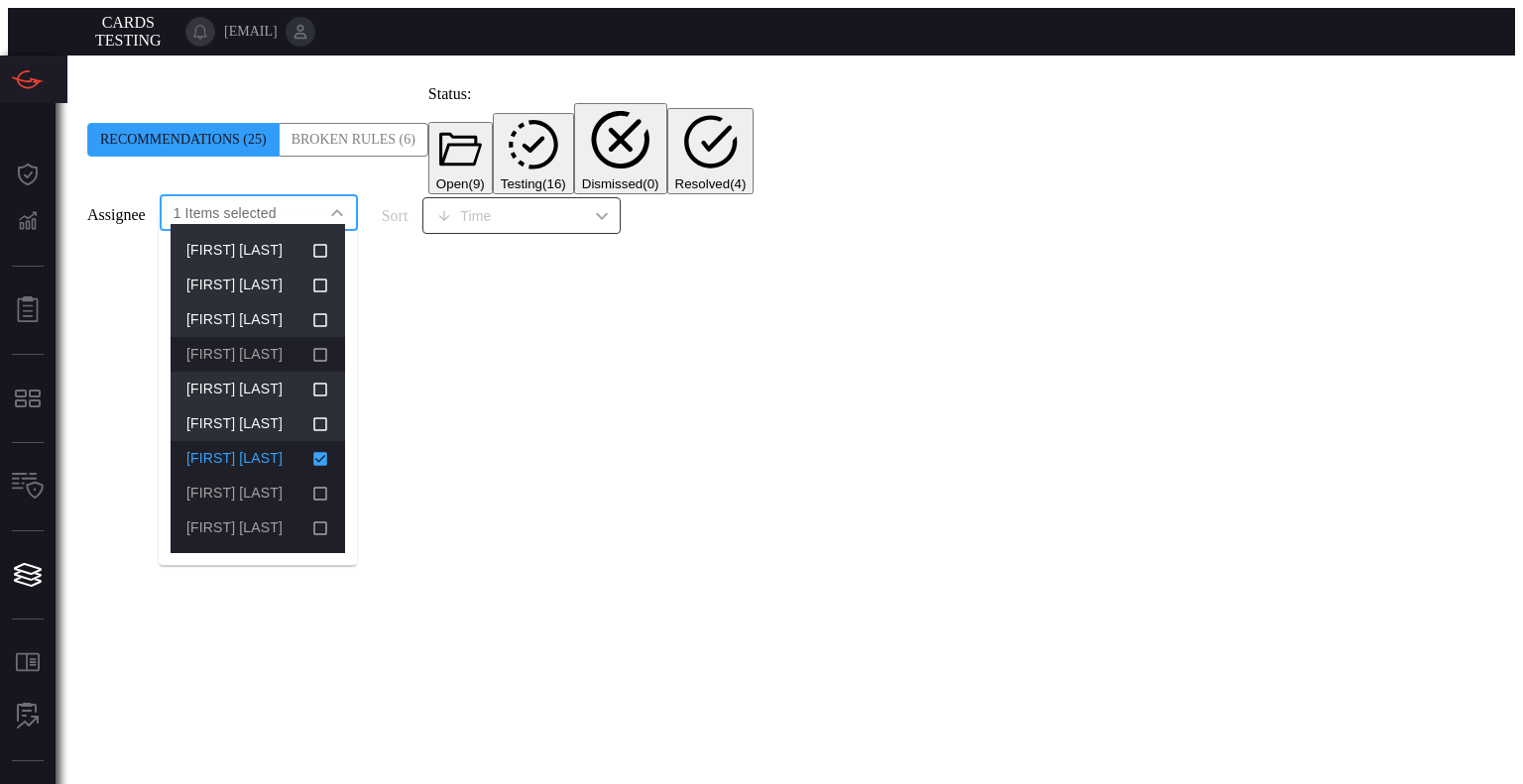 click at bounding box center (320, 459) 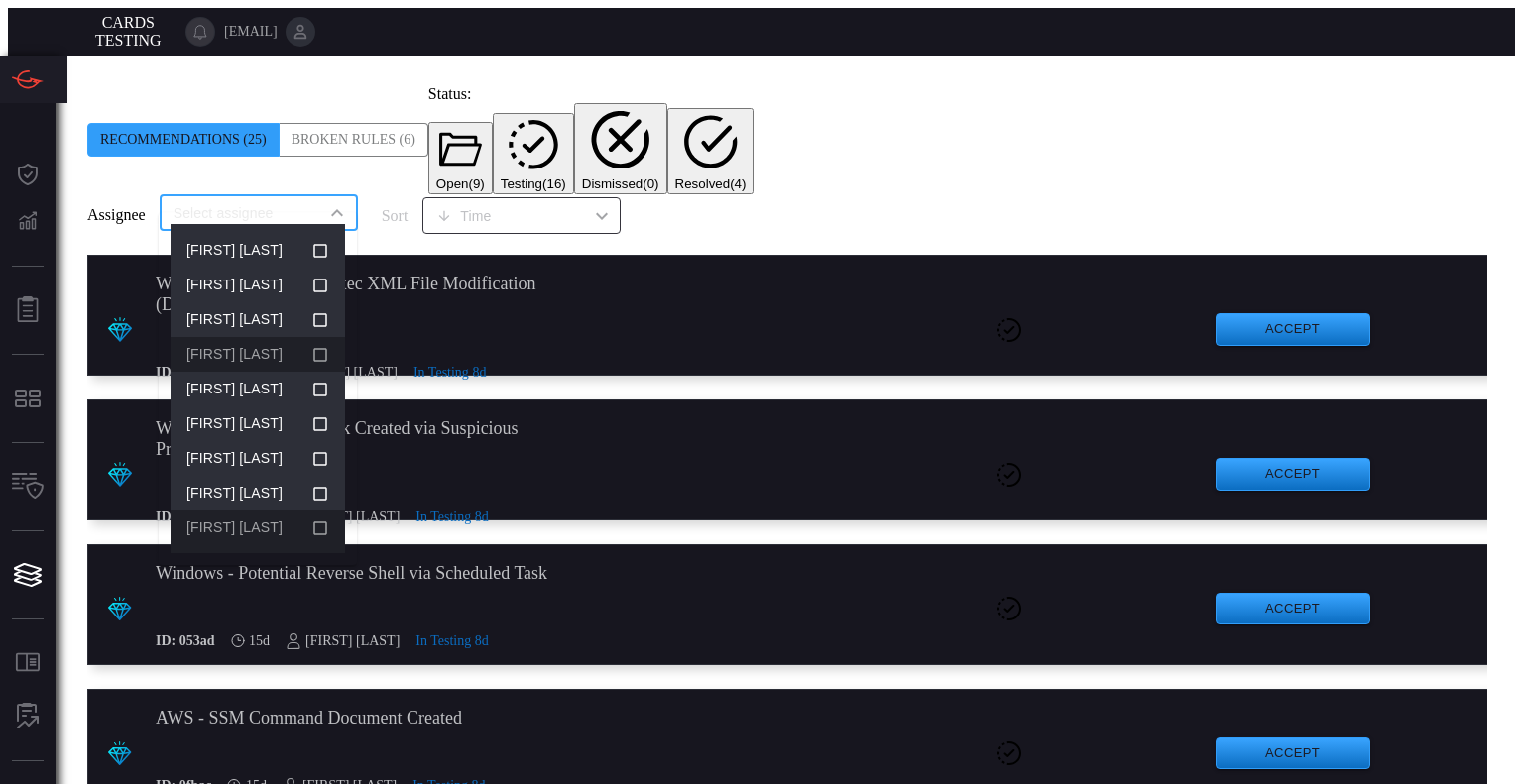 click at bounding box center (320, 494) 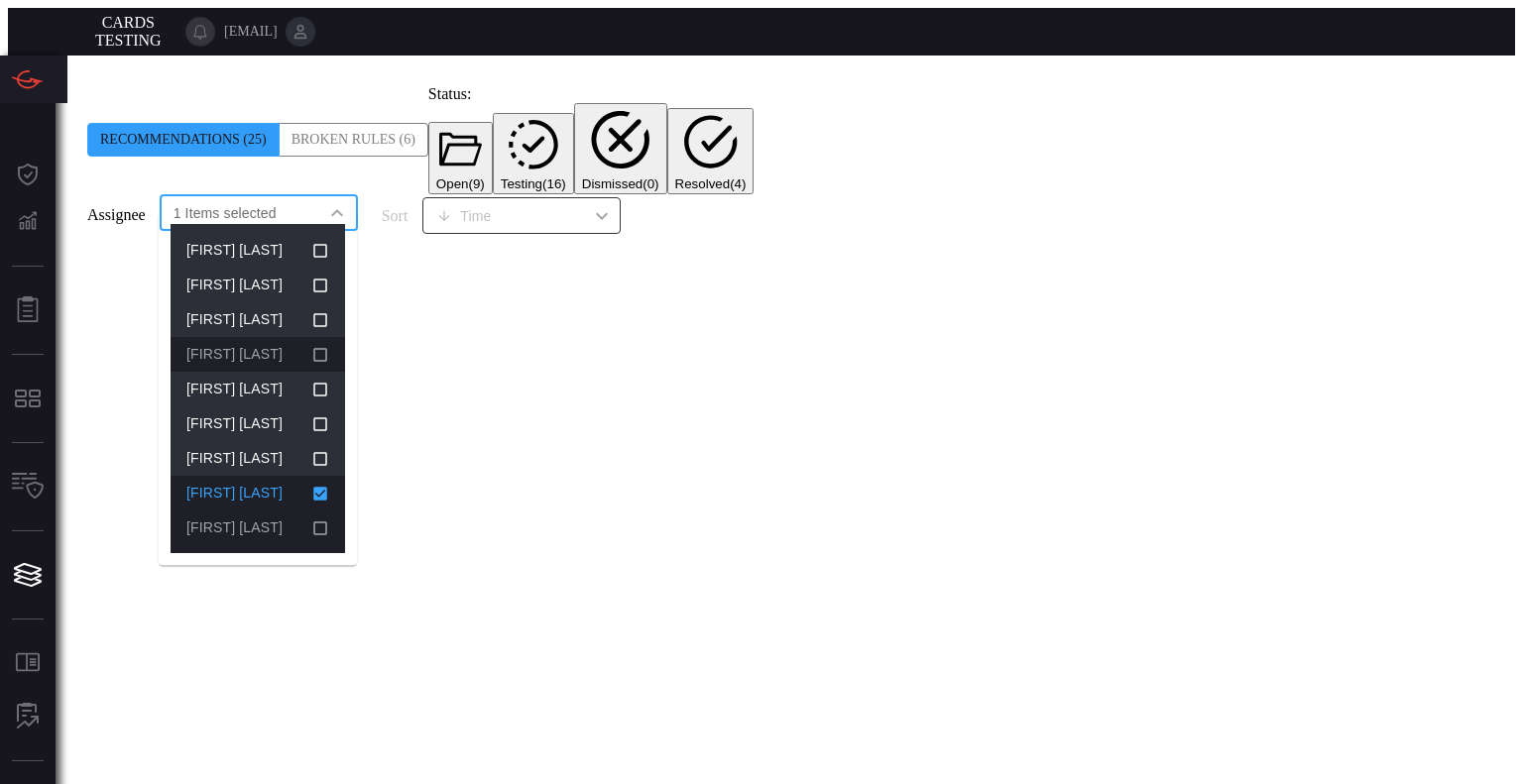 click at bounding box center (320, 494) 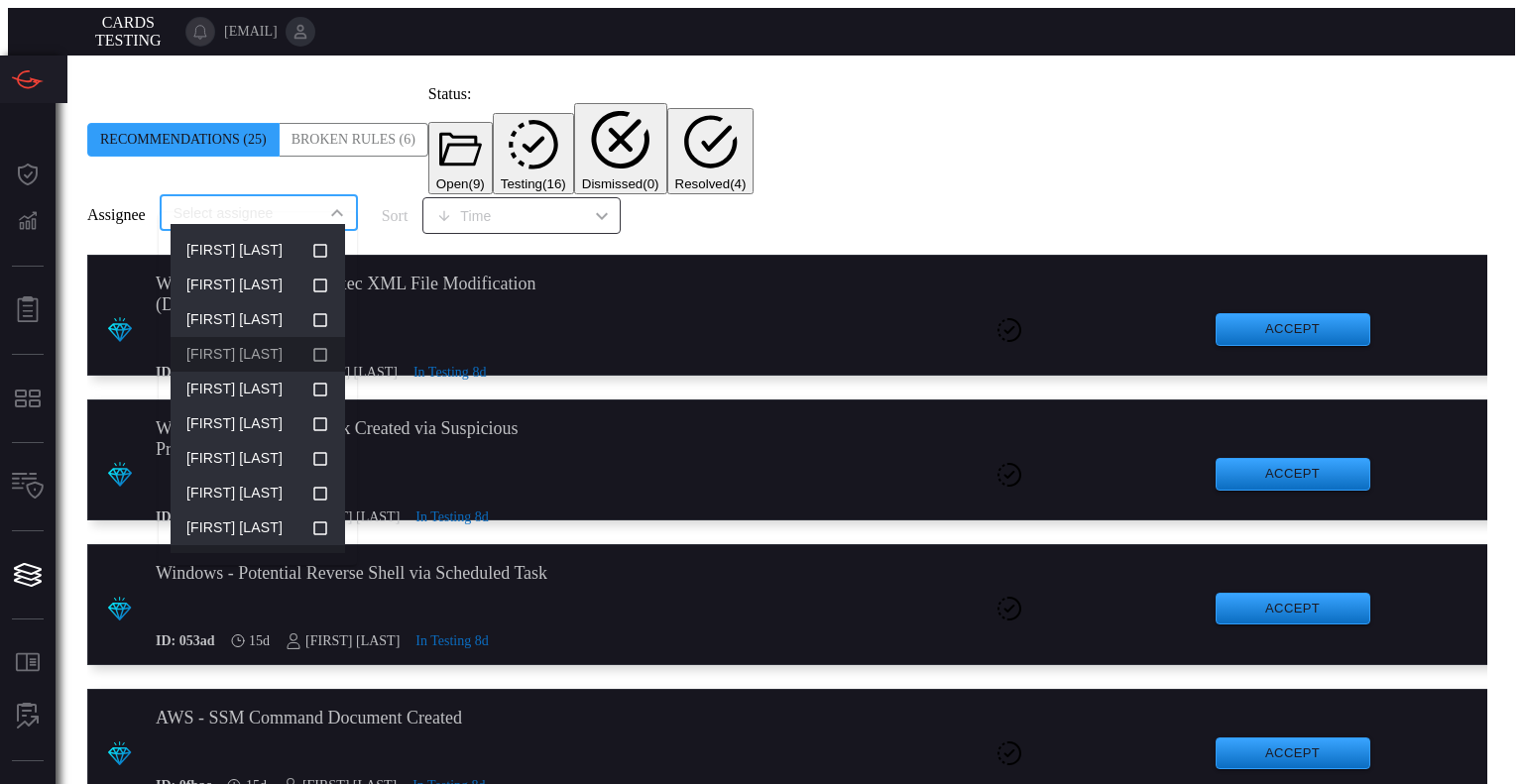 click at bounding box center (320, 528) 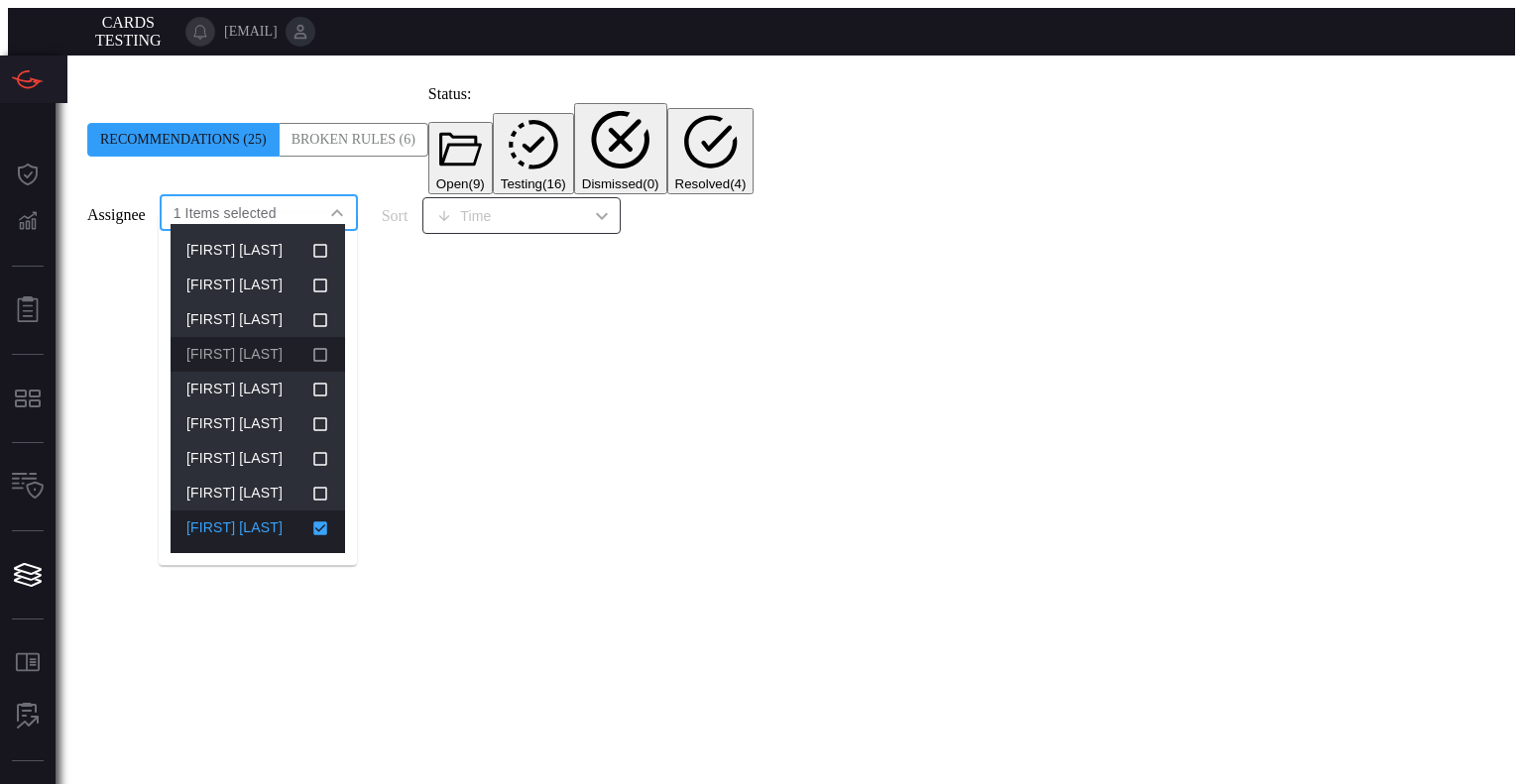 click at bounding box center (320, 528) 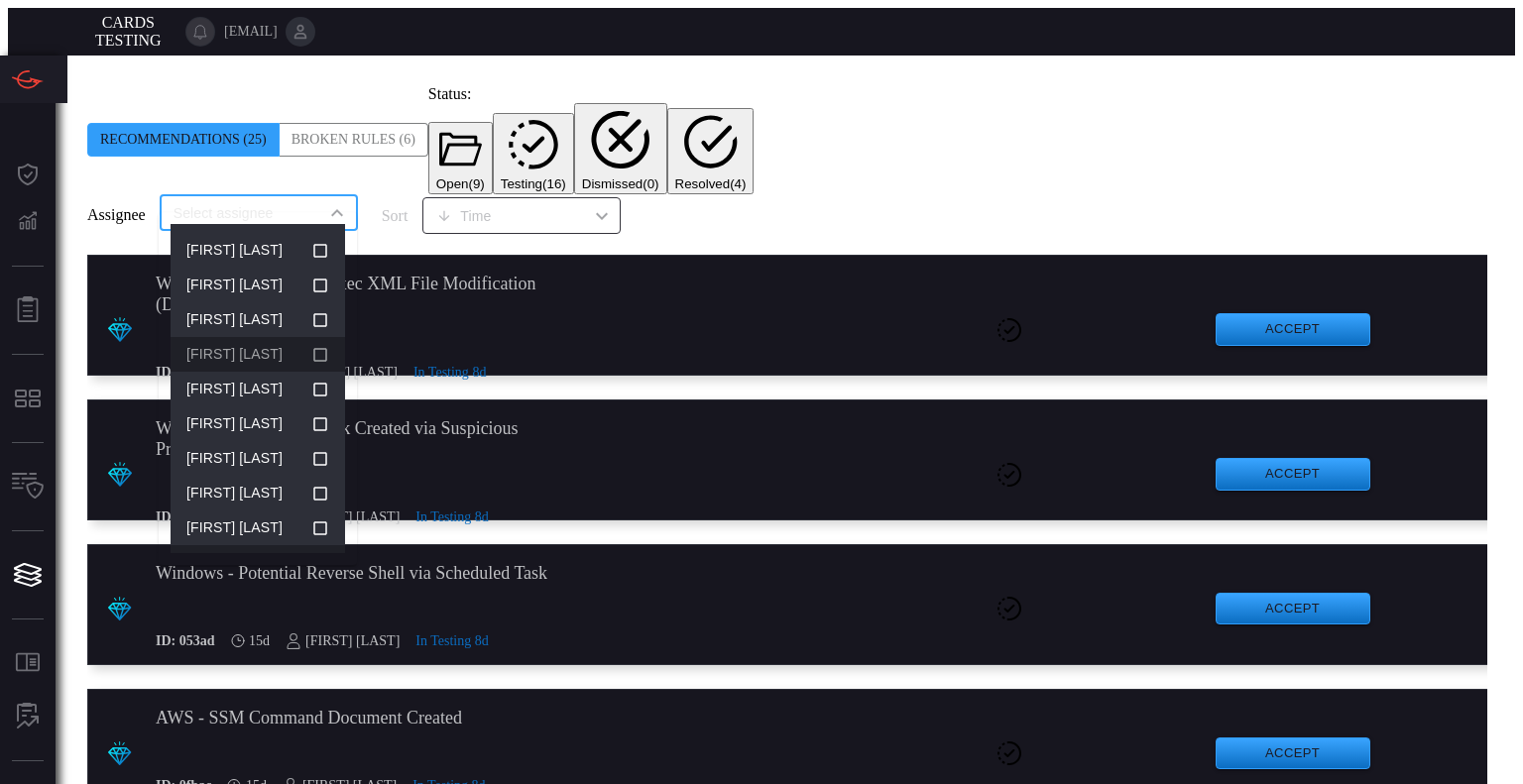 click on "Windows - Unusual Poqexec XML File Modification (Downgrade Attack) ID: c154c   15d [FIRST] [LAST] In Testing   8d Accept
.suggested_cards_icon{fill:url(#suggested_cards_icon);}
Windows - Scheduled Task Created via Suspicious Process ID: 5476d   15d [FIRST] [LAST] In Testing   8d Accept
.suggested_cards_icon{fill:url(#suggested_cards_icon);}
Windows - Potential Reverse Shell via Scheduled Task ID: 053ad   15d [FIRST] [LAST] In Testing   8d Accept
.suggested_cards_icon{fill:url(#suggested_cards_icon);}
AWS - SSM Command Document Created ID: 0fbac   15d [FIRST] [LAST] In Testing   8d Accept
.suggested_cards_icon{fill:url(#suggested_cards_icon);}
Okta - Device Assurance Policy Manipulation ID: 46e34   23d In Testing" at bounding box center (789, 1312) 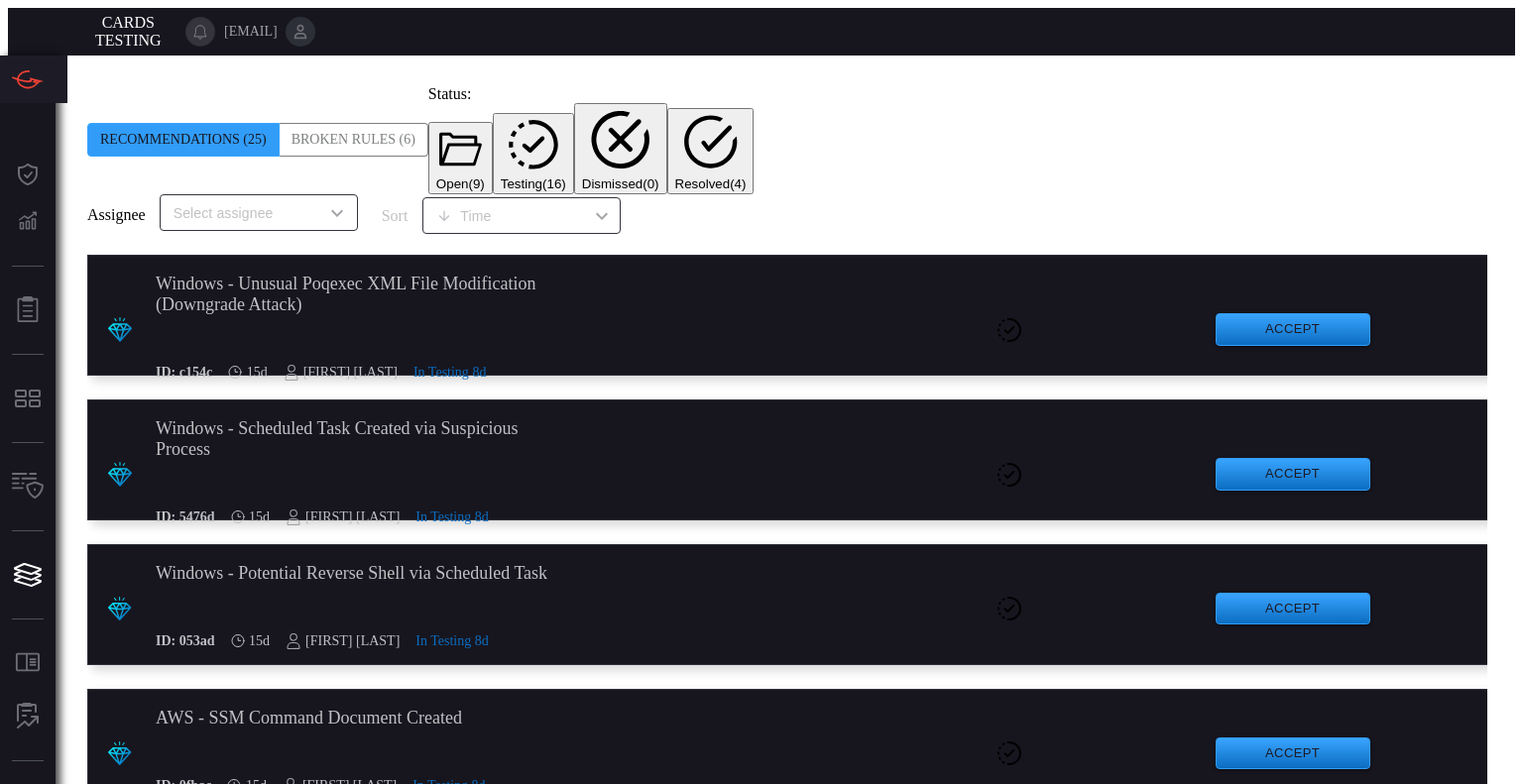 scroll, scrollTop: 0, scrollLeft: 0, axis: both 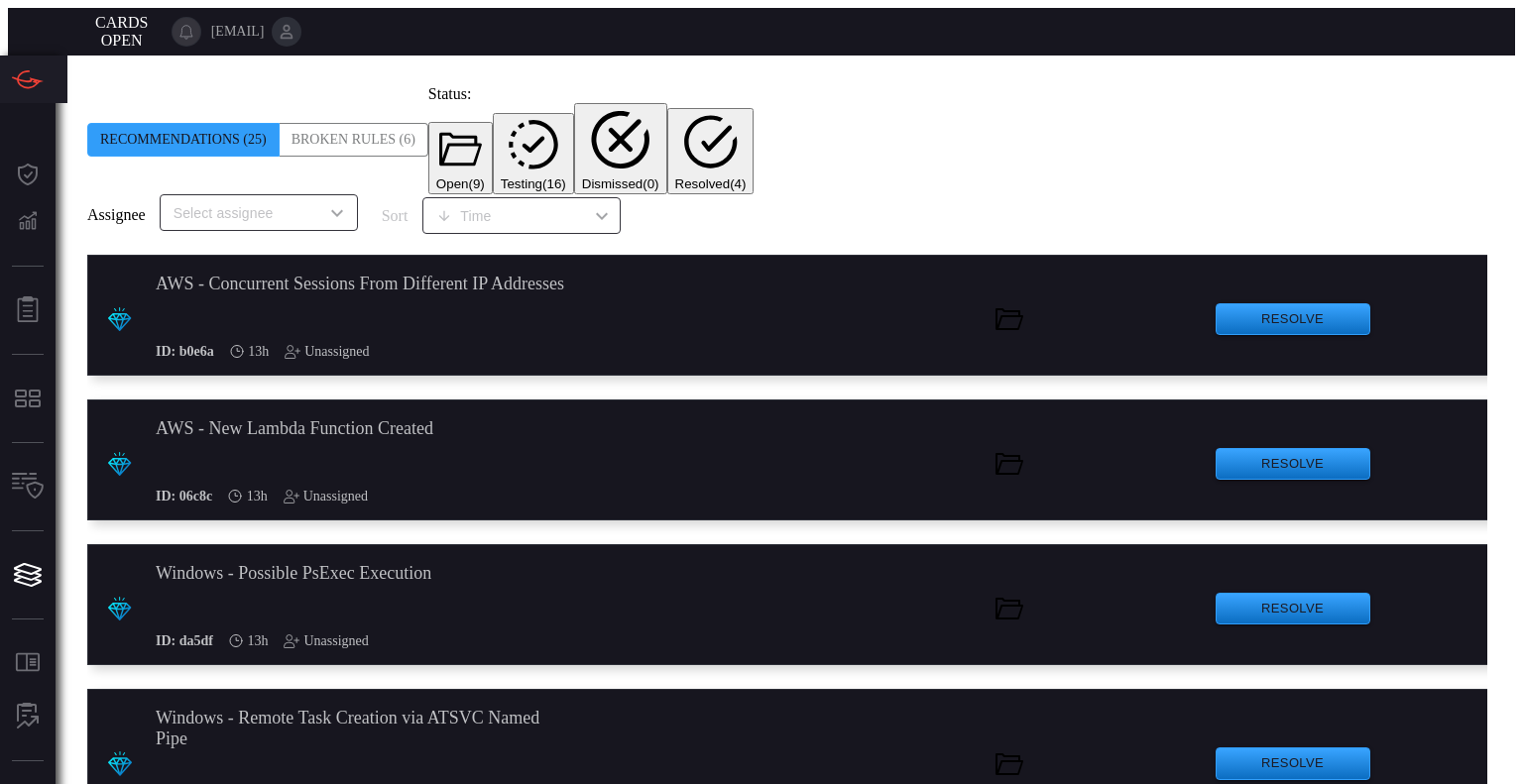 click on "Windows - Scheduled Task Set to Execute Regsvr32" at bounding box center [361, 283] 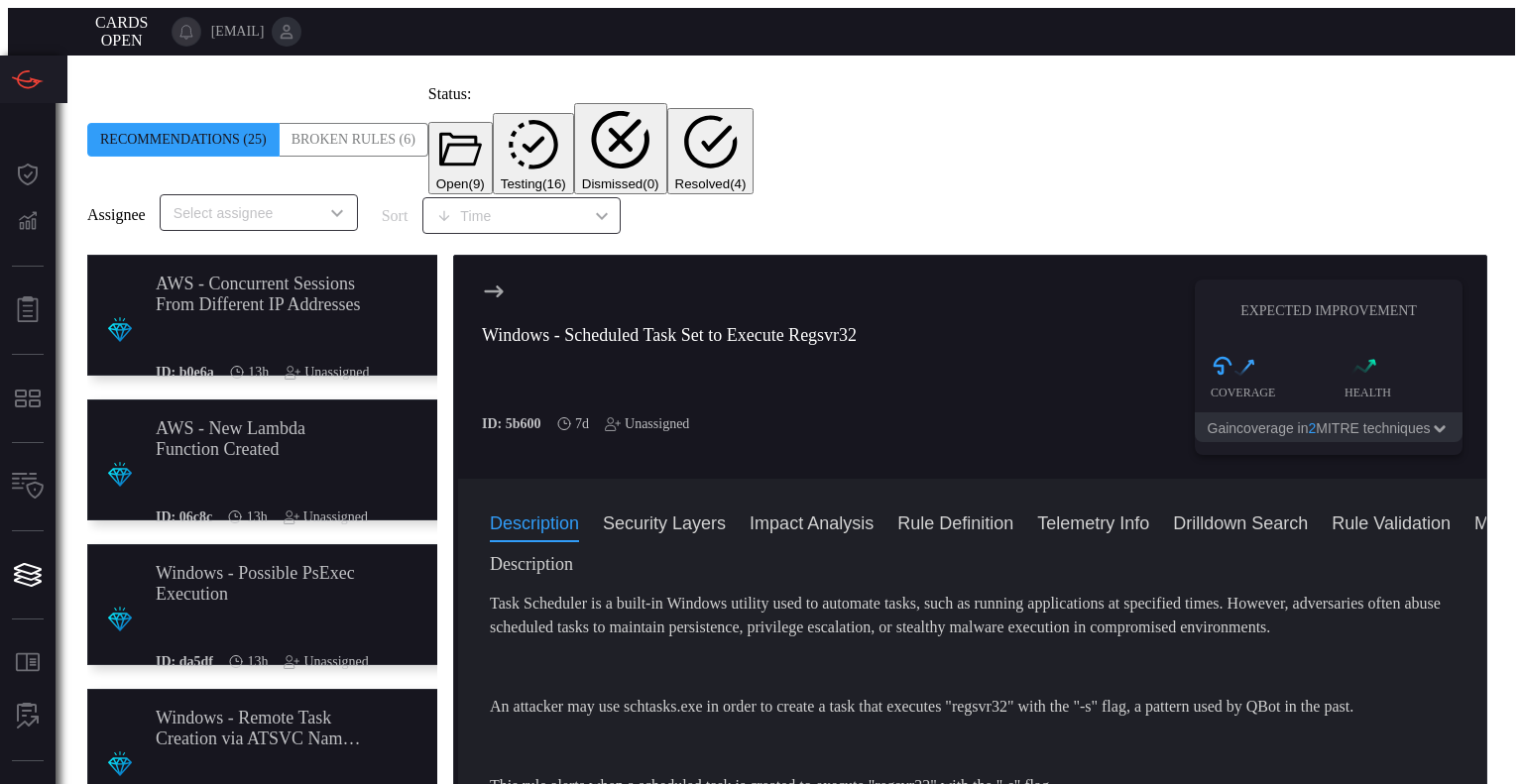 click on "Unassigned" at bounding box center (646, 424) 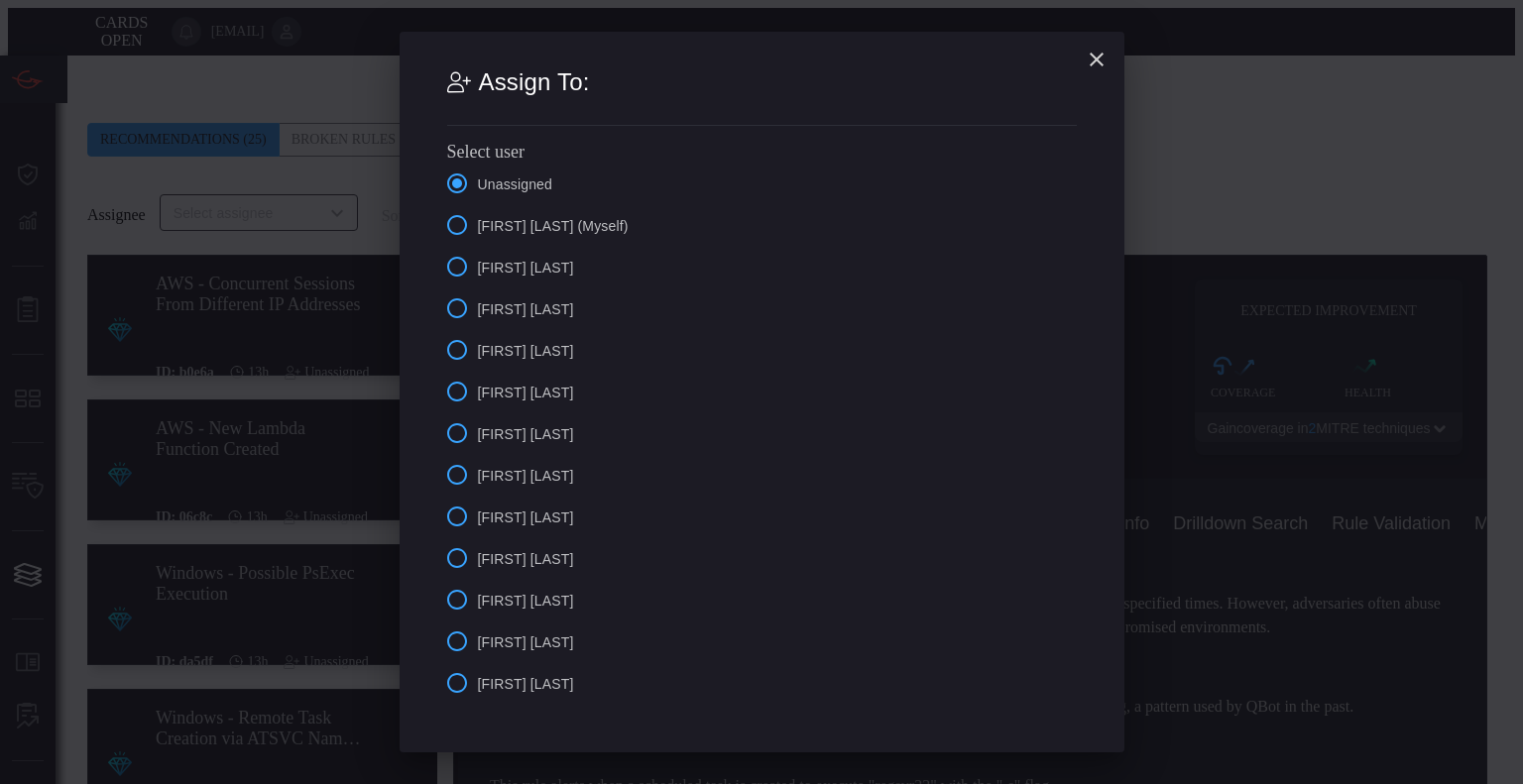 click on "[FIRST] [LAST] (Myself)" at bounding box center (553, 226) 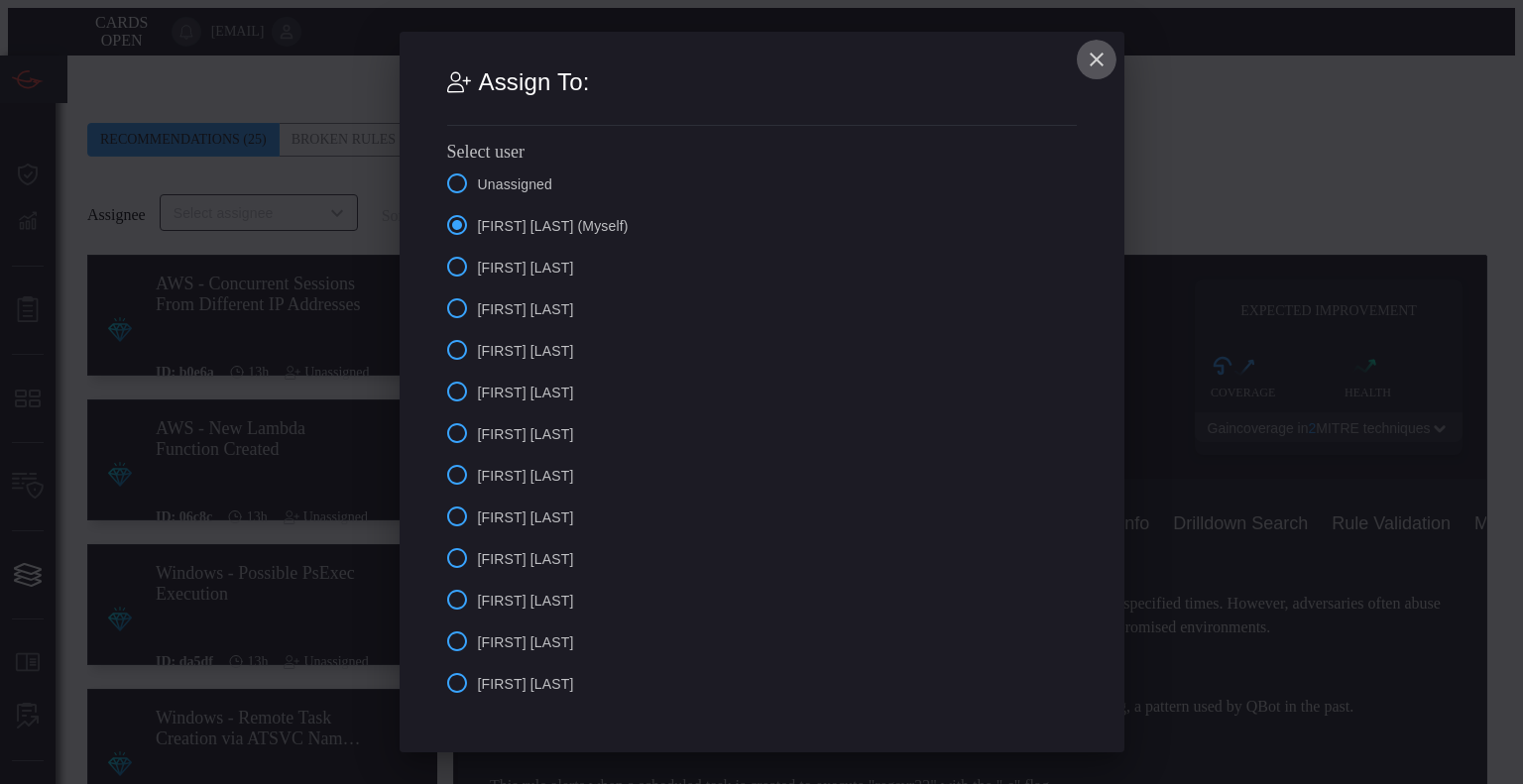 click at bounding box center [1097, 59] 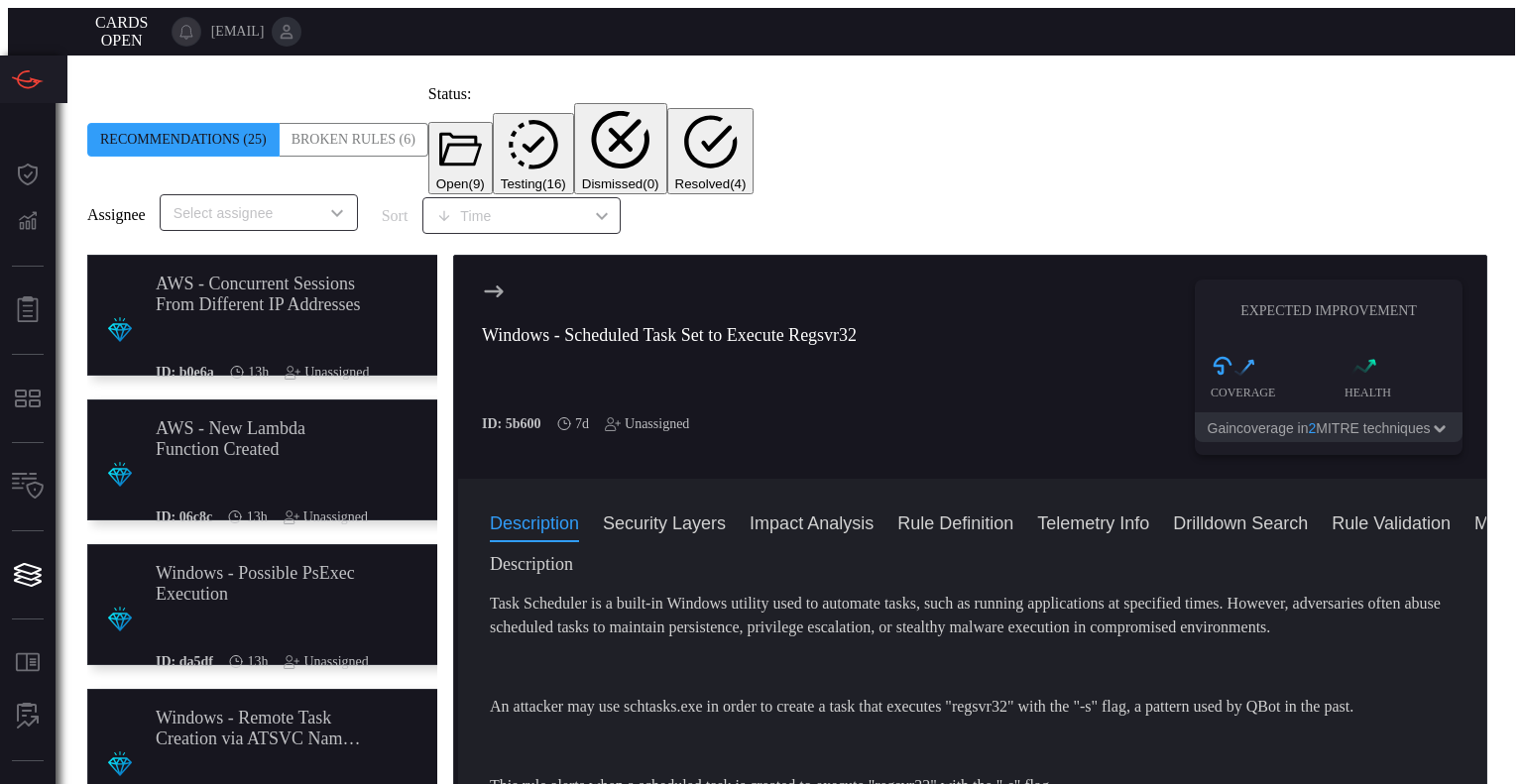click on "Unassigned" at bounding box center (646, 424) 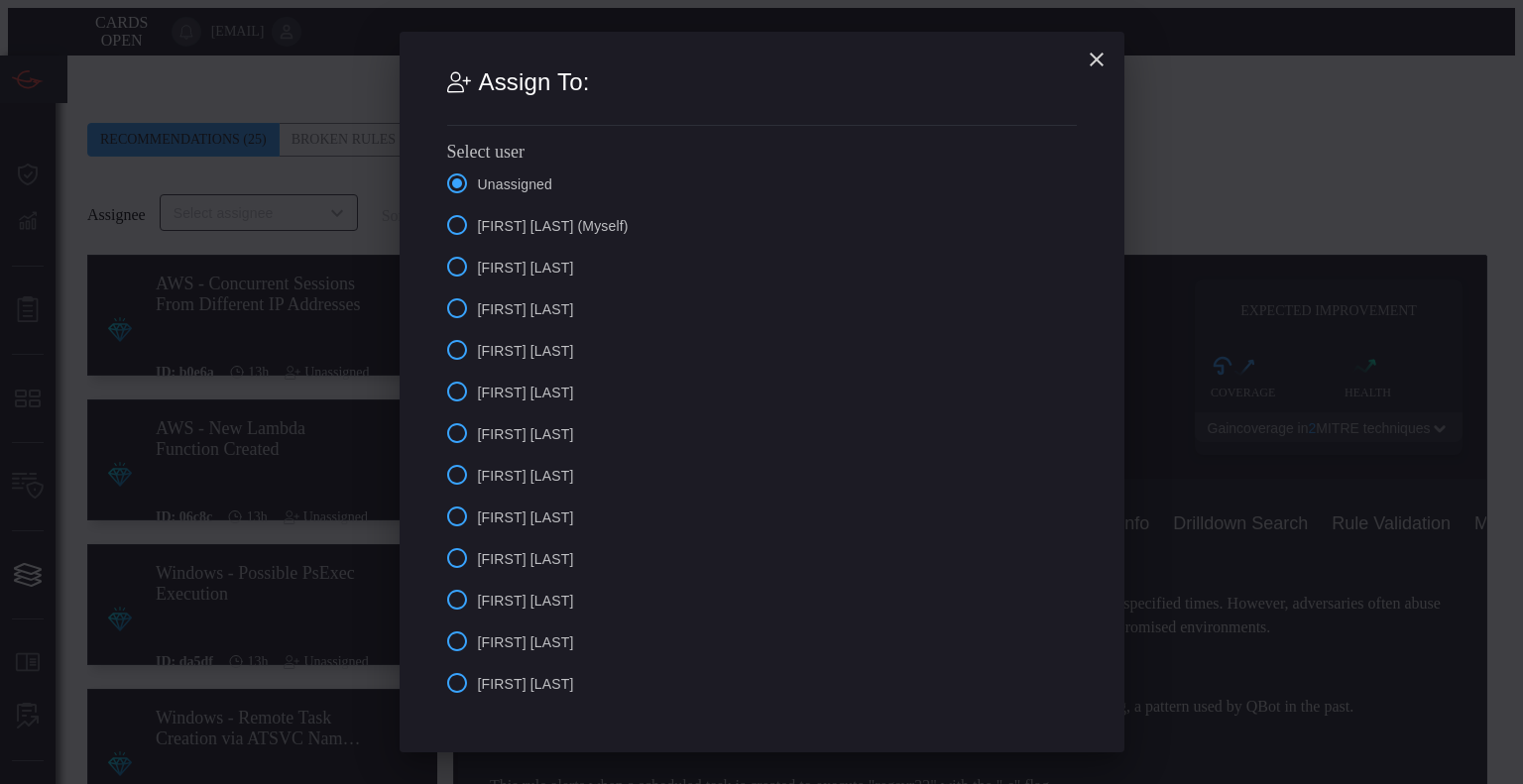 click on "[FIRST] [LAST] (Myself)" at bounding box center (553, 226) 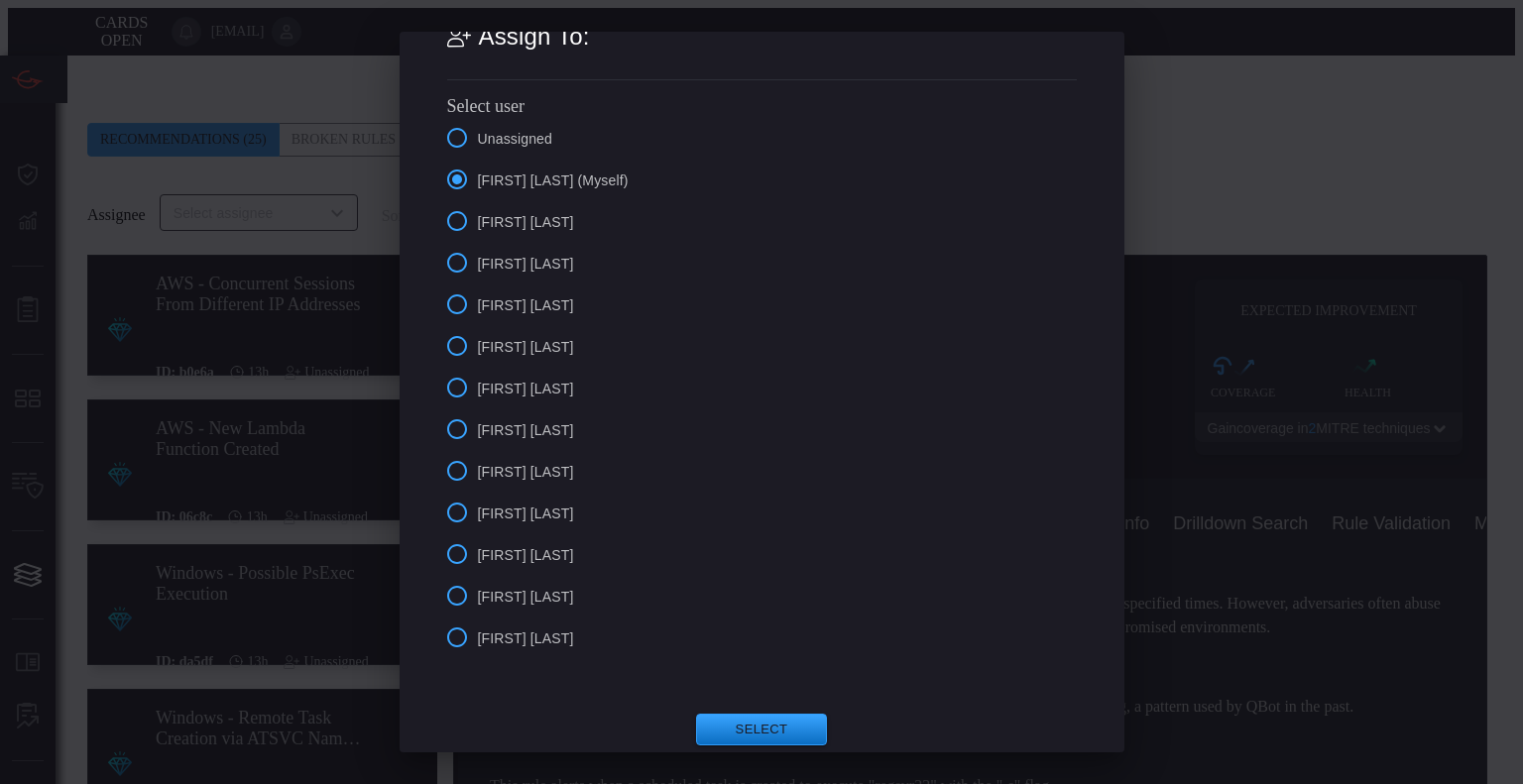 scroll, scrollTop: 71, scrollLeft: 0, axis: vertical 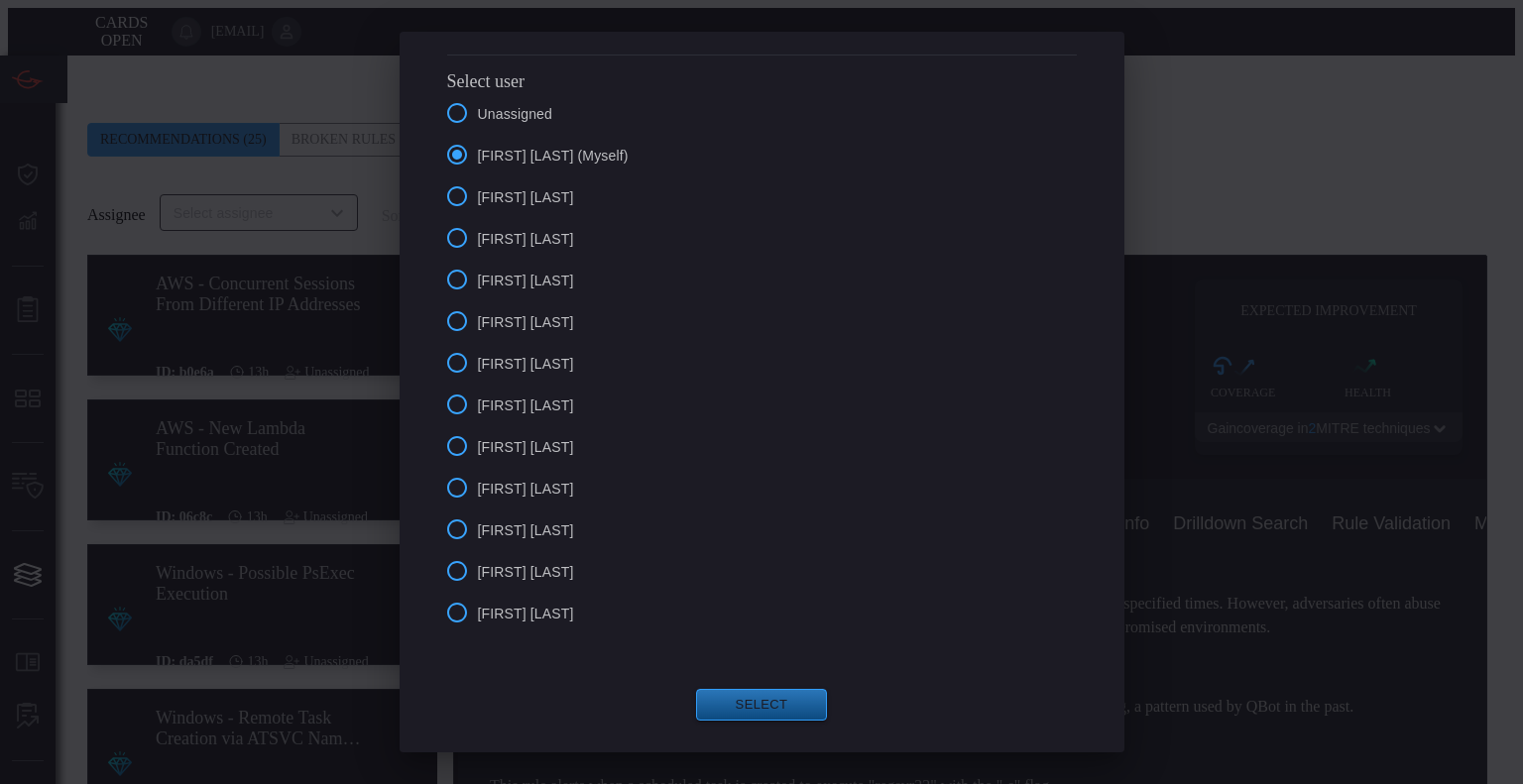 click on "Select" at bounding box center [762, 705] 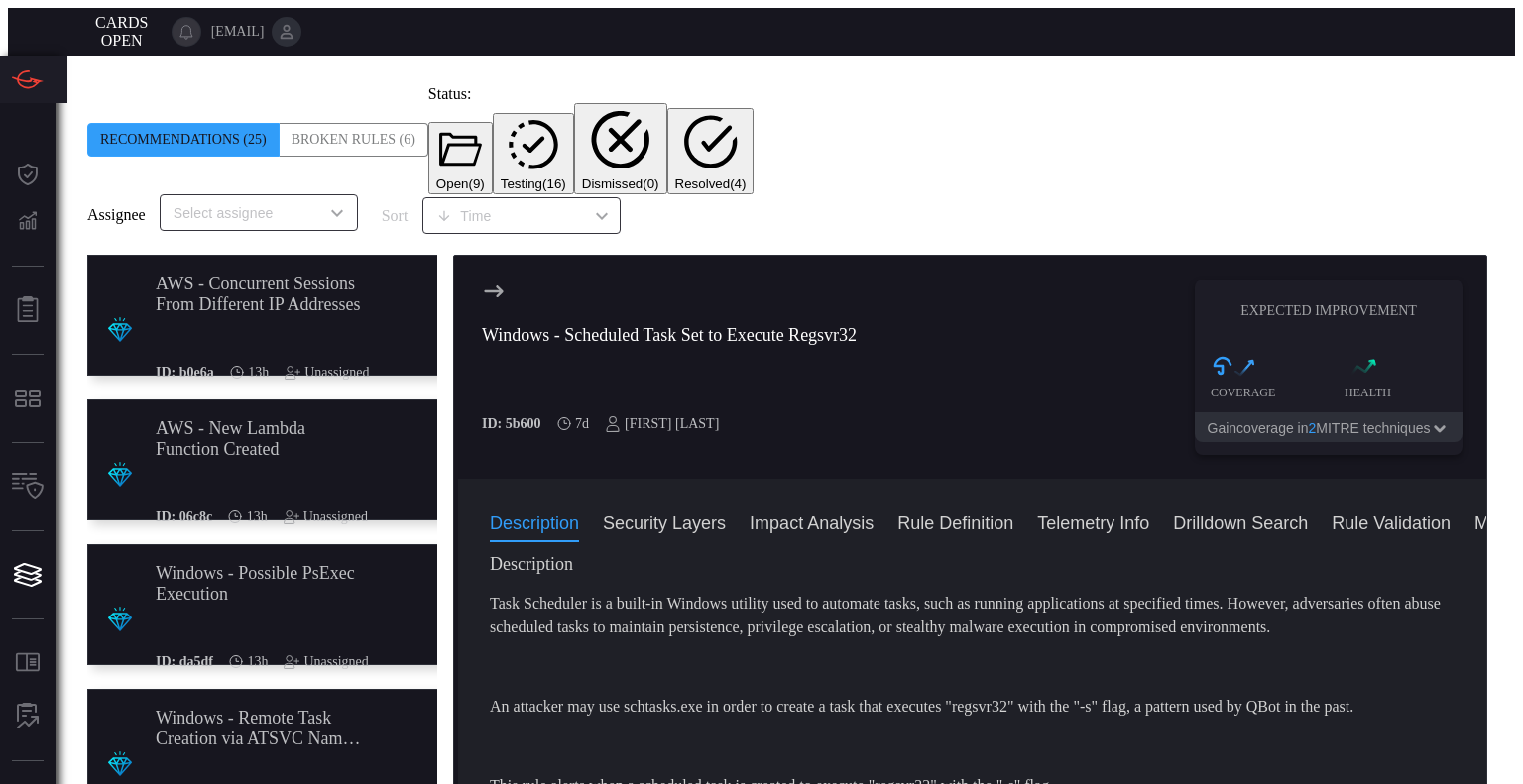 scroll, scrollTop: 241, scrollLeft: 0, axis: vertical 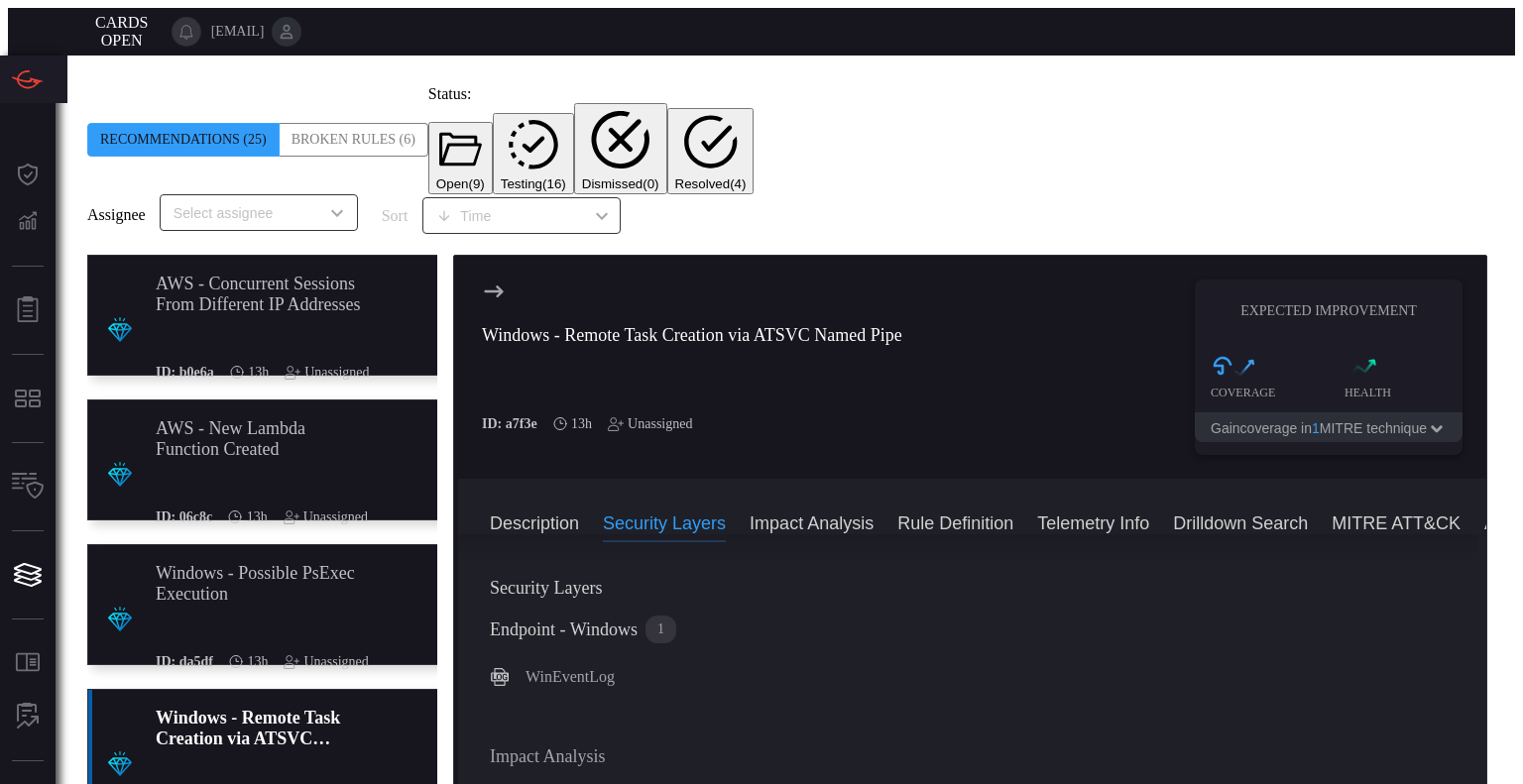 click on "Impact Analysis" at bounding box center (811, 522) 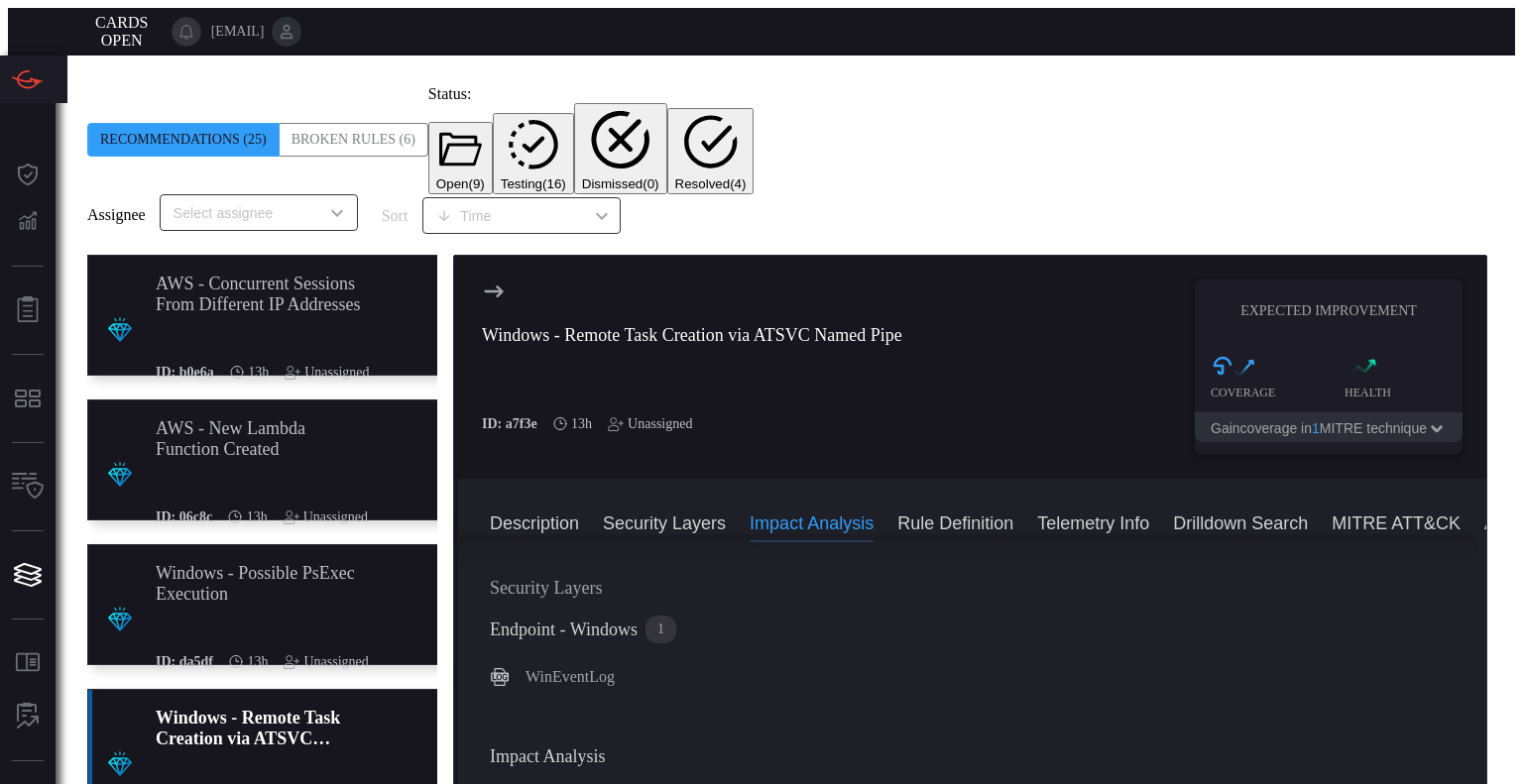 scroll, scrollTop: 474, scrollLeft: 0, axis: vertical 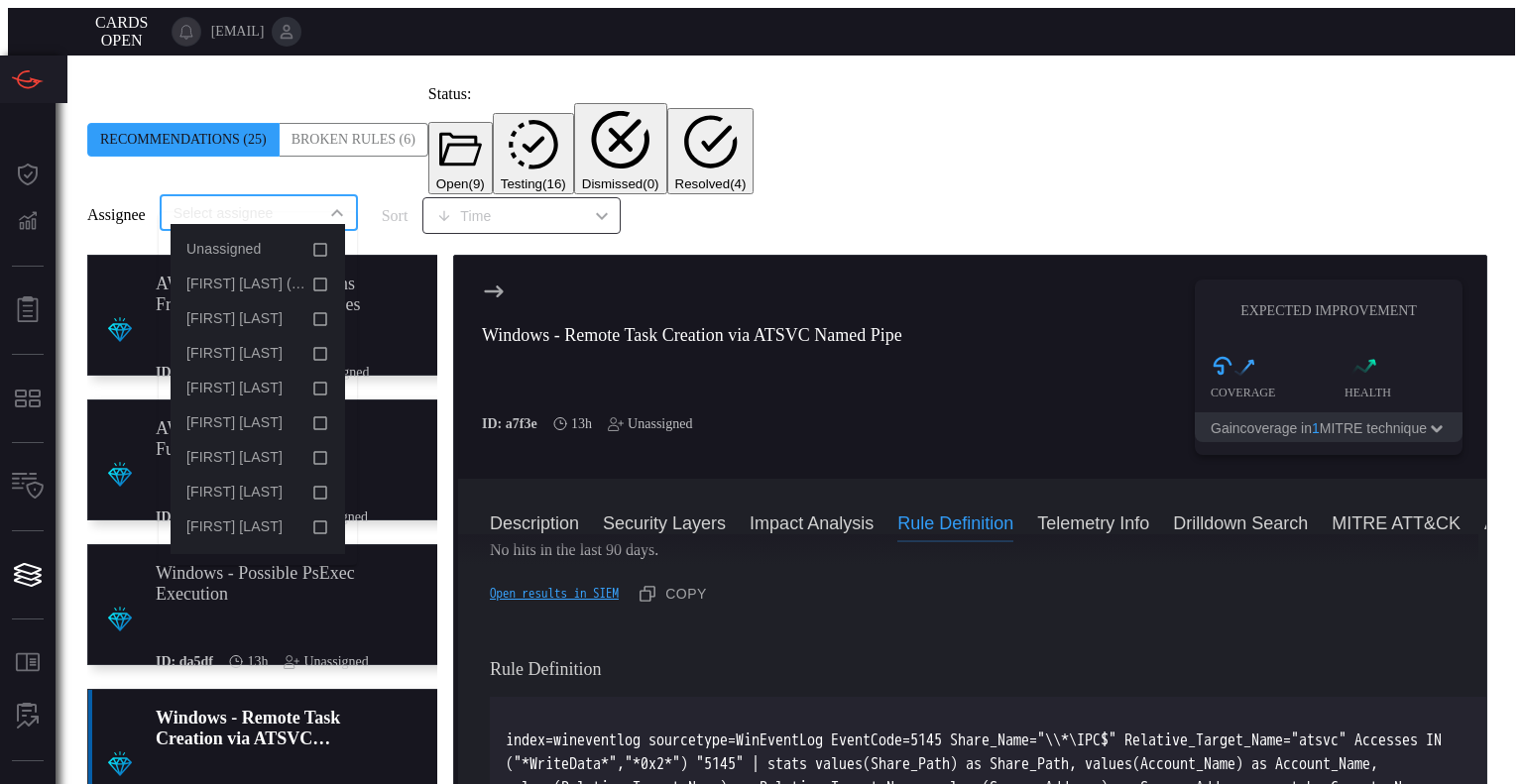 click at bounding box center (242, 212) 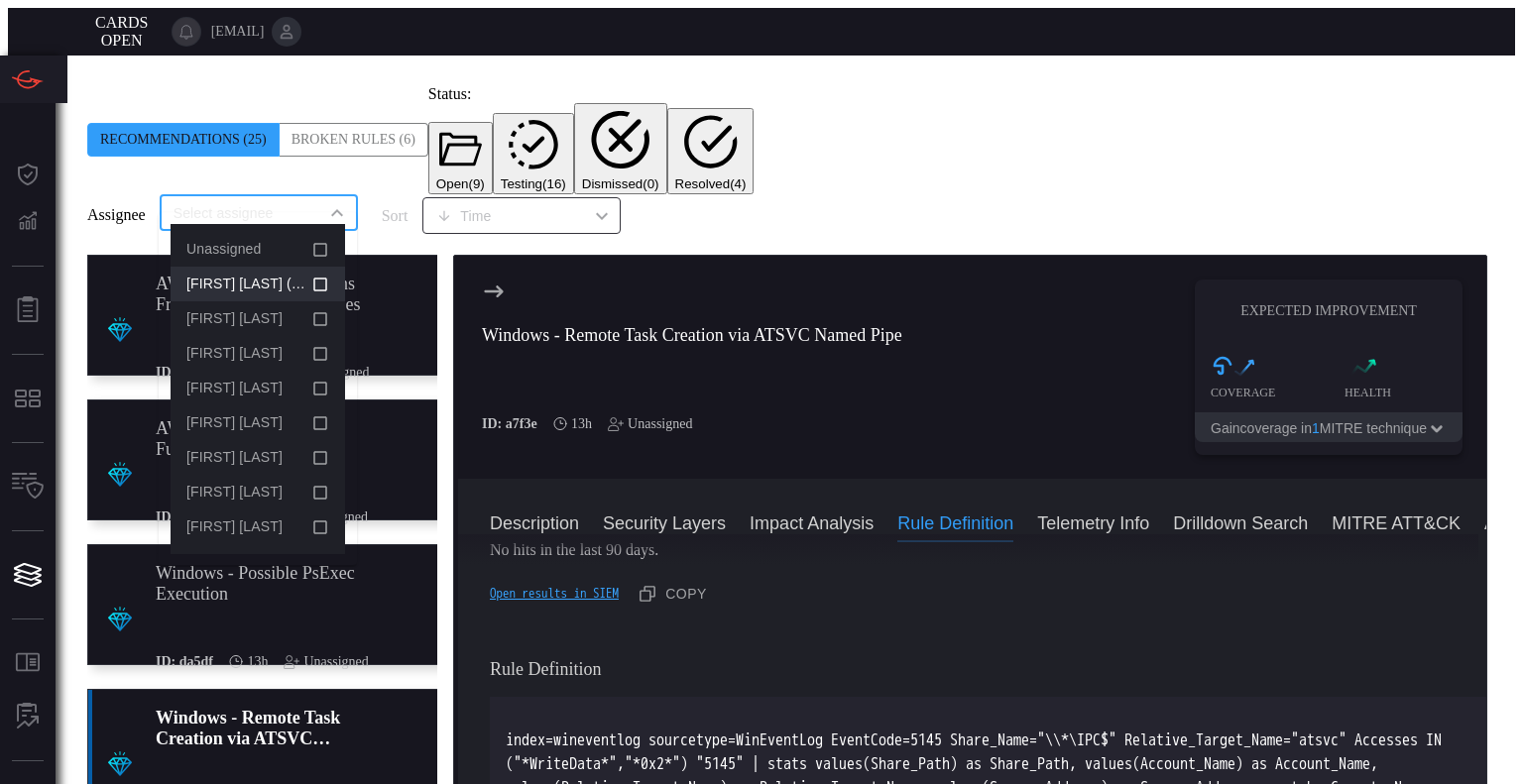 click on "[FIRST] [LAST] (Myself)" at bounding box center (262, 283) 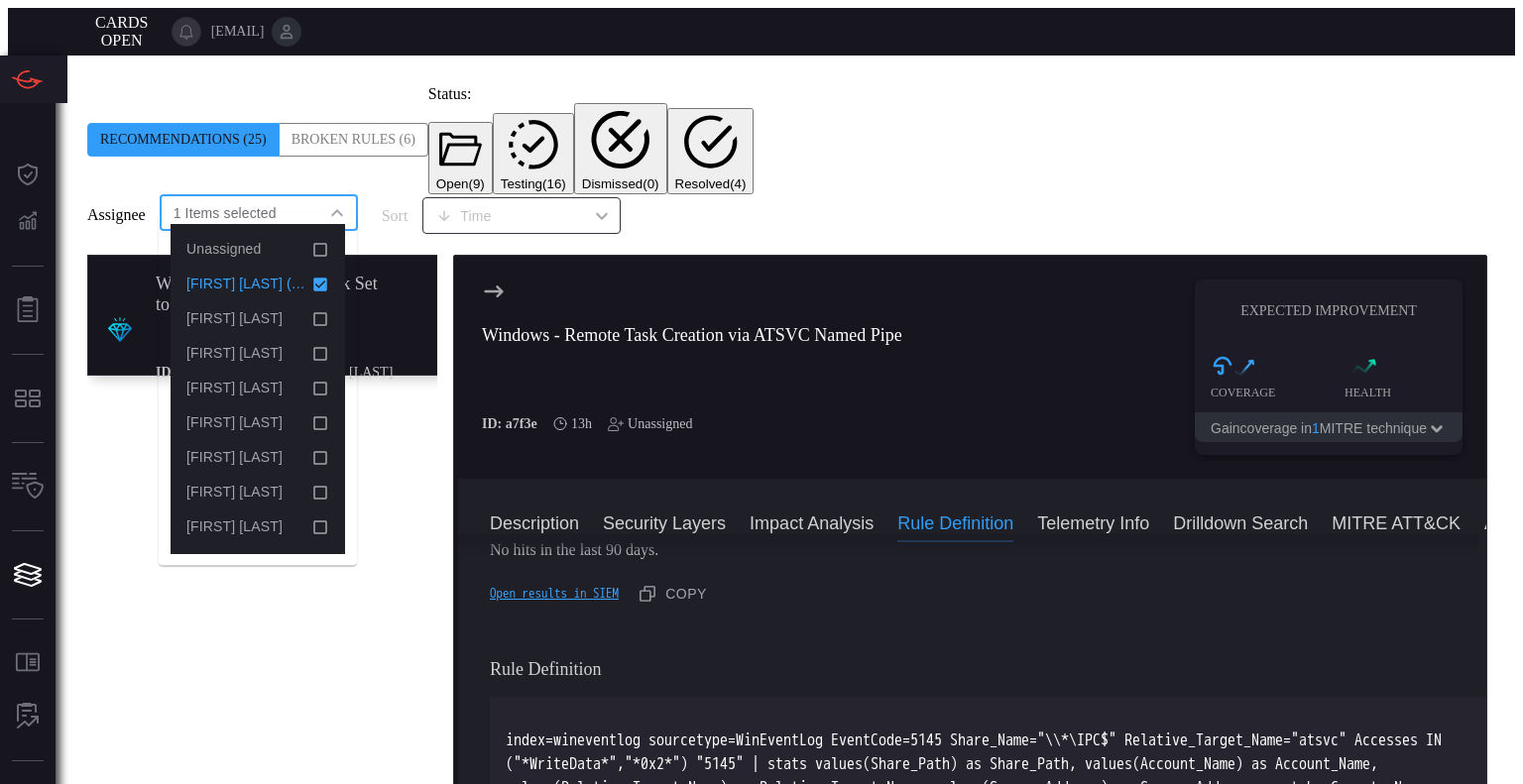 click on "Windows - Remote Task Creation via ATSVC Named Pipe ID: a7f3e   13h Unassigned" at bounding box center (692, 367) 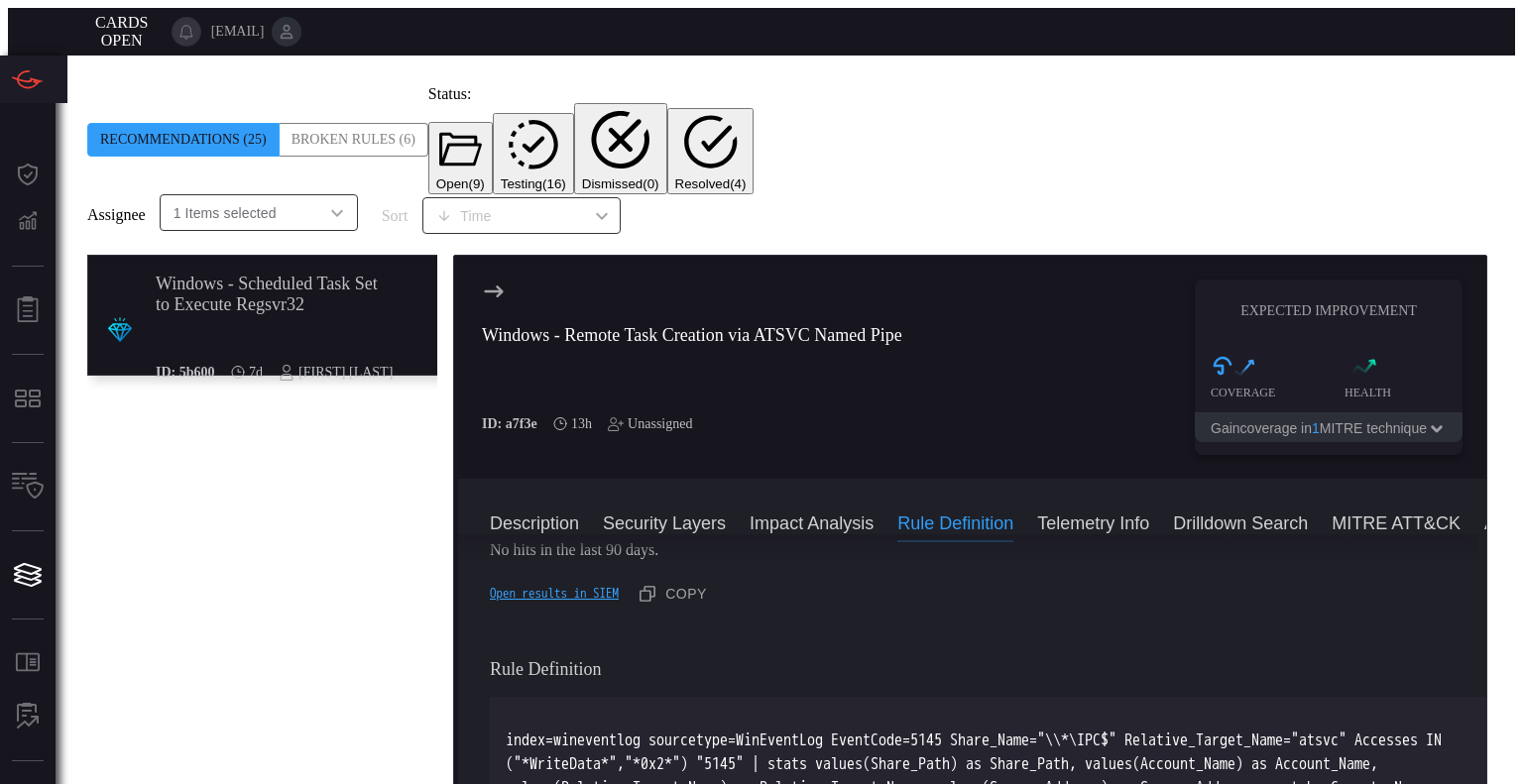 click on "Windows - Scheduled Task Set to Execute Regsvr32" at bounding box center [274, 294] 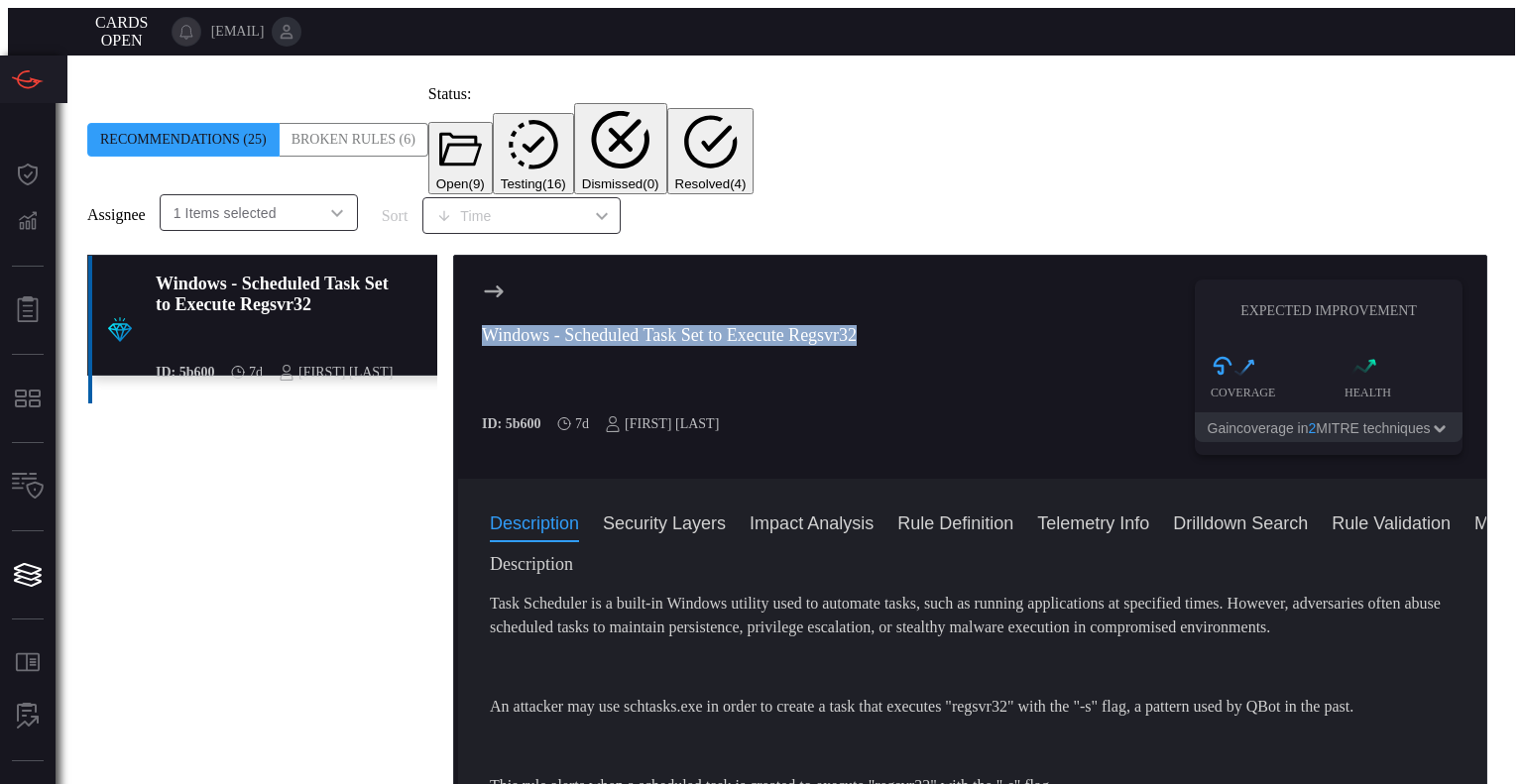 drag, startPoint x: 900, startPoint y: 291, endPoint x: 449, endPoint y: 299, distance: 451.0709 